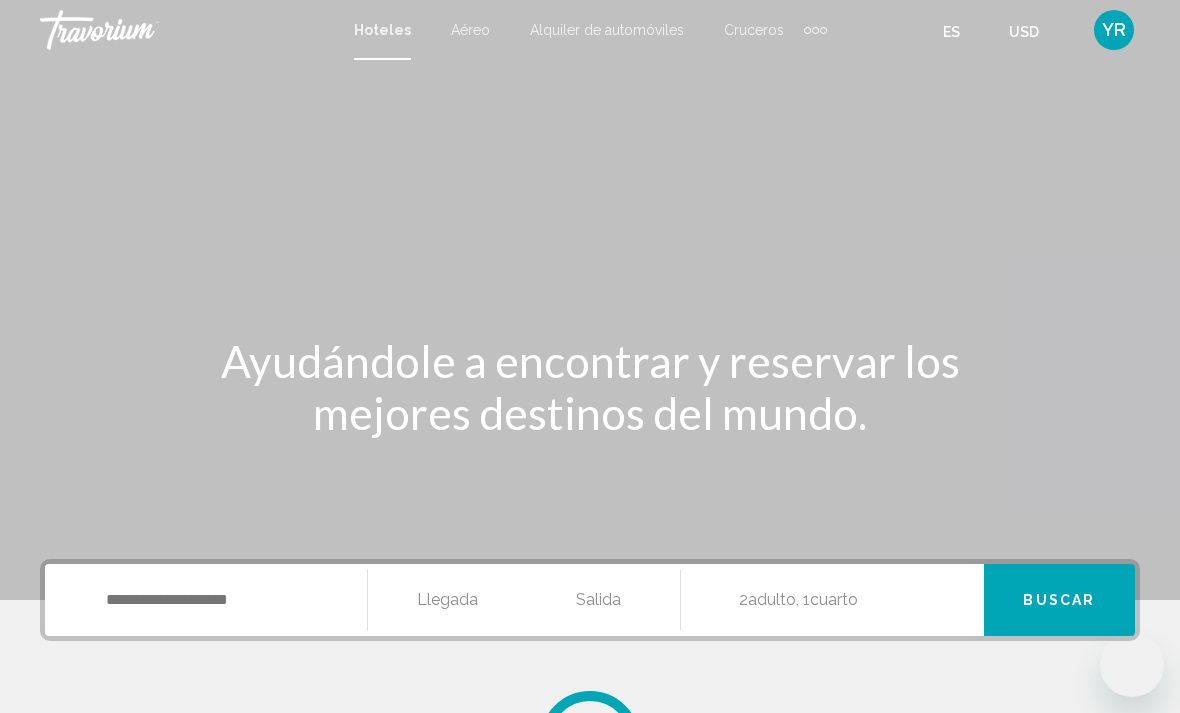scroll, scrollTop: 0, scrollLeft: 0, axis: both 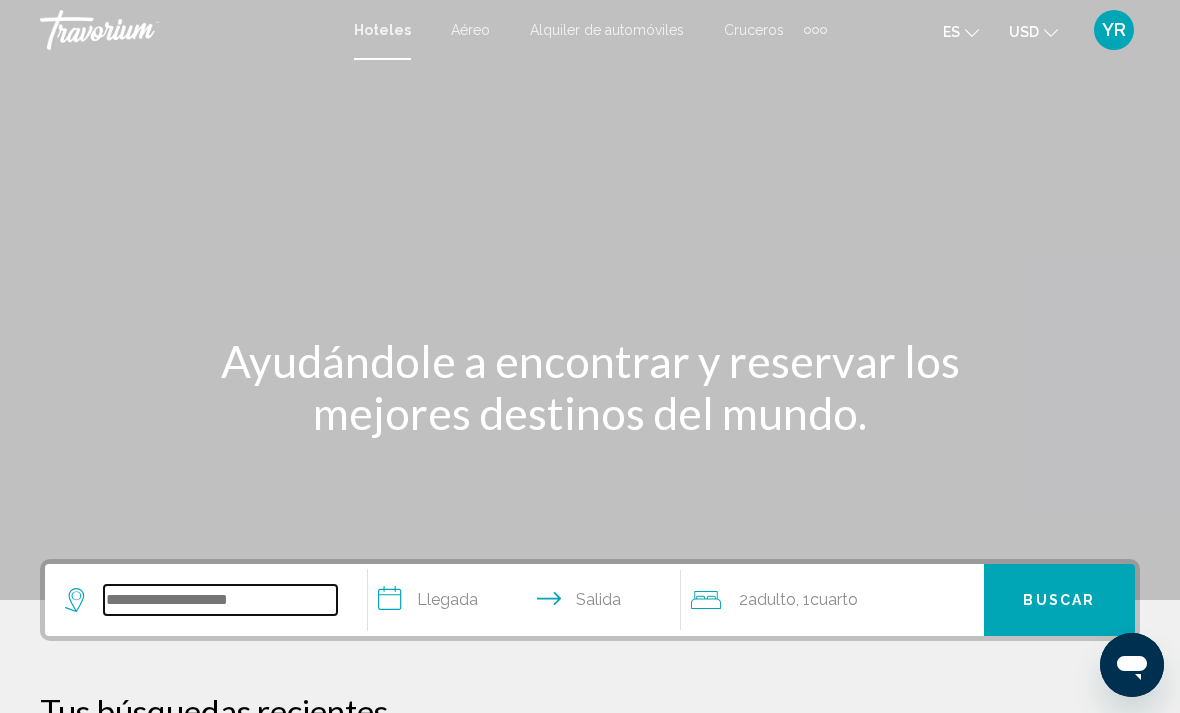 click at bounding box center (220, 600) 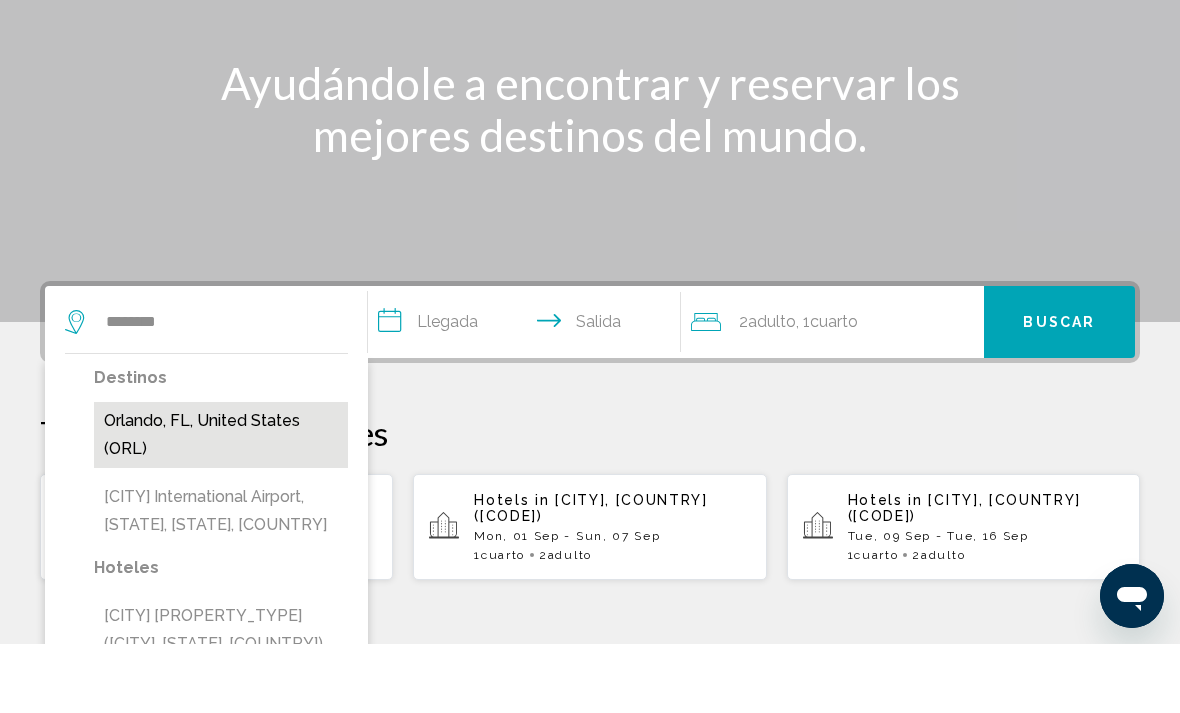 click on "Orlando, FL, United States (ORL)" at bounding box center (221, 504) 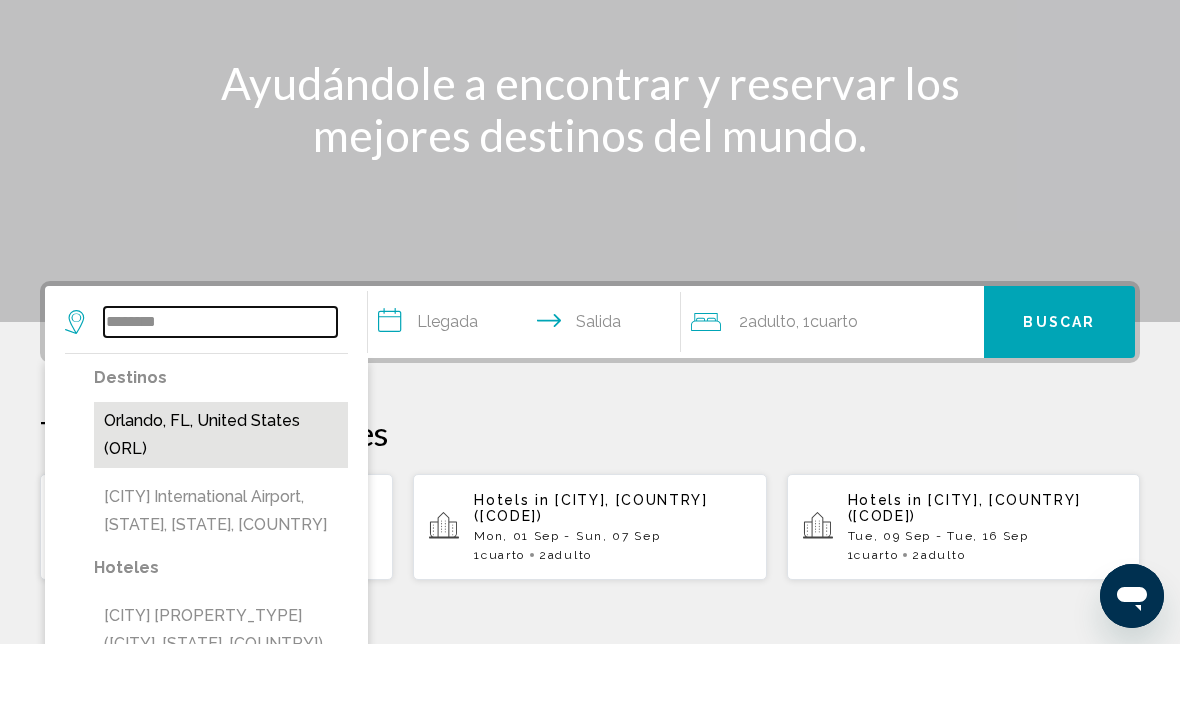 type on "**********" 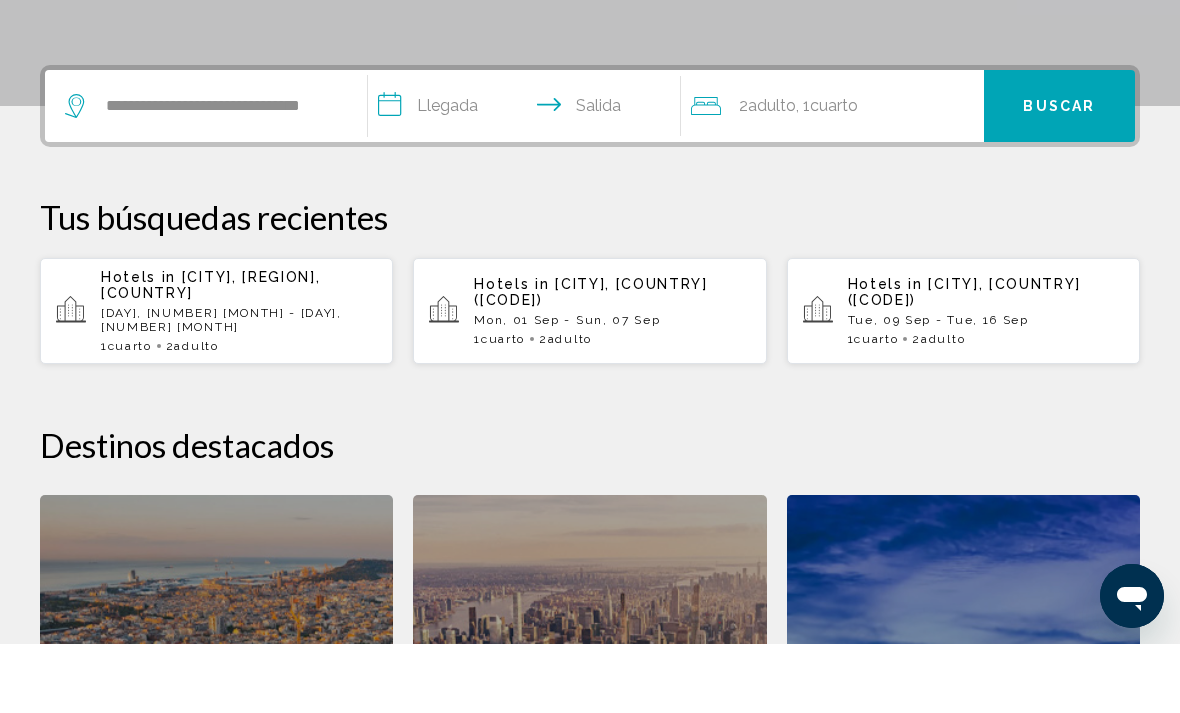 click on "**********" at bounding box center [528, 178] 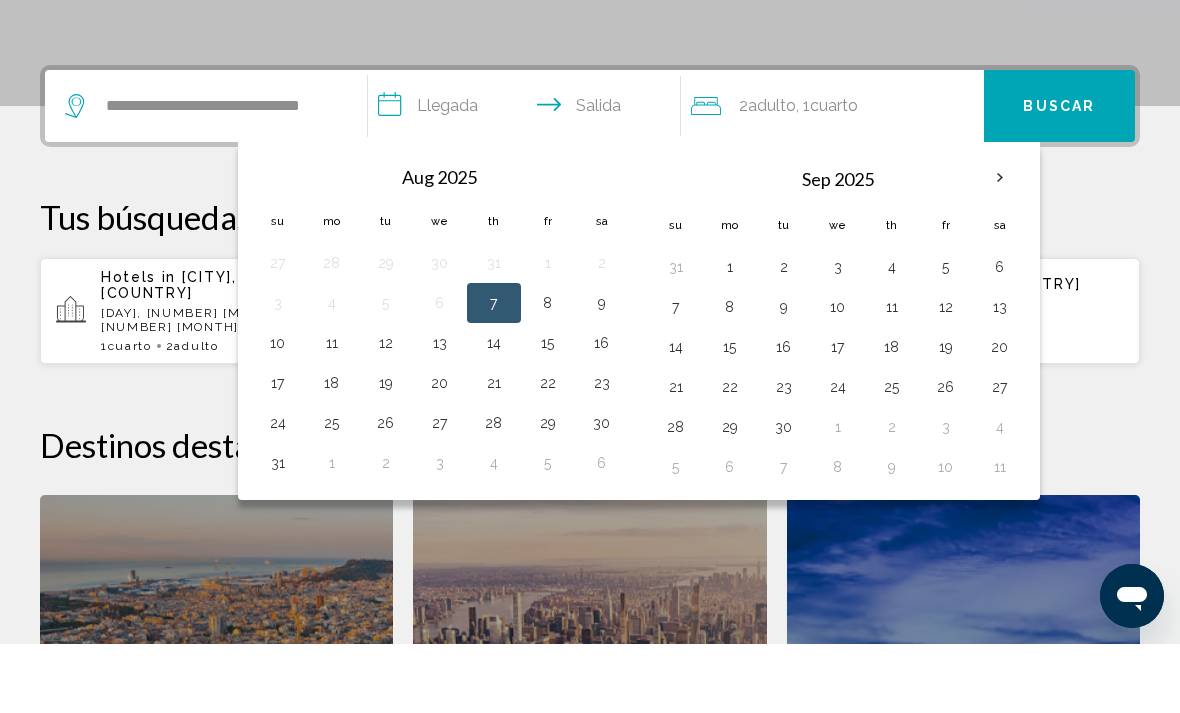scroll, scrollTop: 494, scrollLeft: 0, axis: vertical 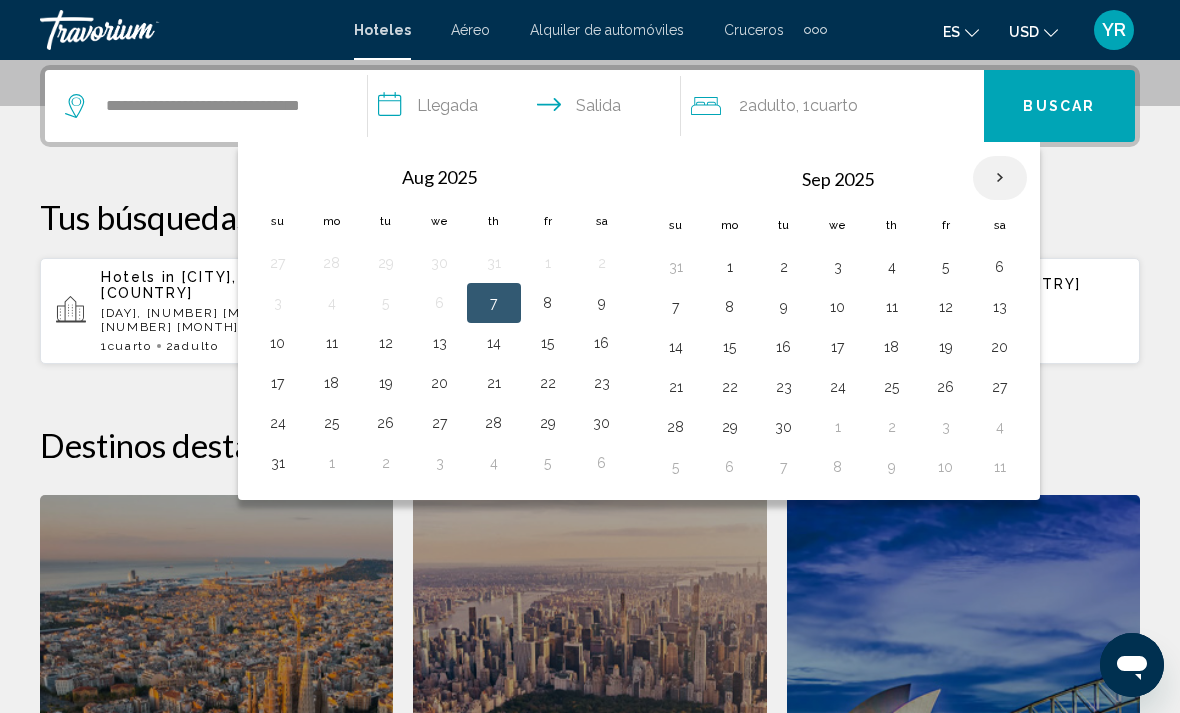 click at bounding box center [1000, 178] 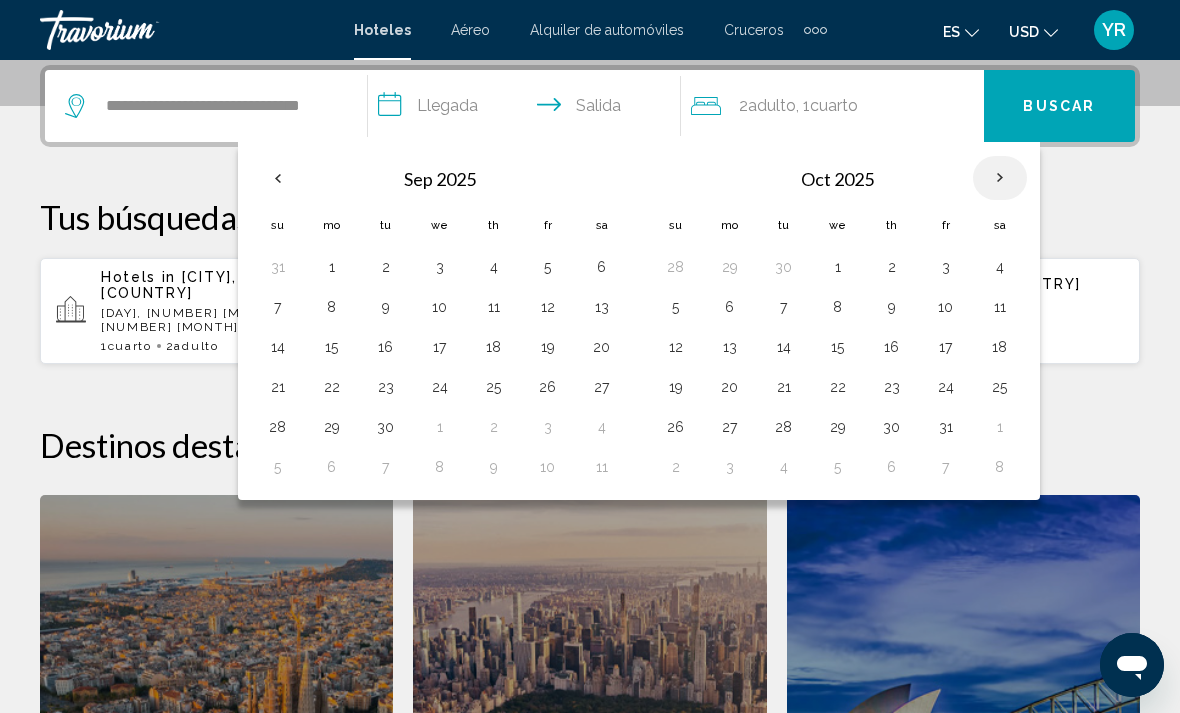 click at bounding box center (1000, 178) 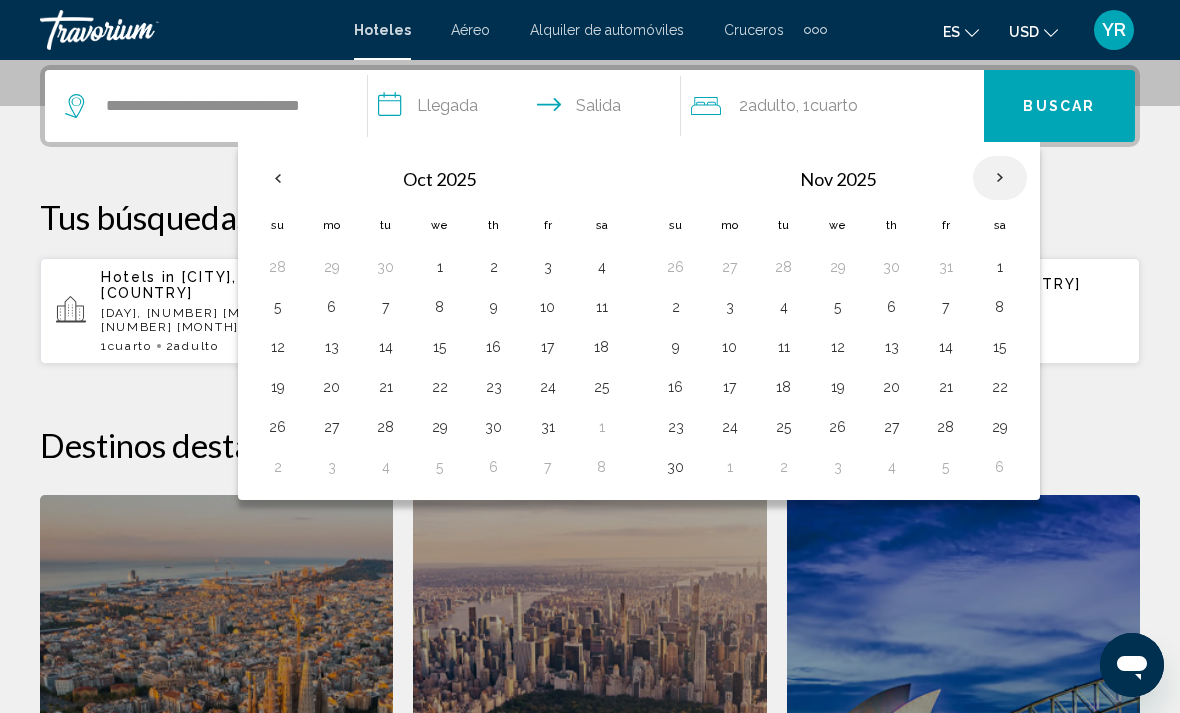click at bounding box center (1000, 178) 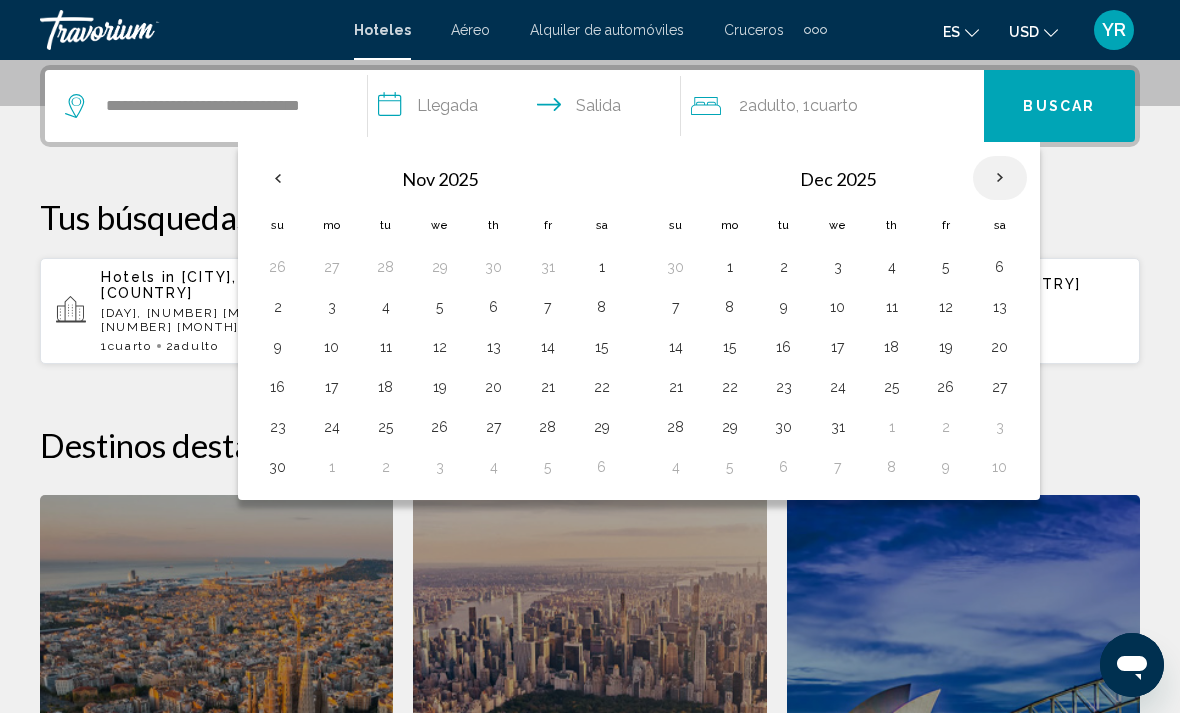 click at bounding box center [1000, 178] 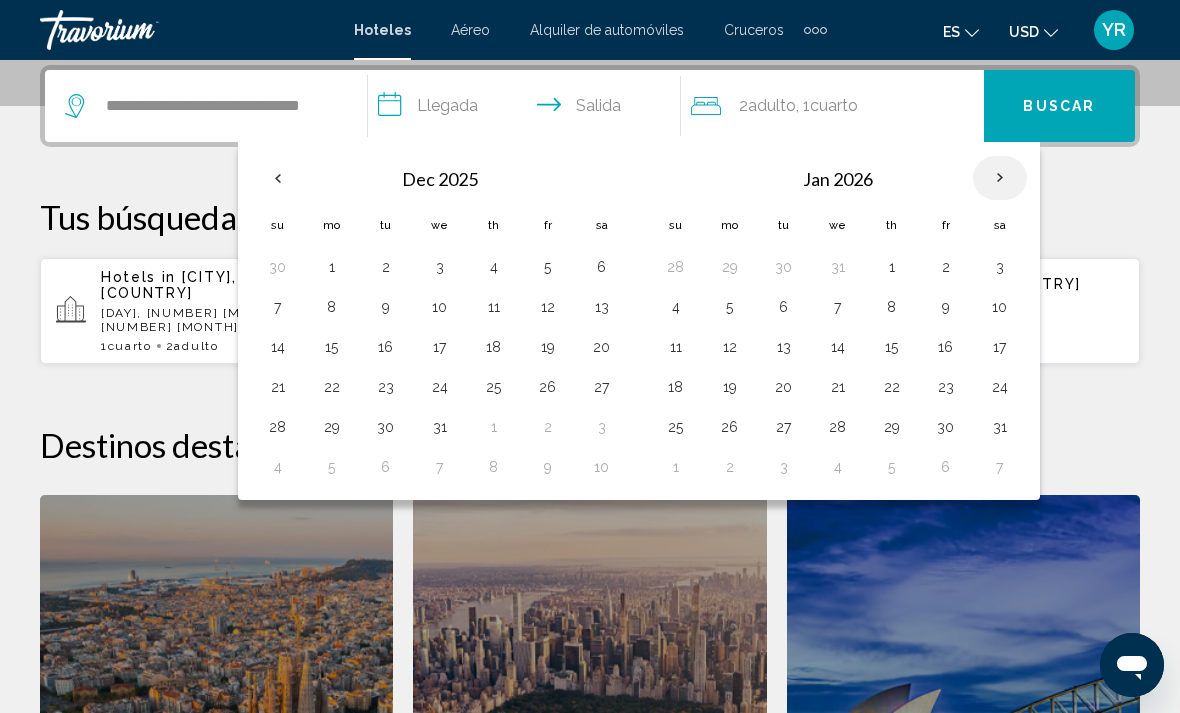 click at bounding box center (1000, 178) 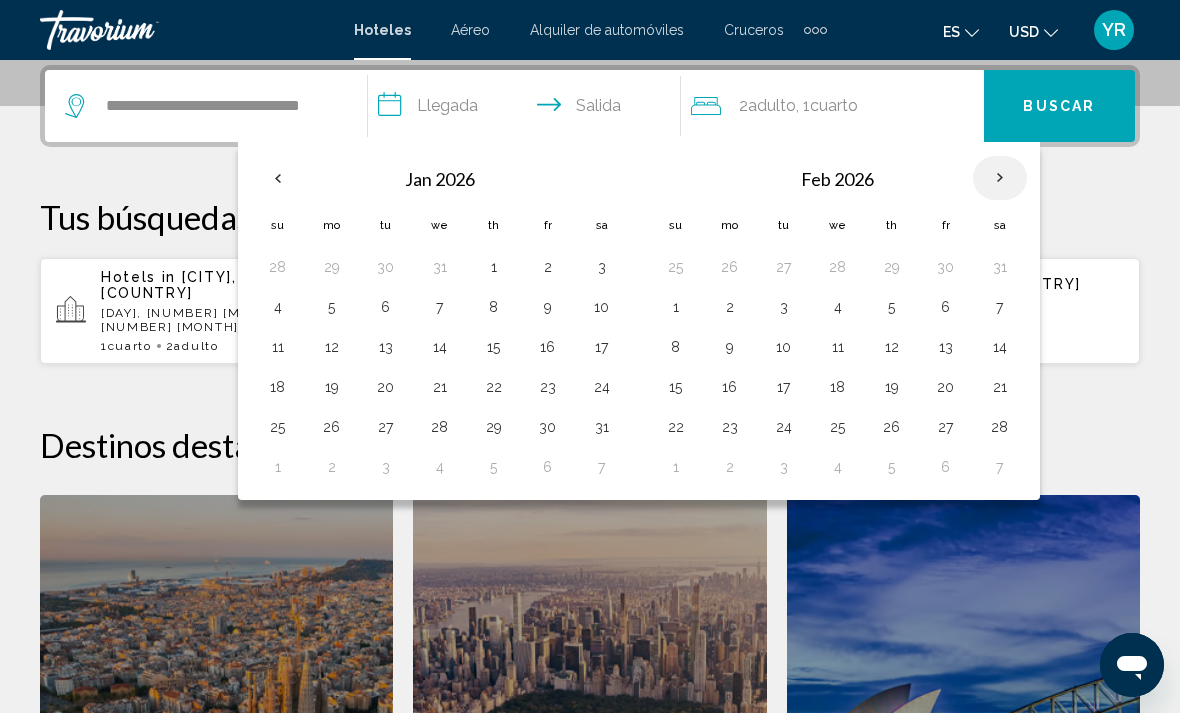 click at bounding box center (1000, 178) 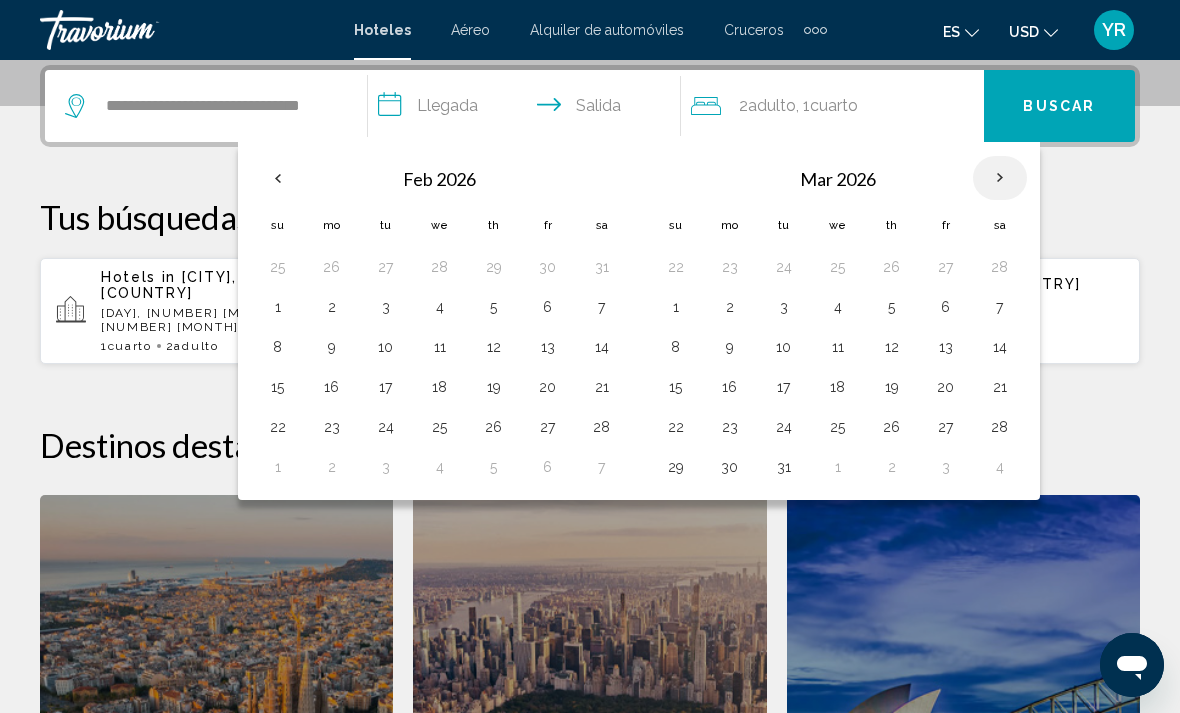 click on "28" at bounding box center [1000, 427] 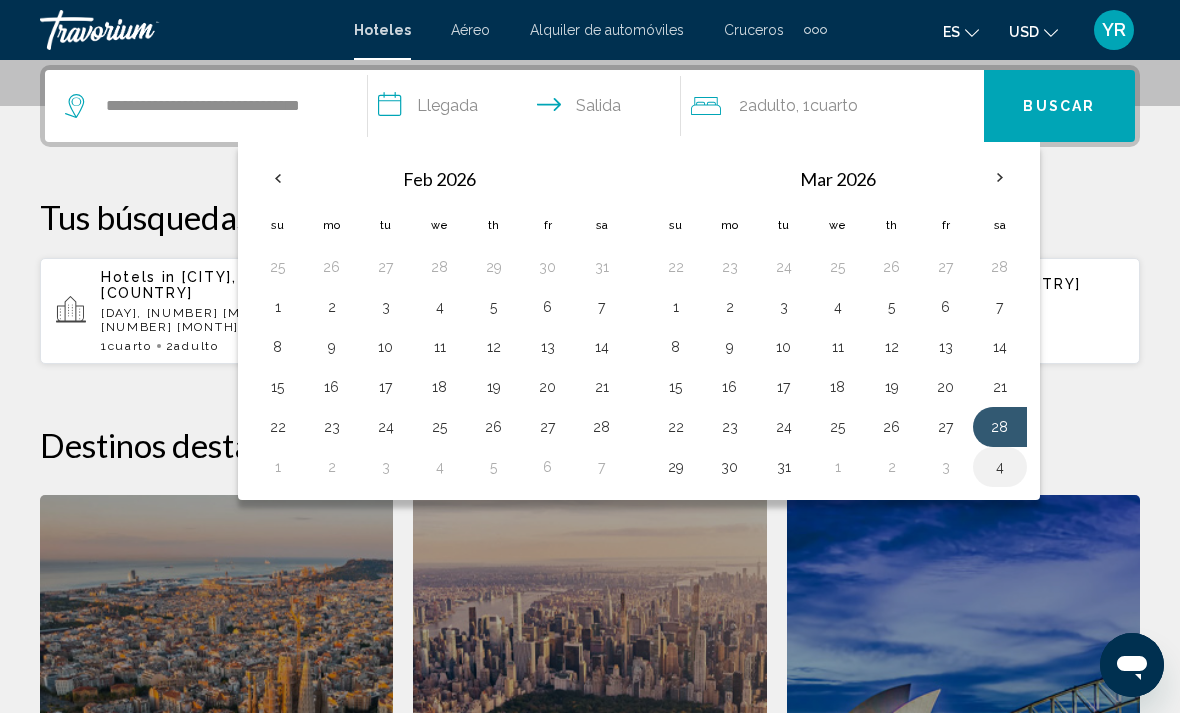 click on "4" at bounding box center (1000, 467) 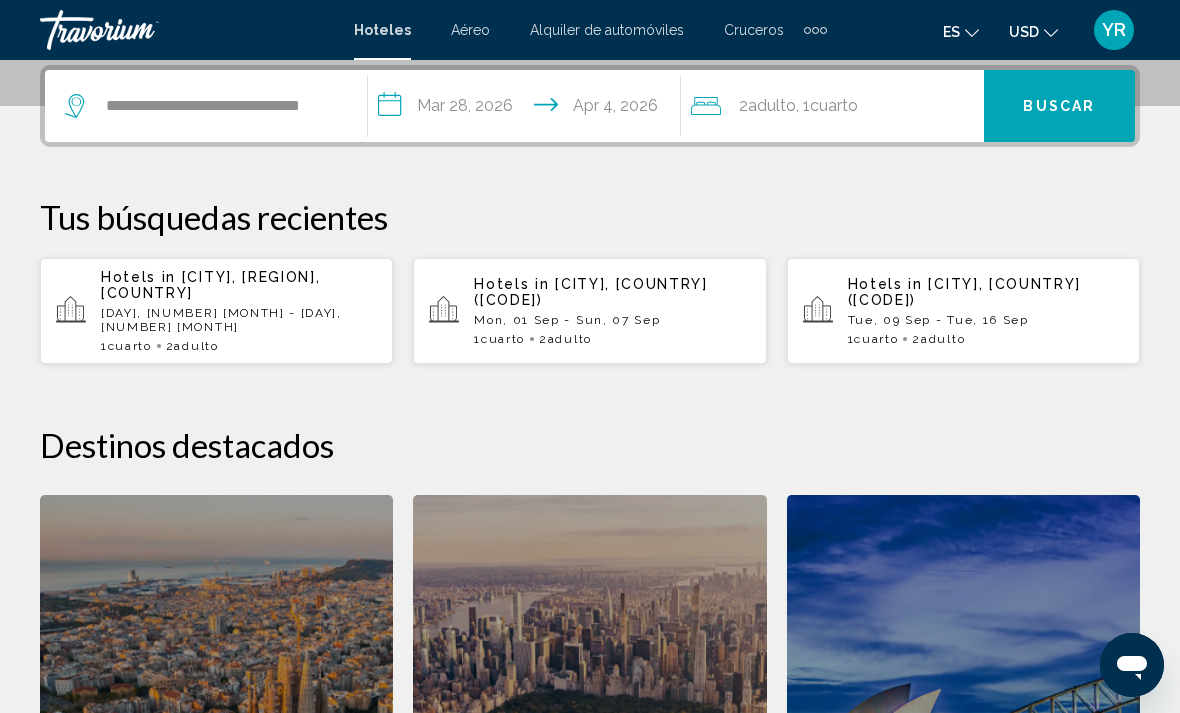 click on "Cuarto" 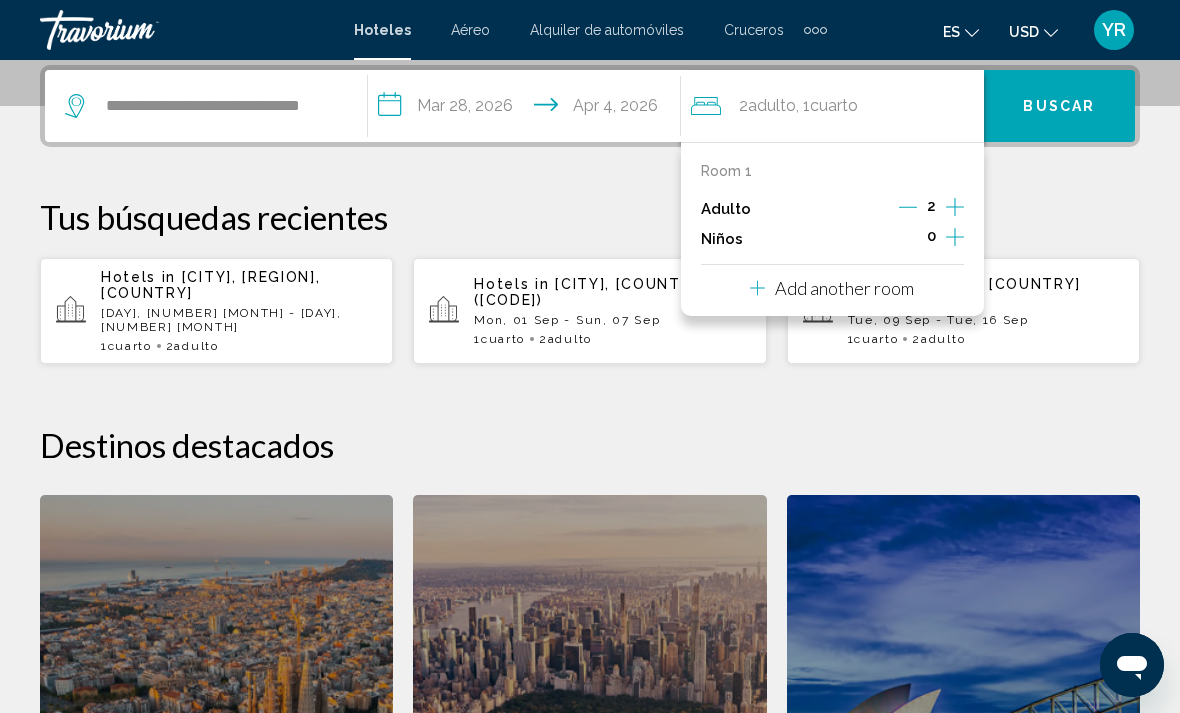 click 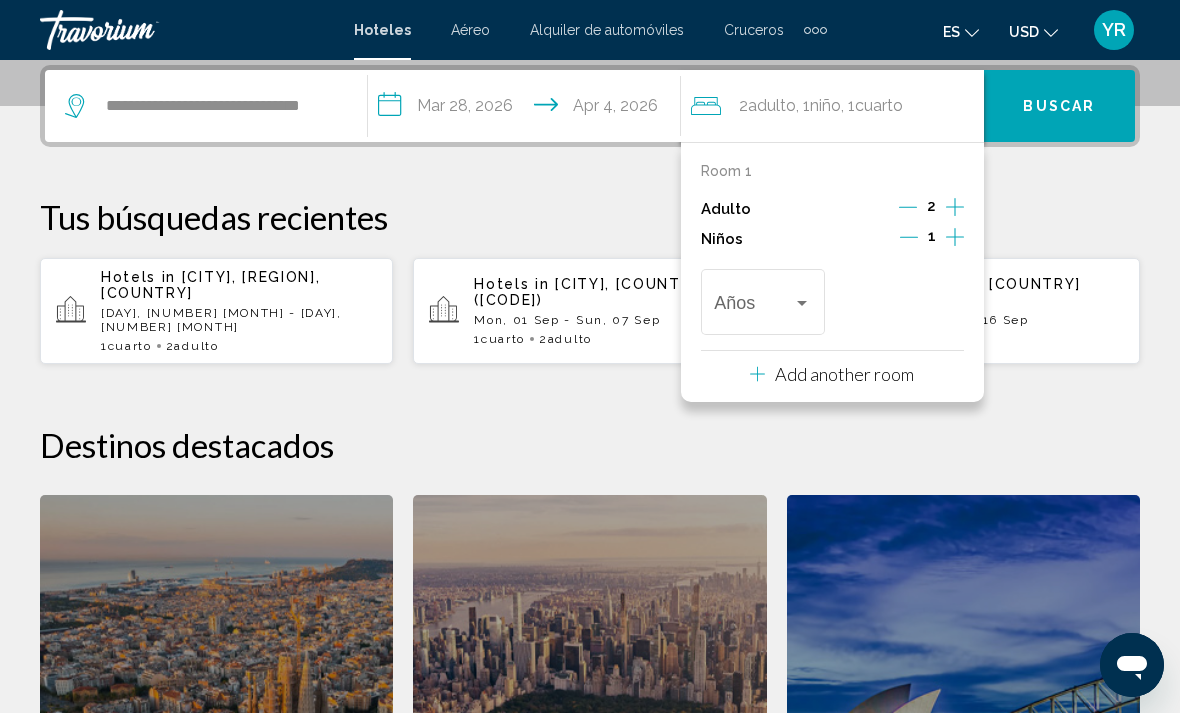 click 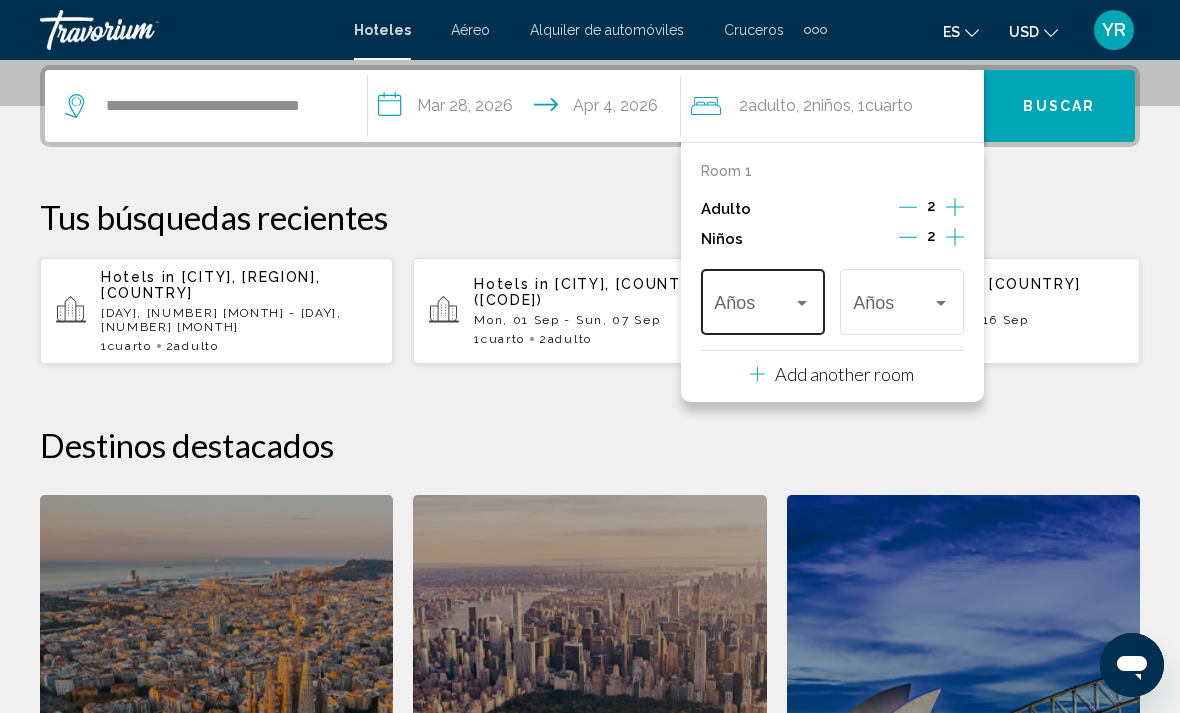 click at bounding box center [753, 307] 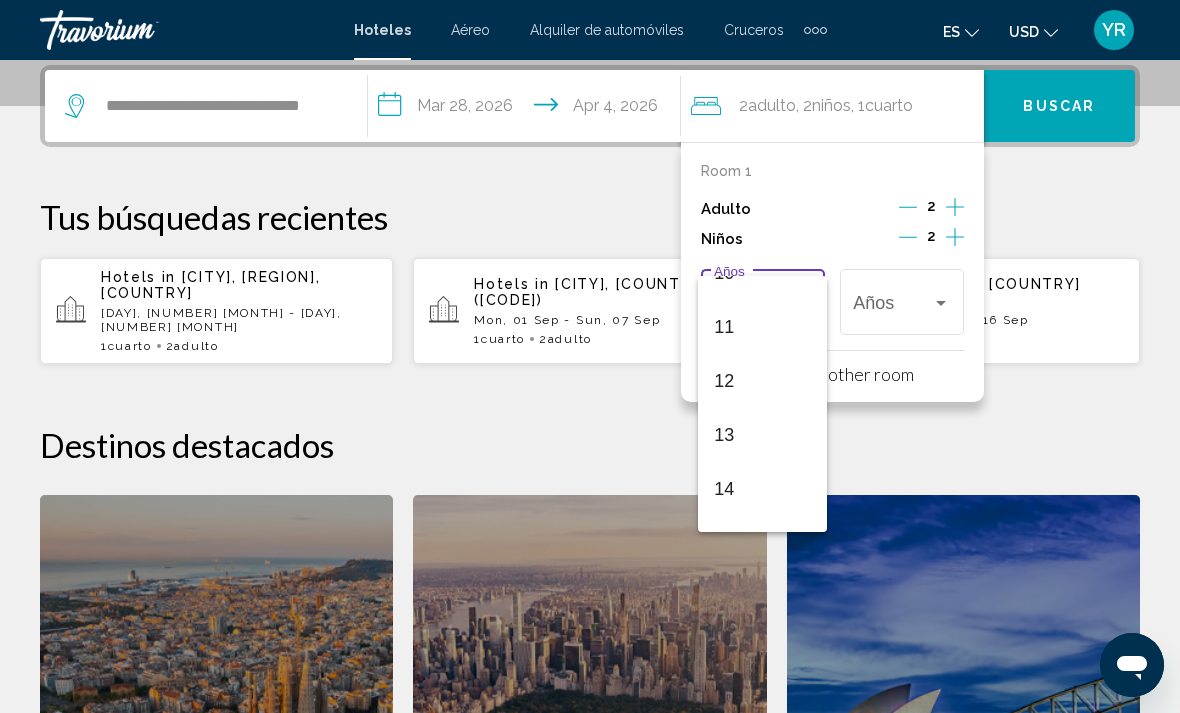 scroll, scrollTop: 571, scrollLeft: 0, axis: vertical 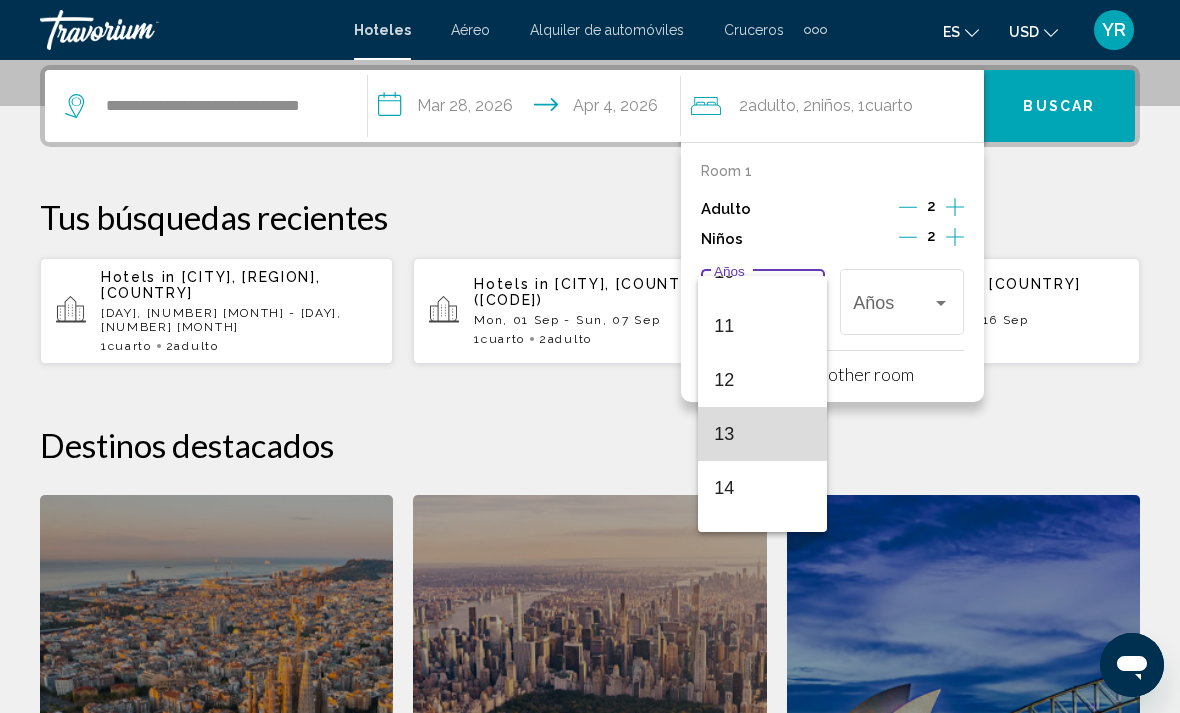 click on "13" at bounding box center (762, 434) 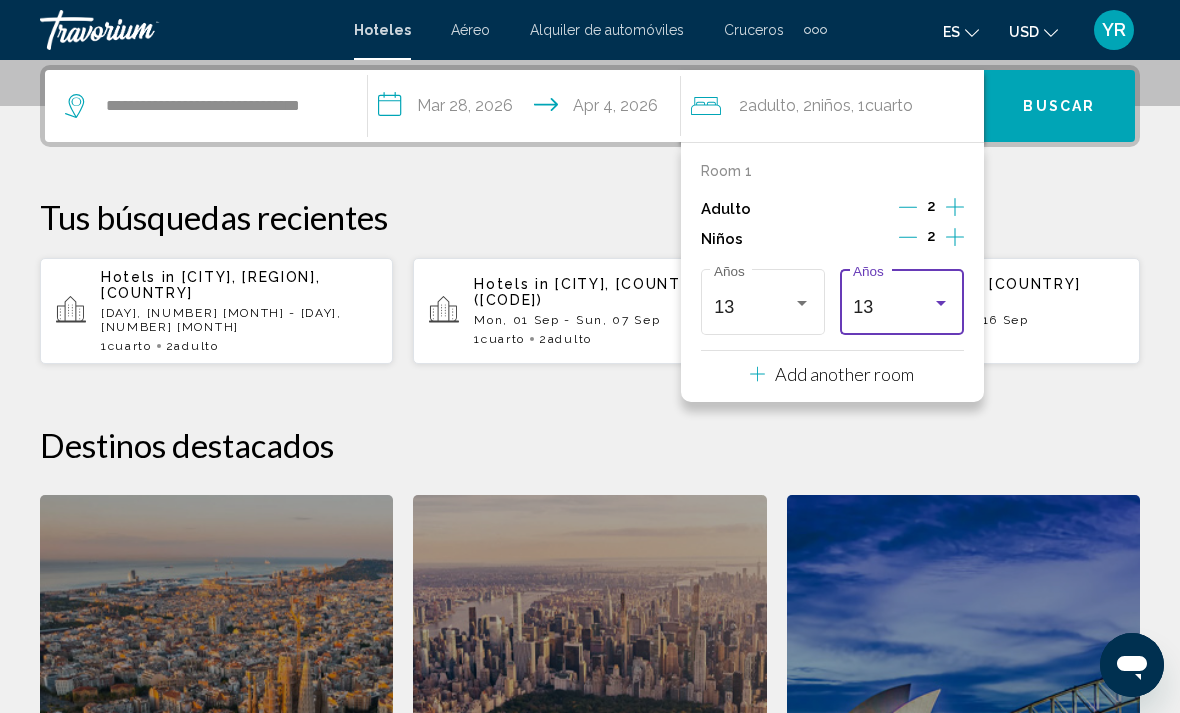 click at bounding box center (941, 303) 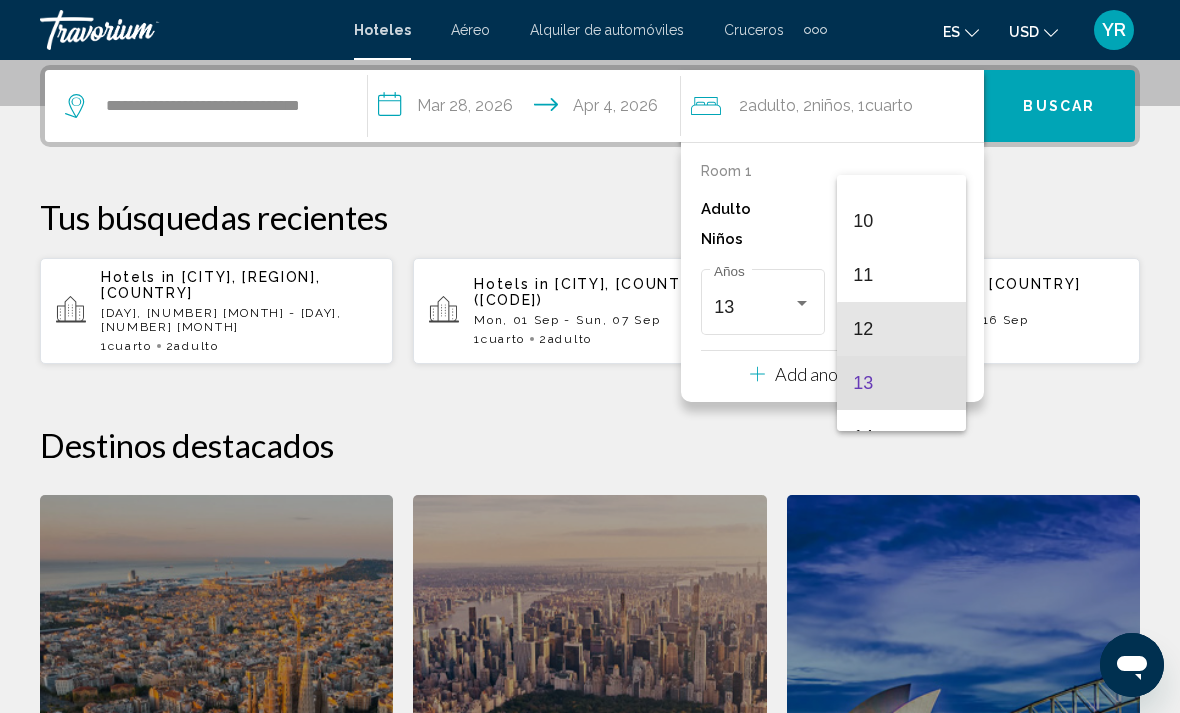 scroll, scrollTop: 516, scrollLeft: 0, axis: vertical 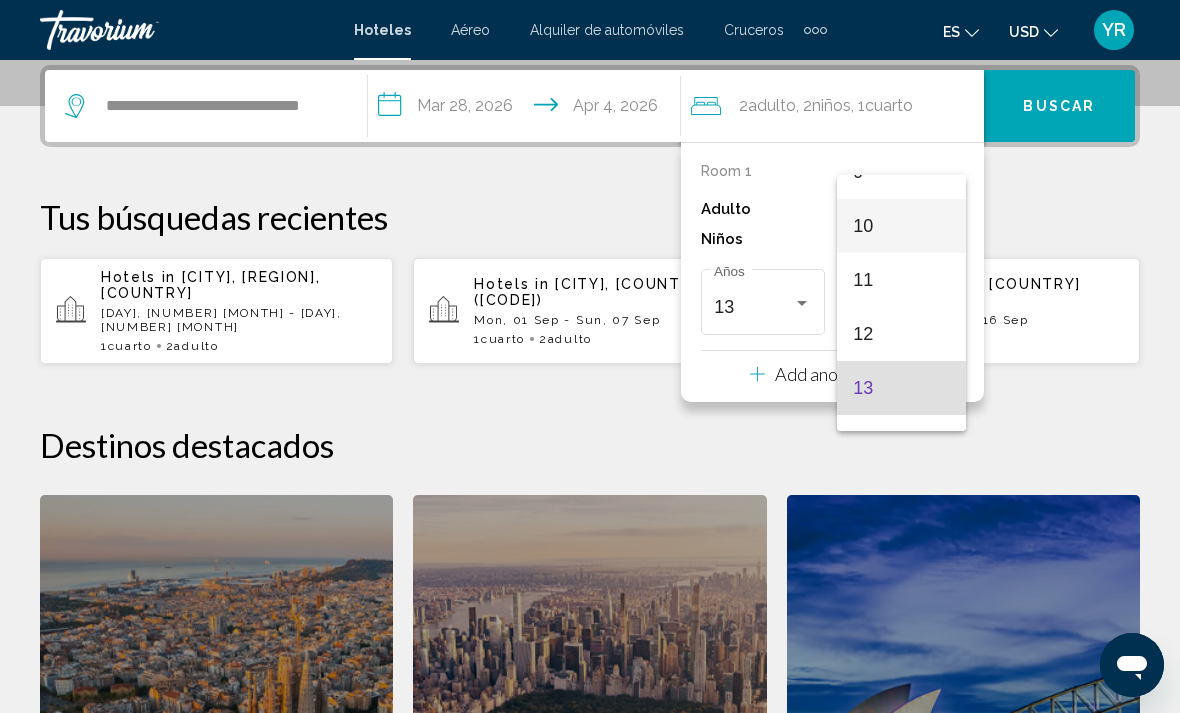 click on "10" at bounding box center [901, 226] 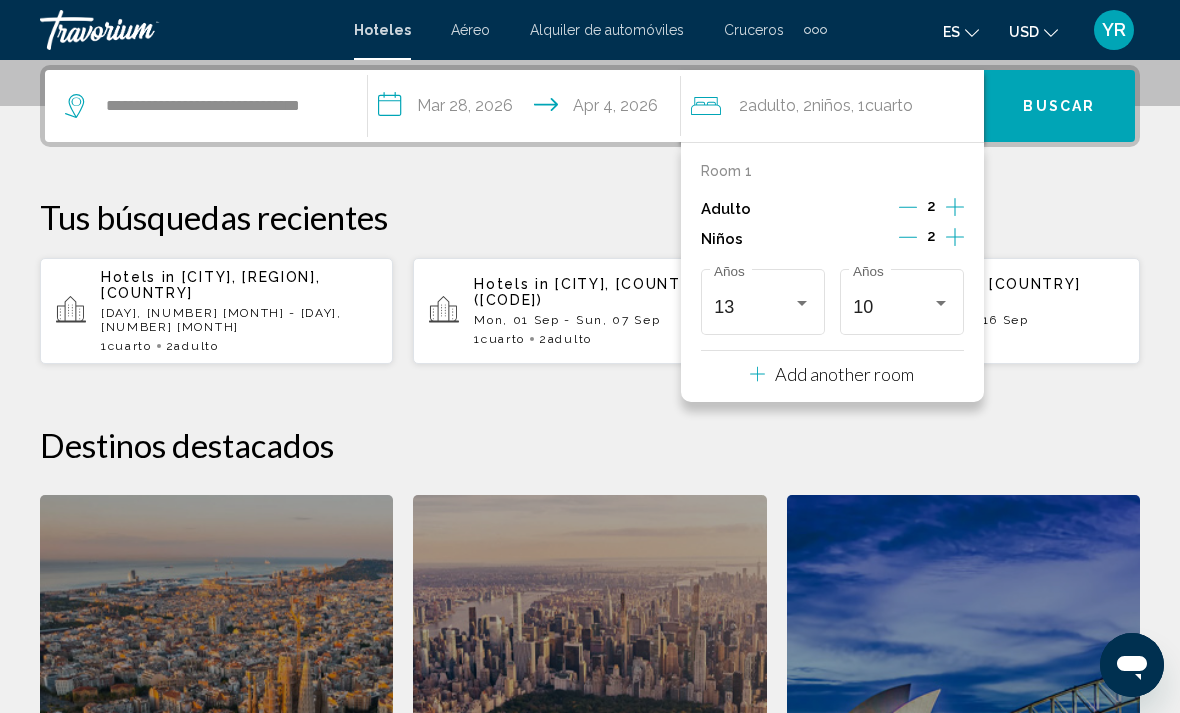 click on "Buscar" at bounding box center (1059, 106) 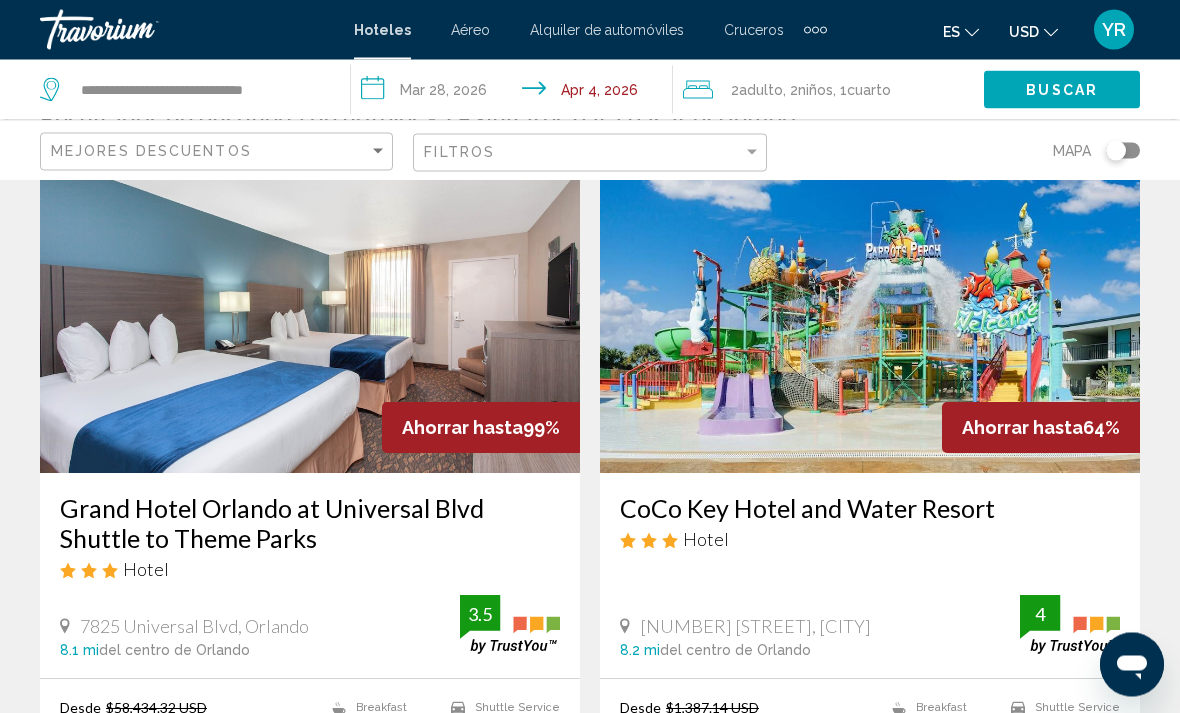 scroll, scrollTop: 97, scrollLeft: 0, axis: vertical 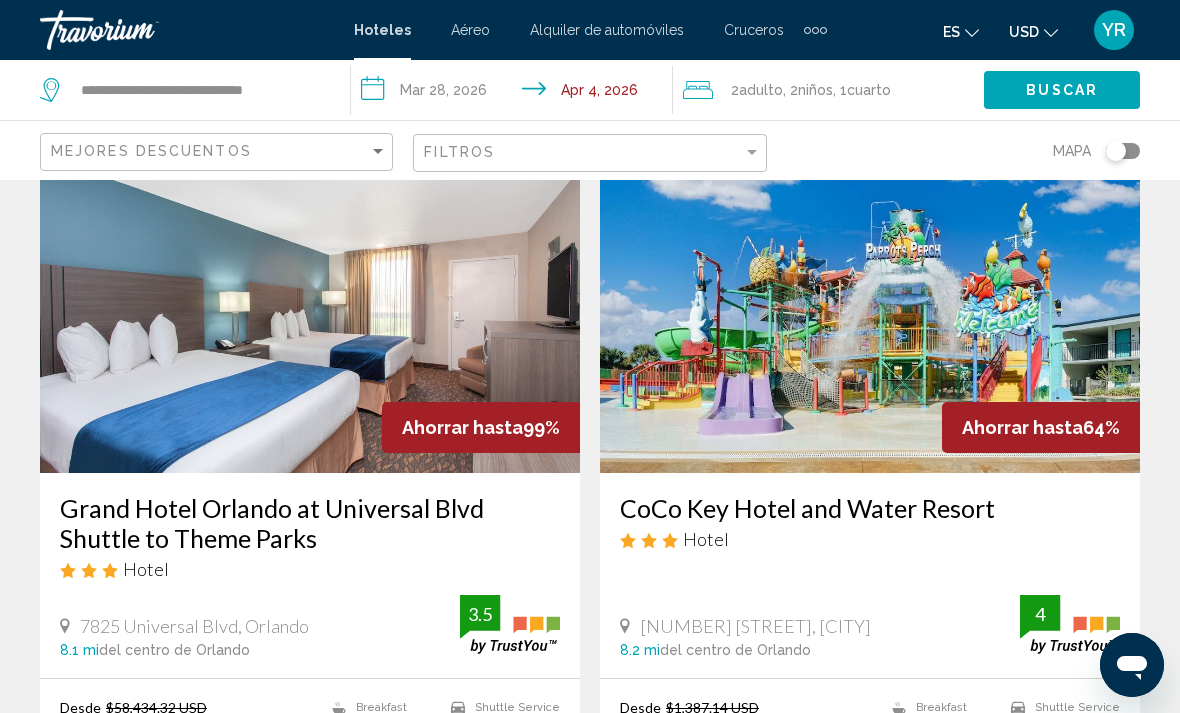 click at bounding box center (310, 313) 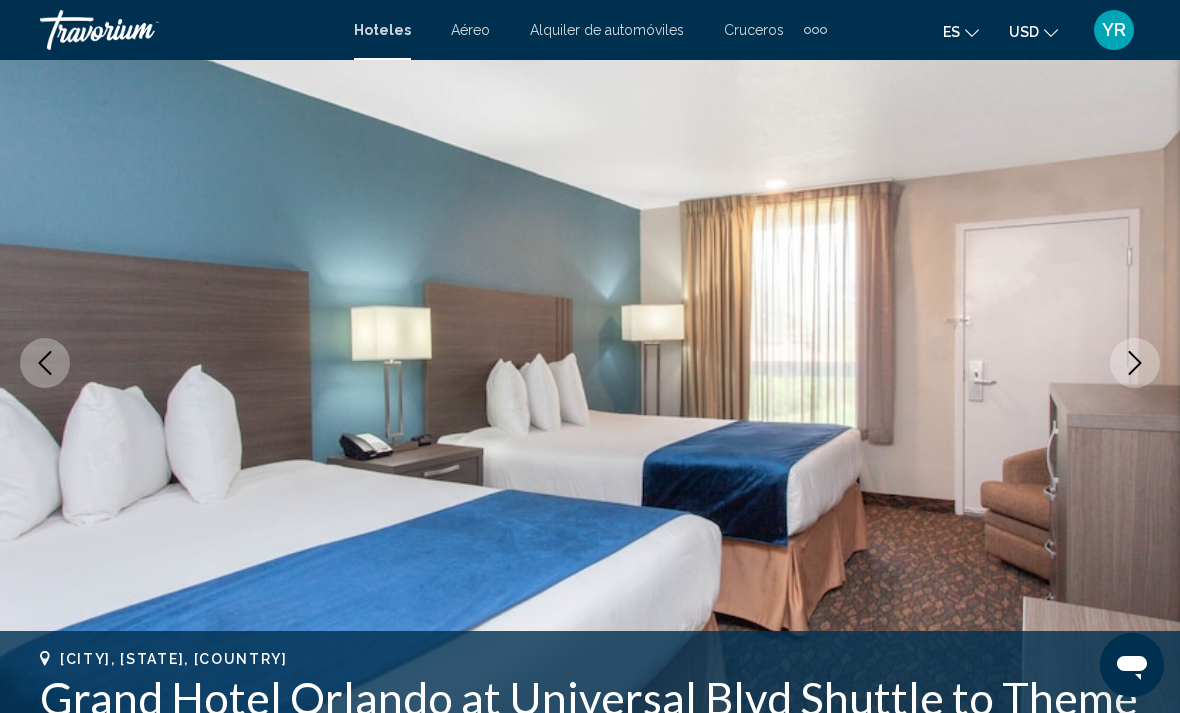 scroll, scrollTop: 176, scrollLeft: 0, axis: vertical 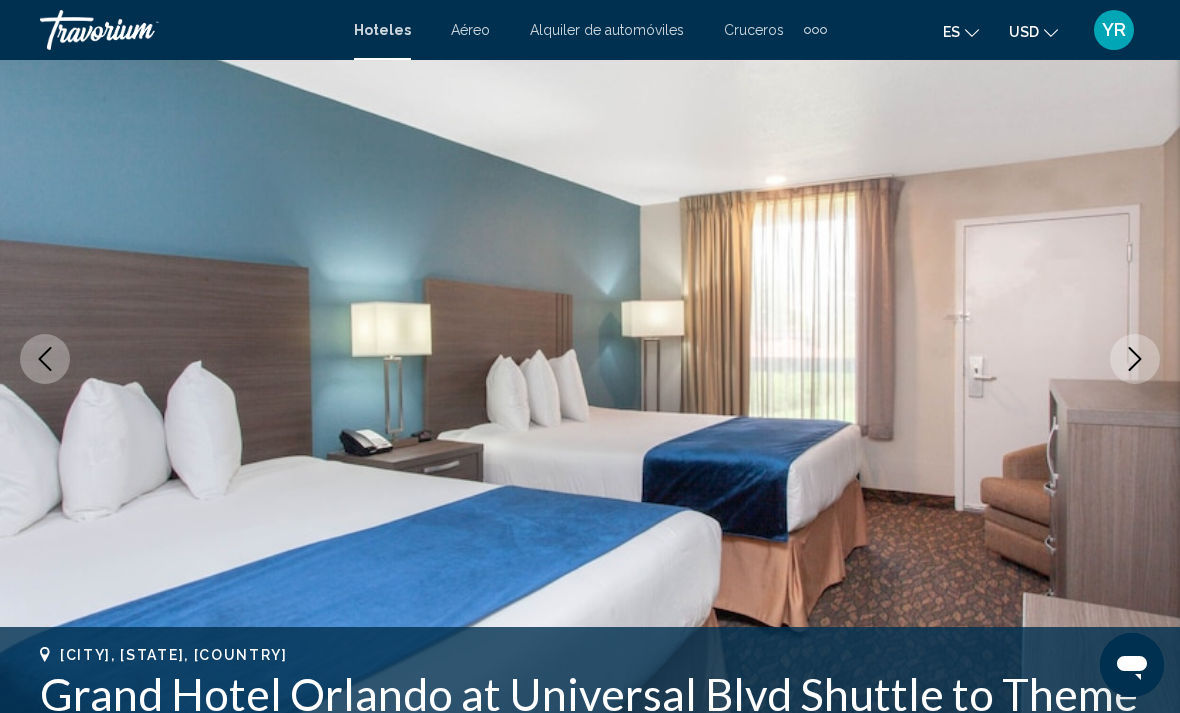 click at bounding box center (1135, 359) 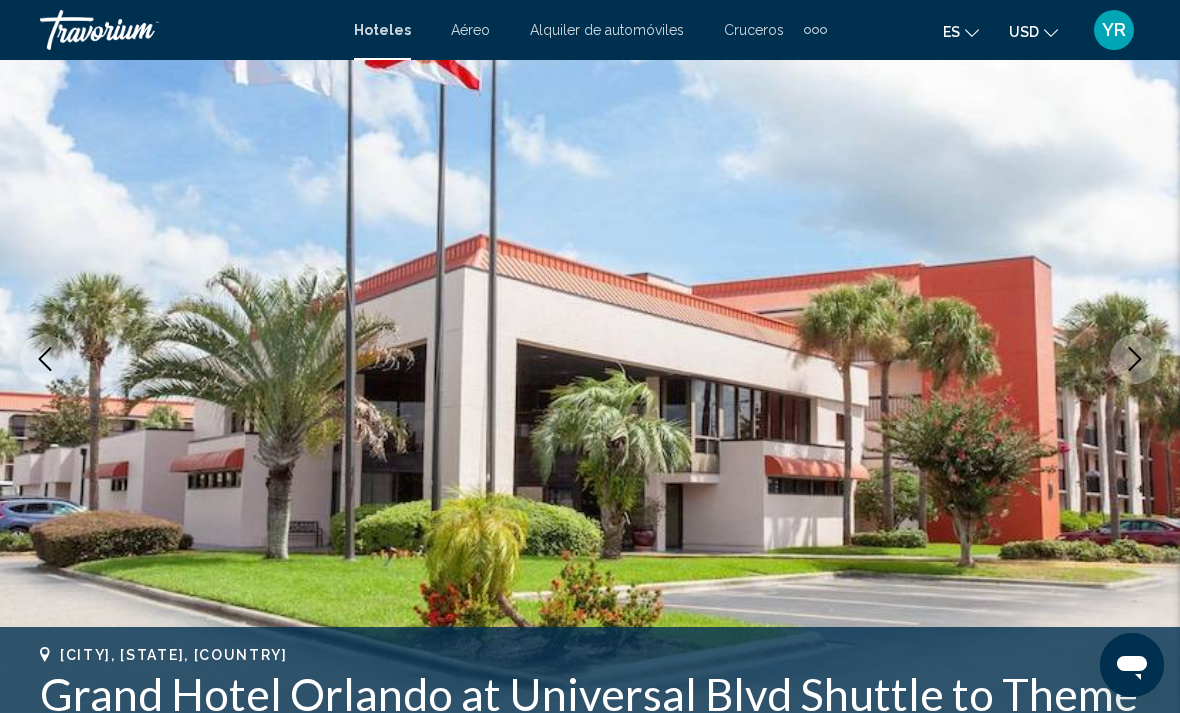 click at bounding box center [1135, 359] 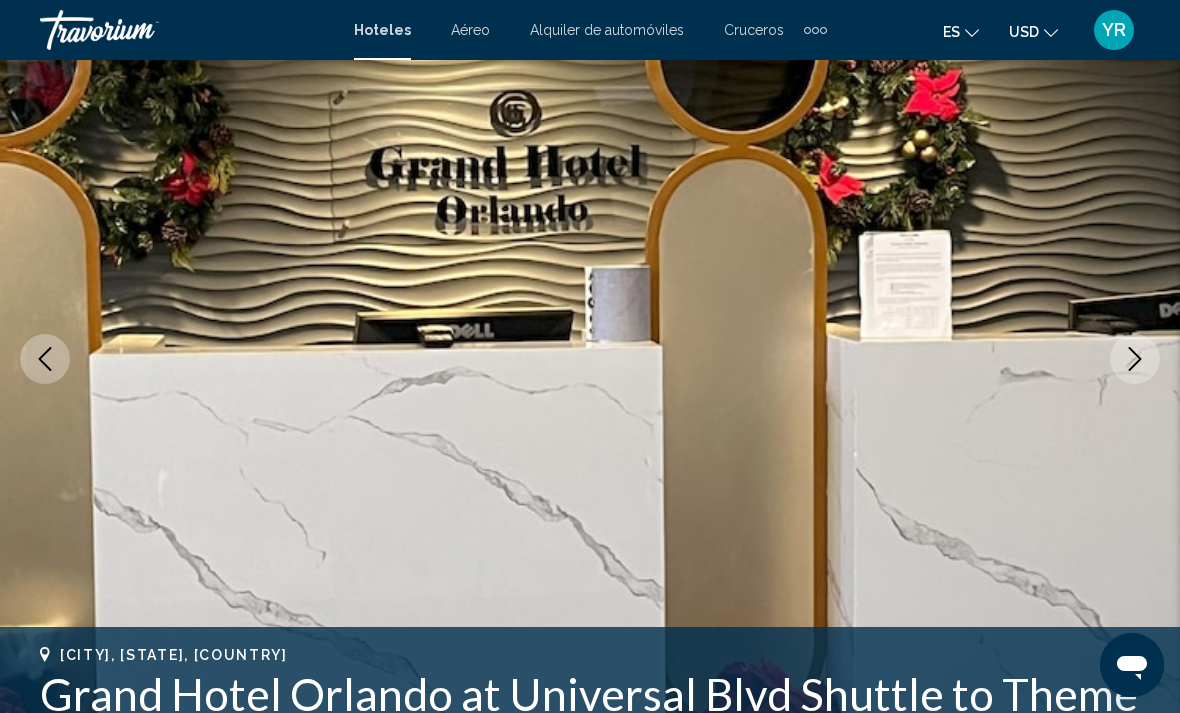 click at bounding box center [590, 359] 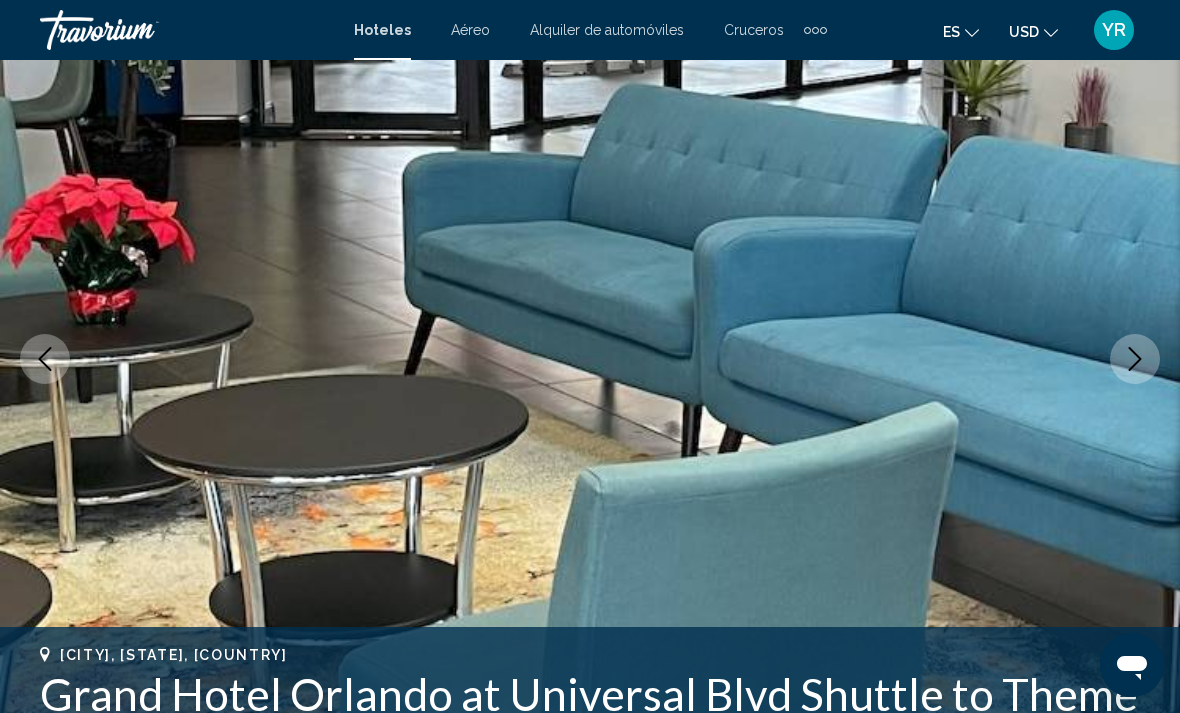 click 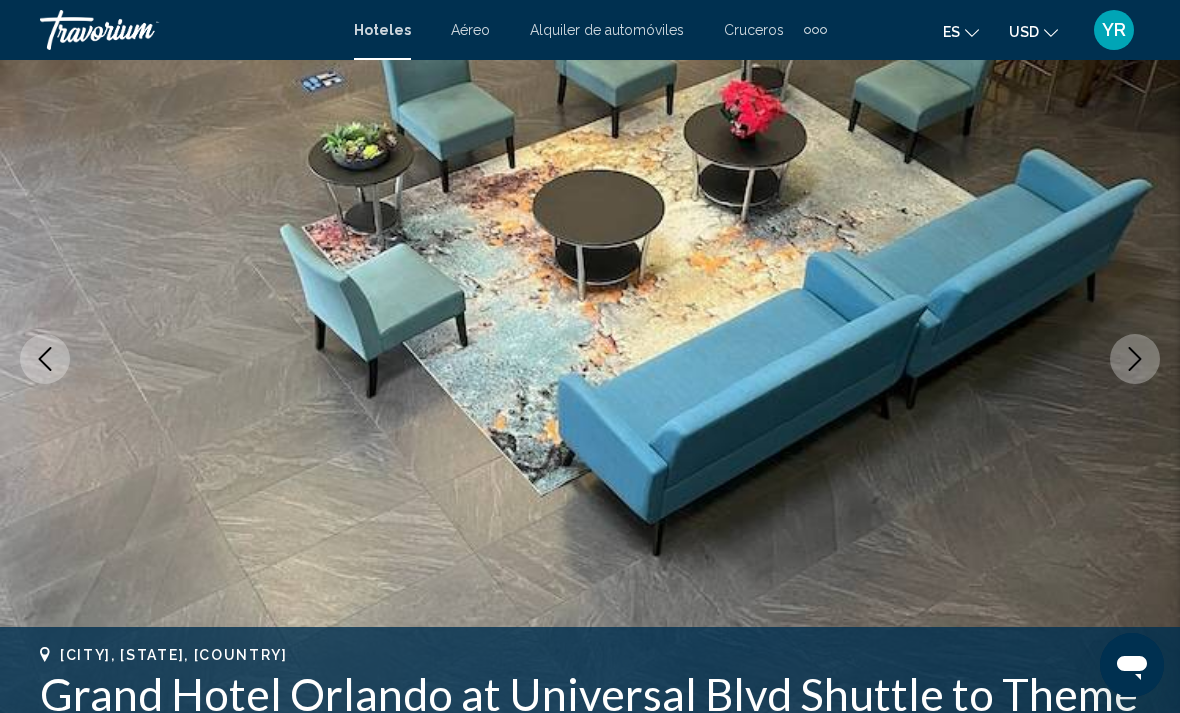 click 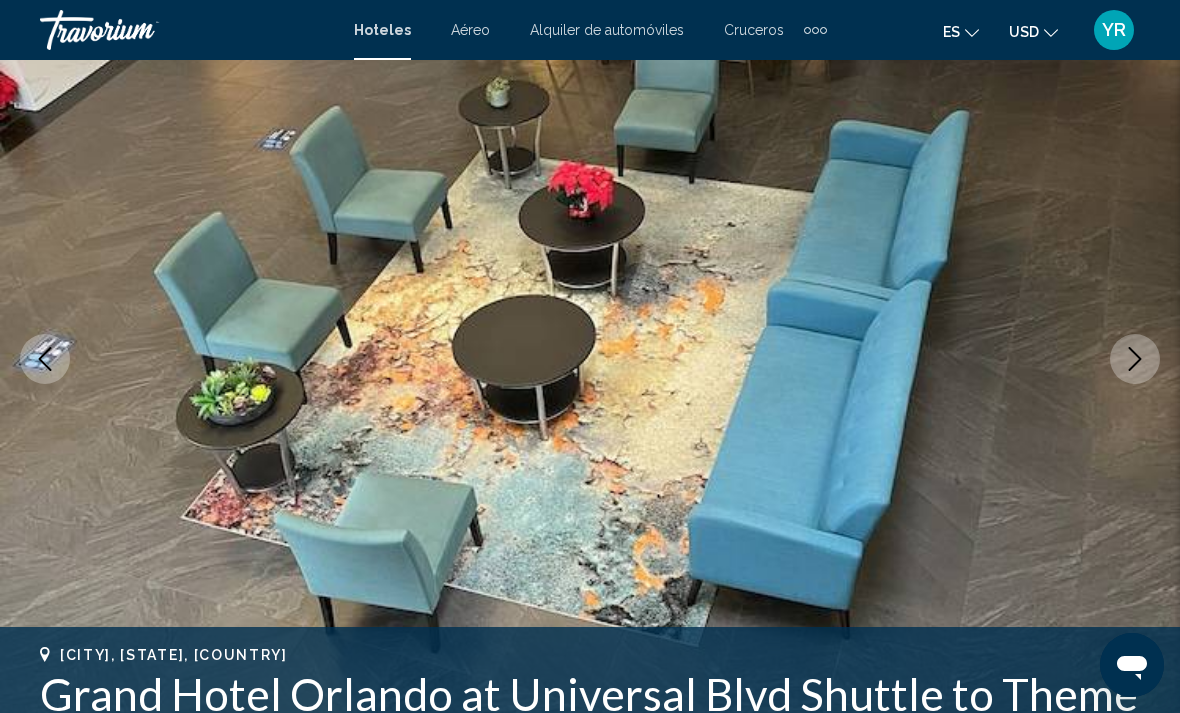 click at bounding box center [1135, 359] 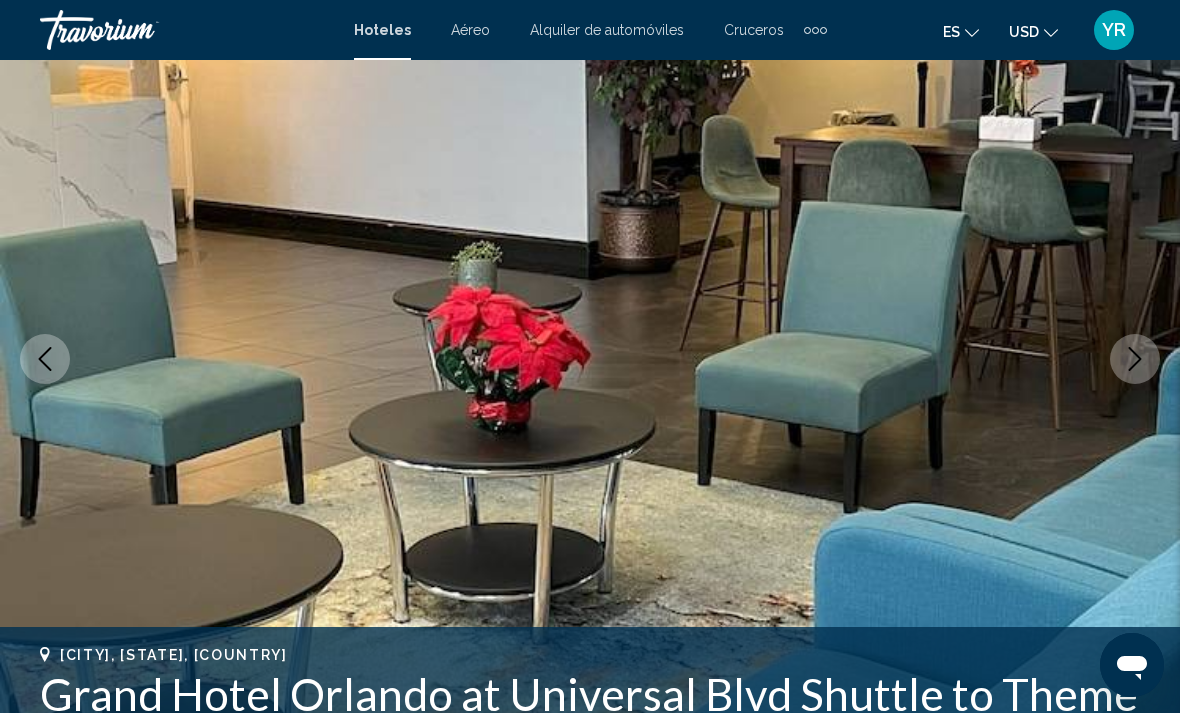 click at bounding box center (1135, 359) 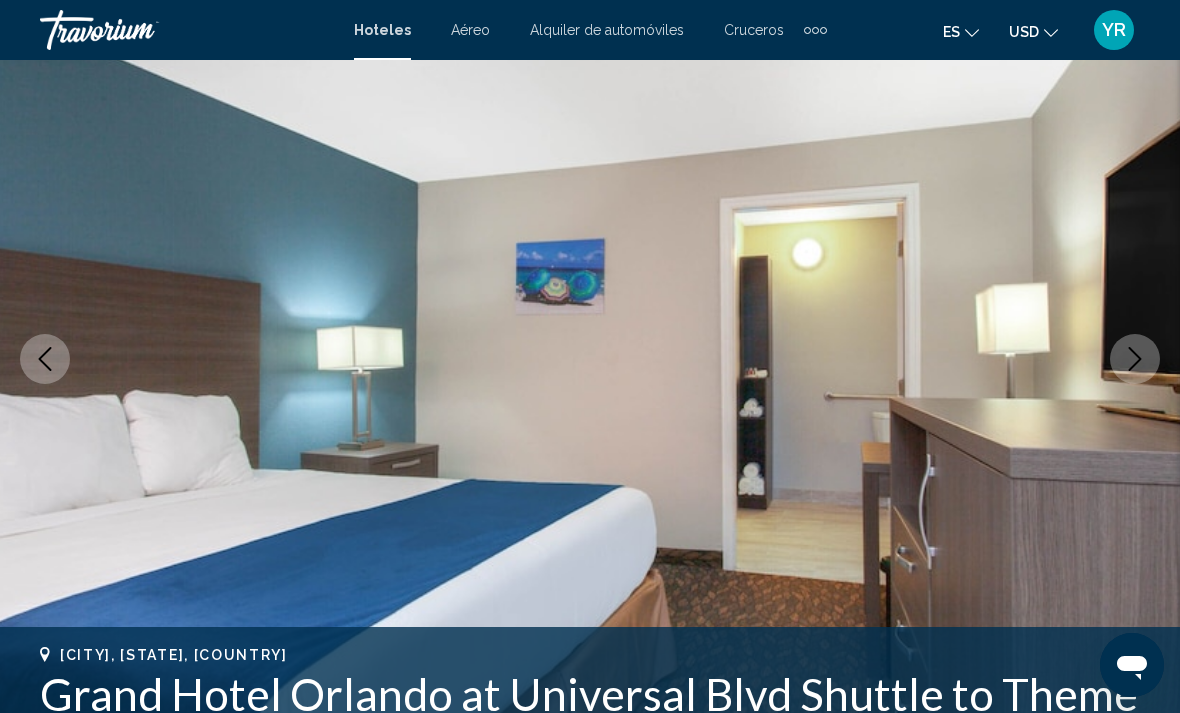 click at bounding box center [1135, 359] 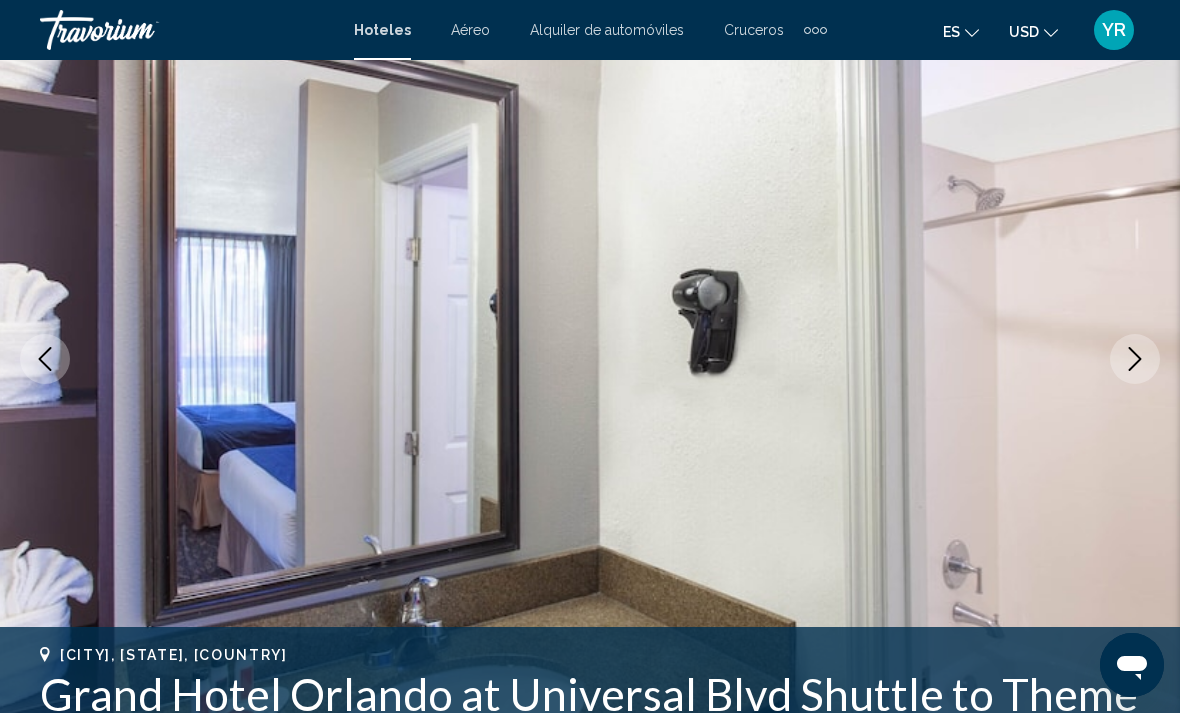 click at bounding box center (1135, 359) 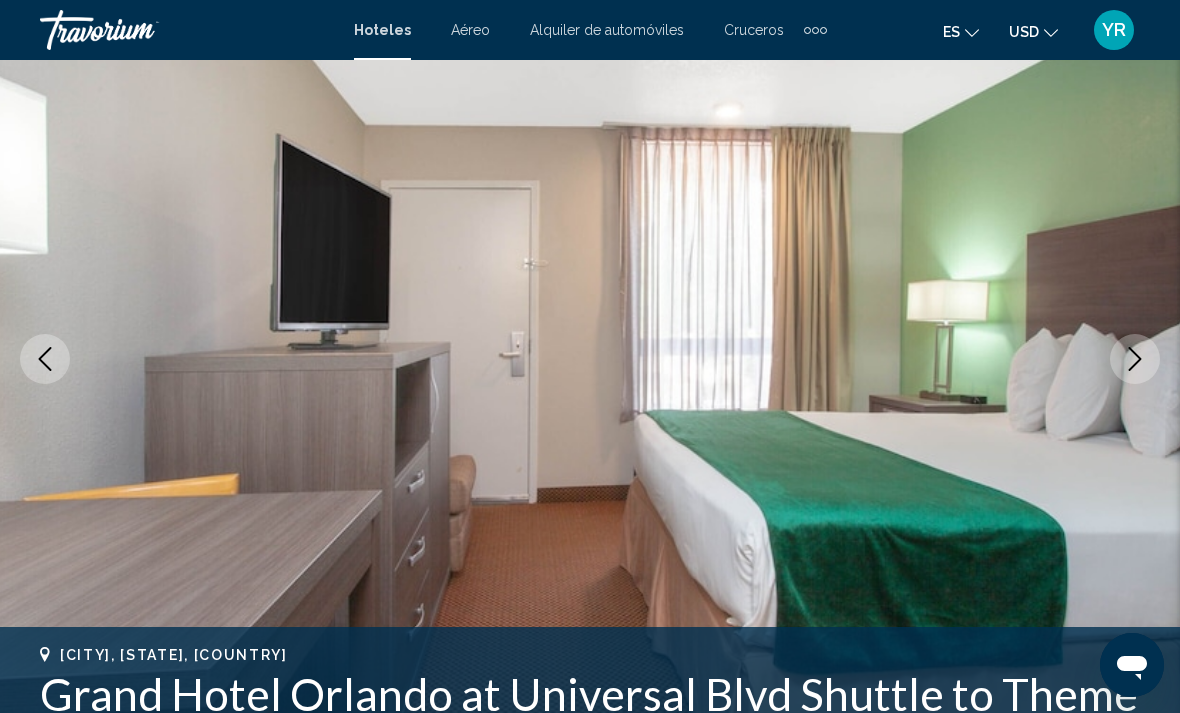 click at bounding box center (590, 359) 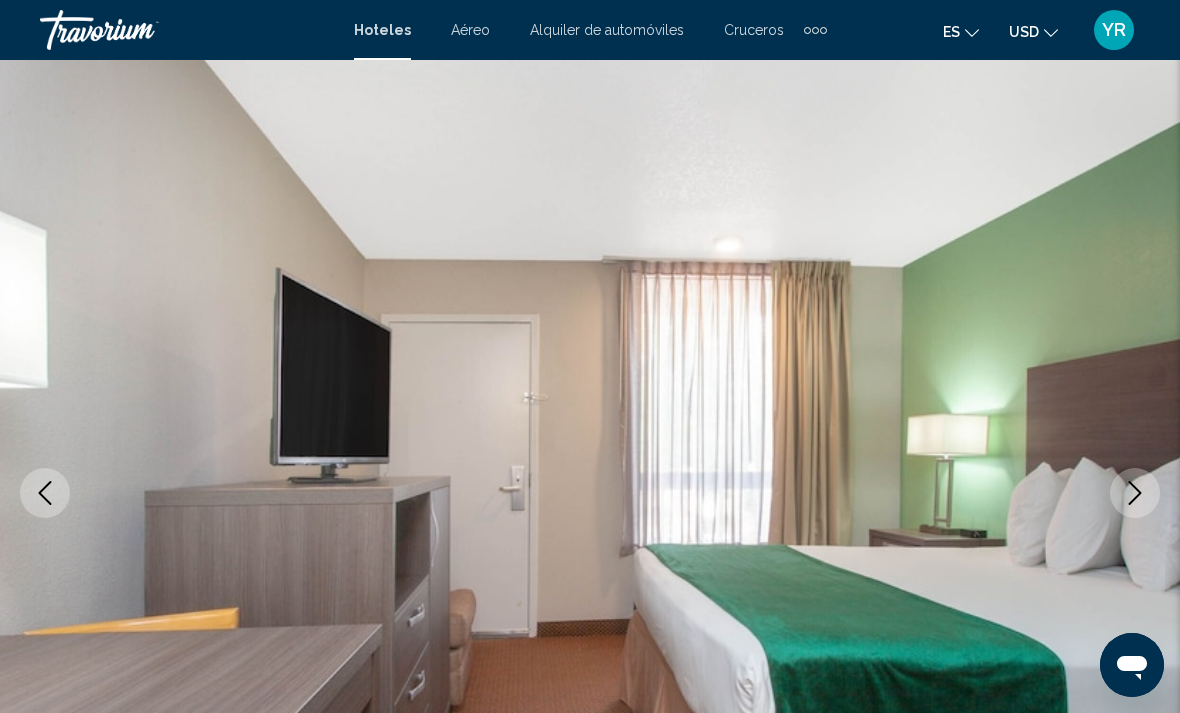scroll, scrollTop: 0, scrollLeft: 0, axis: both 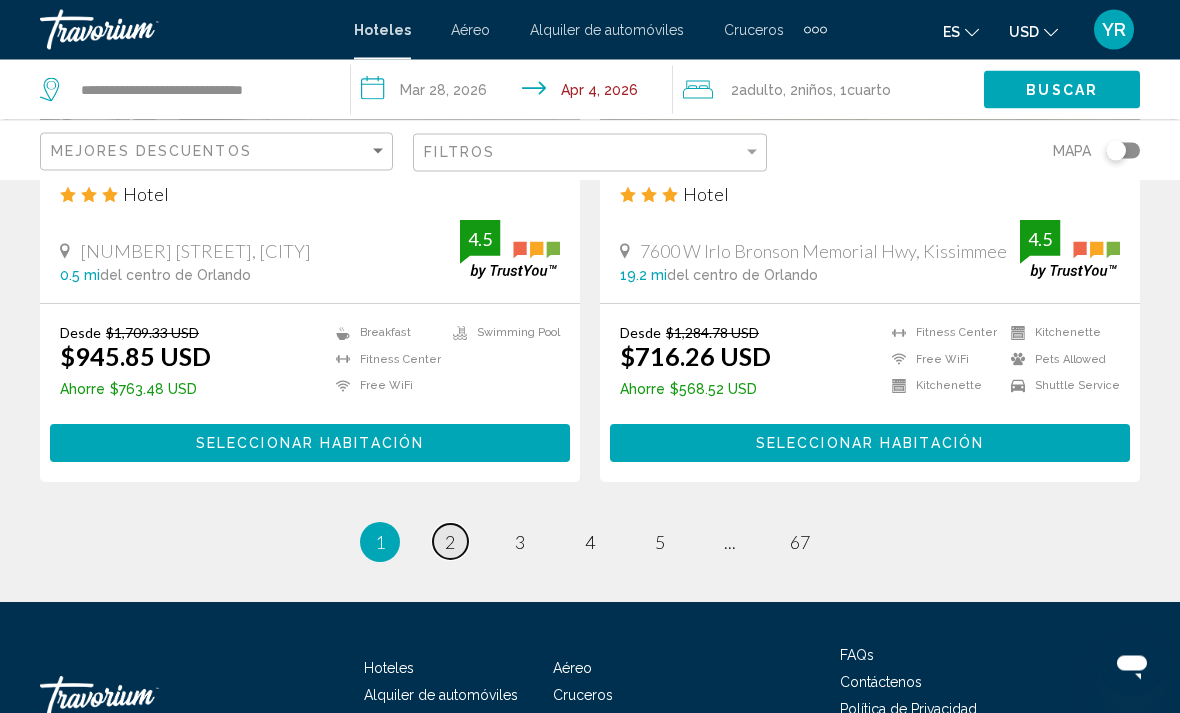 click on "page  2" at bounding box center [450, 542] 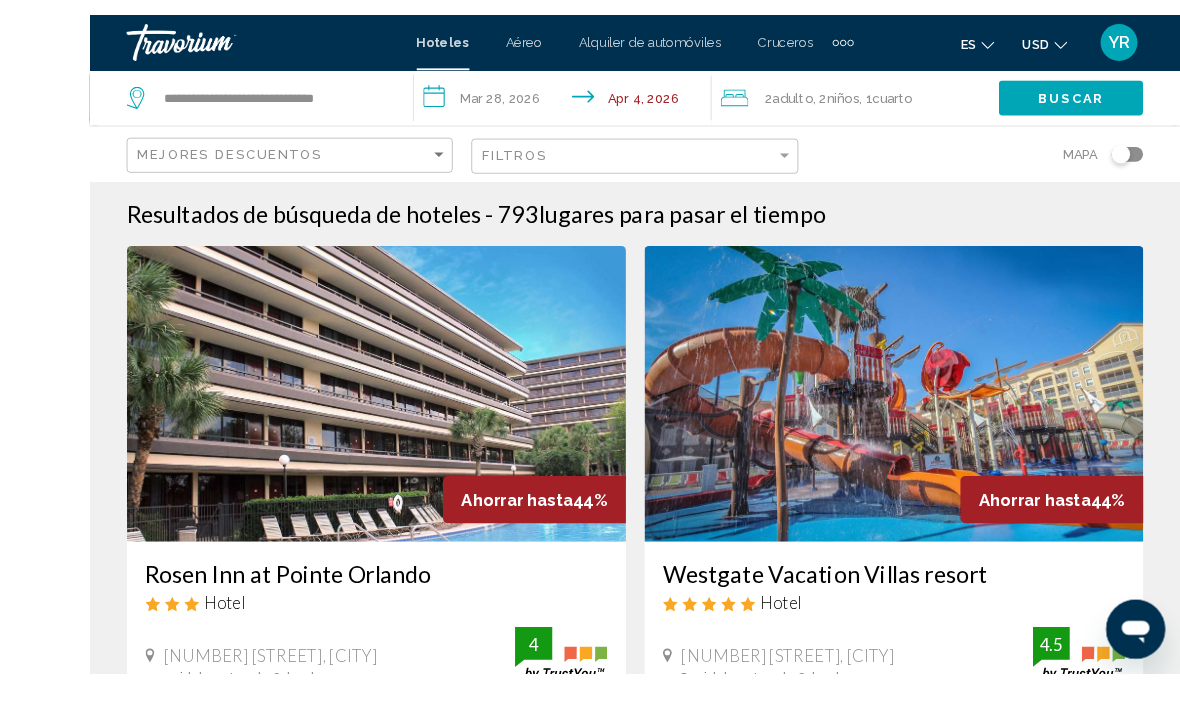 scroll, scrollTop: 11, scrollLeft: 0, axis: vertical 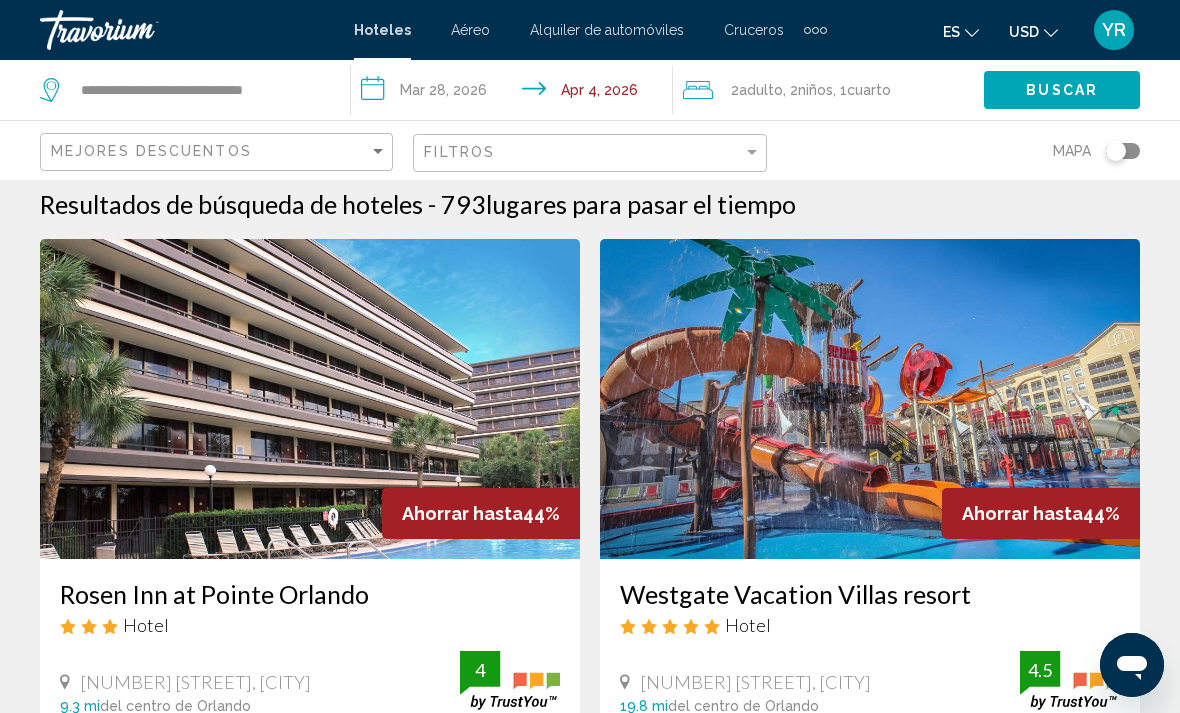 click at bounding box center [870, 399] 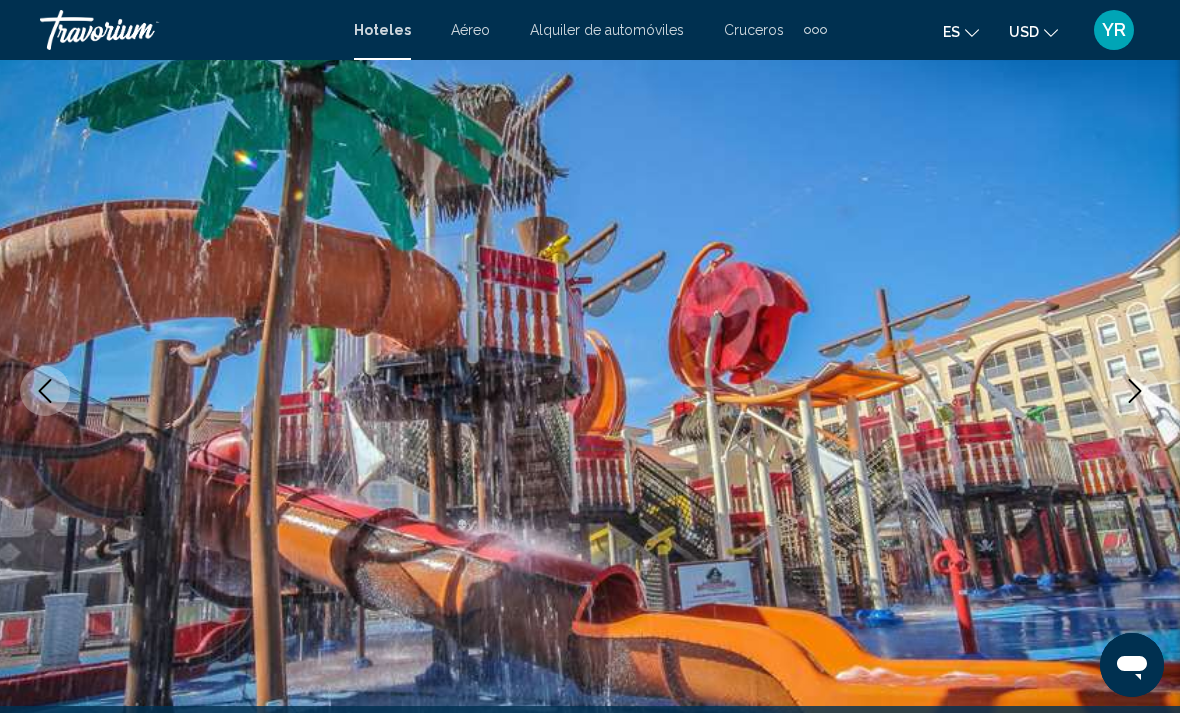 scroll, scrollTop: 146, scrollLeft: 0, axis: vertical 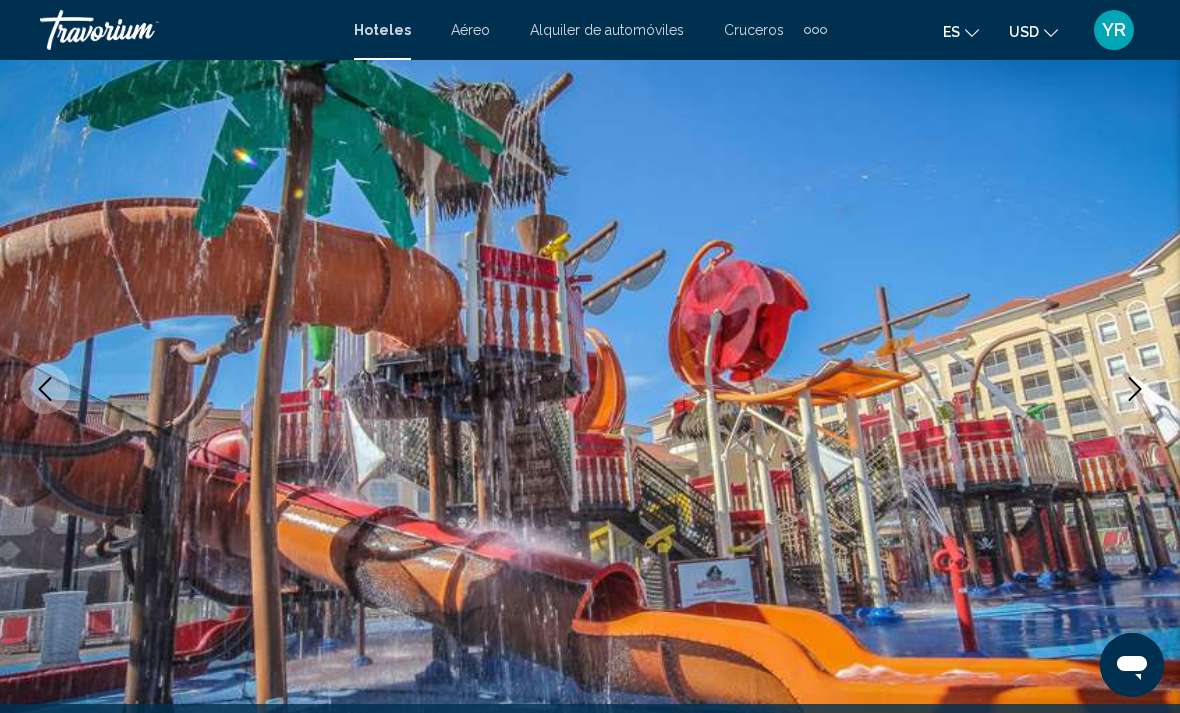 click at bounding box center [1135, 389] 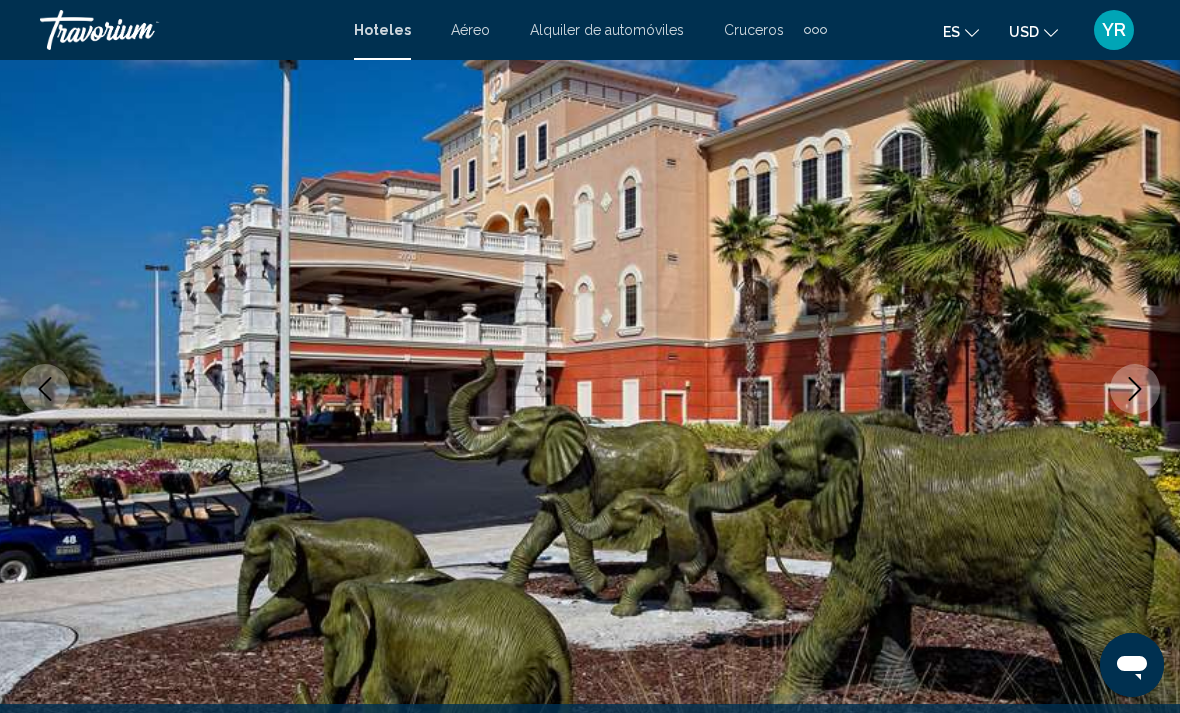 click at bounding box center [1135, 389] 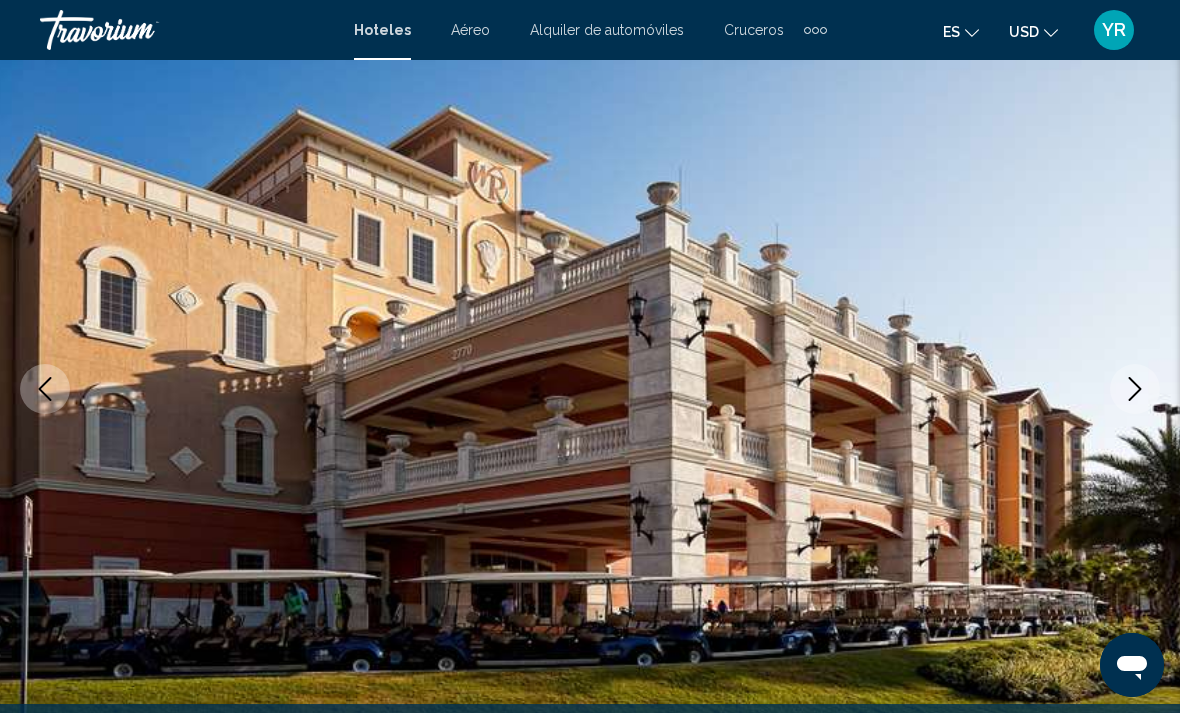 click at bounding box center (590, 389) 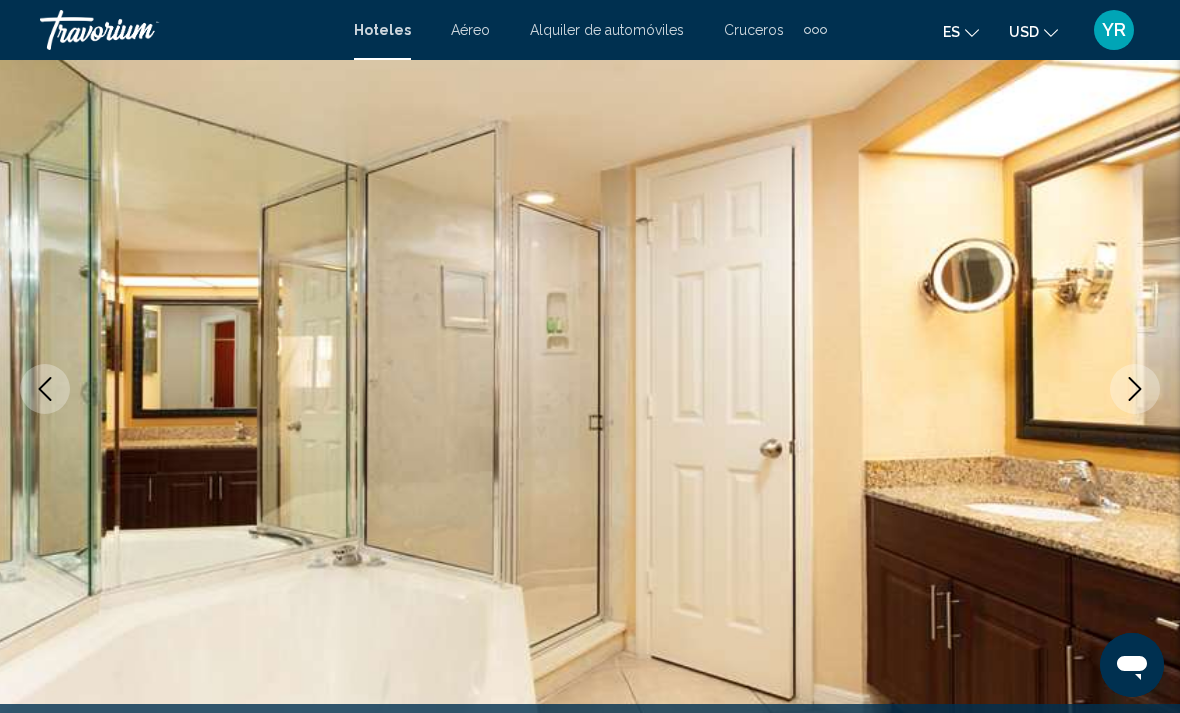 click 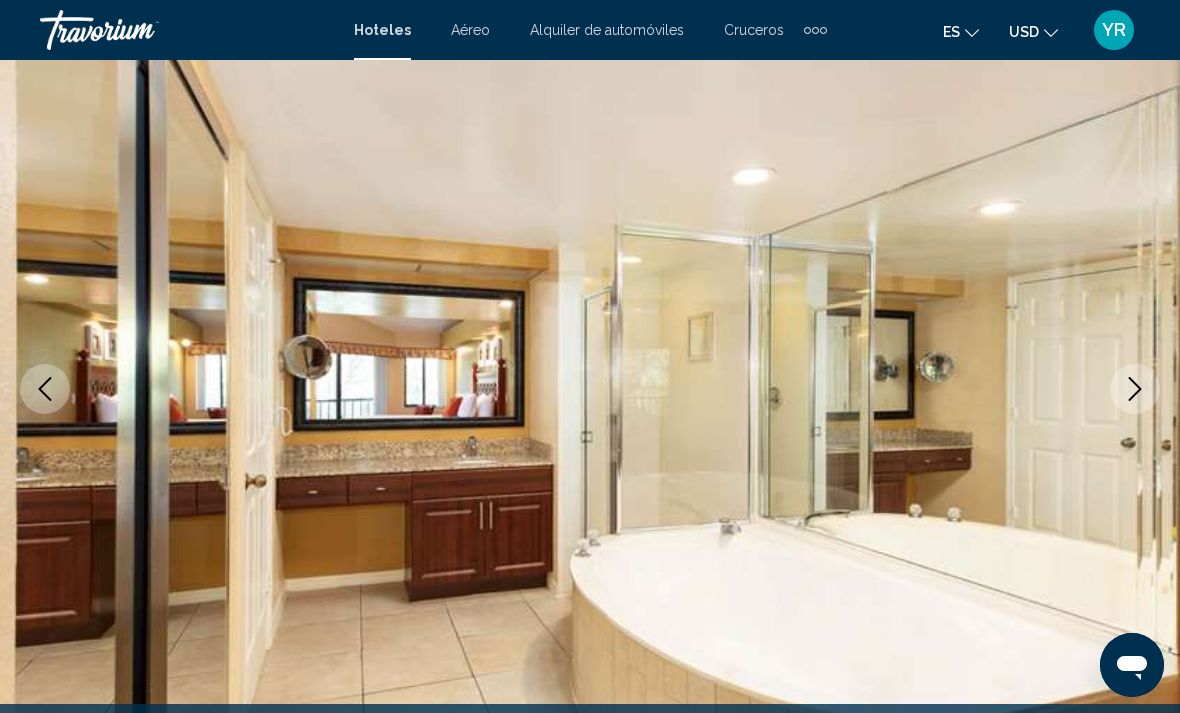click at bounding box center (590, 389) 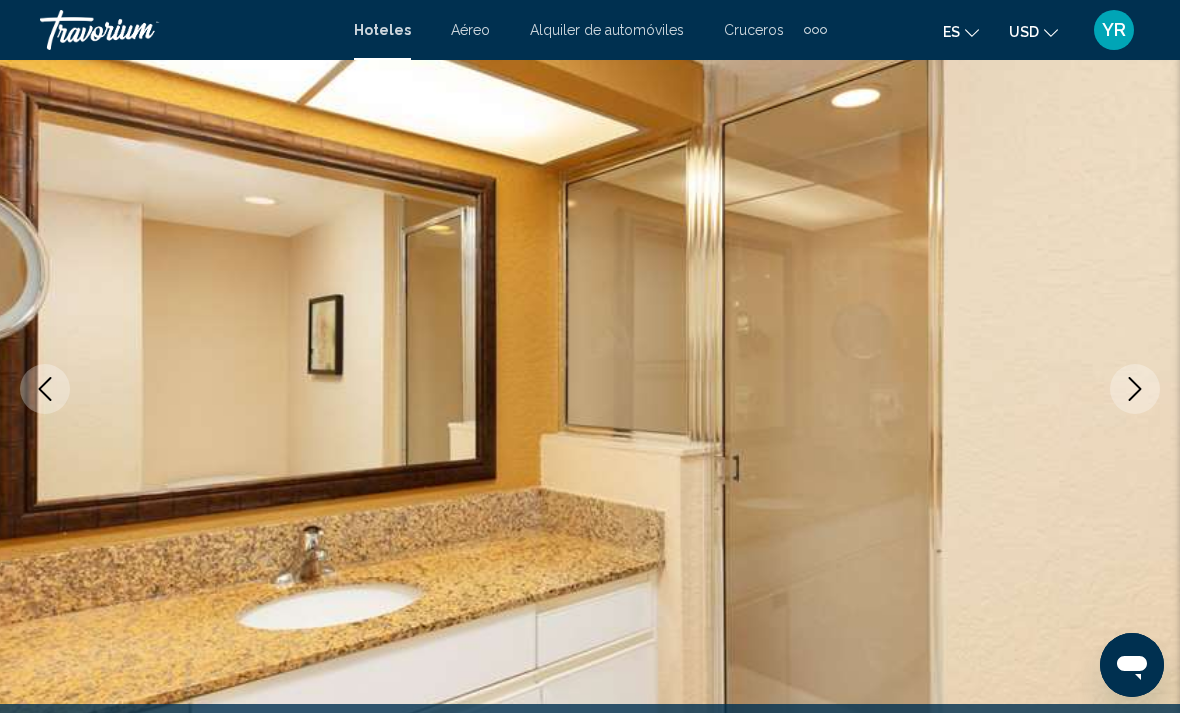 click 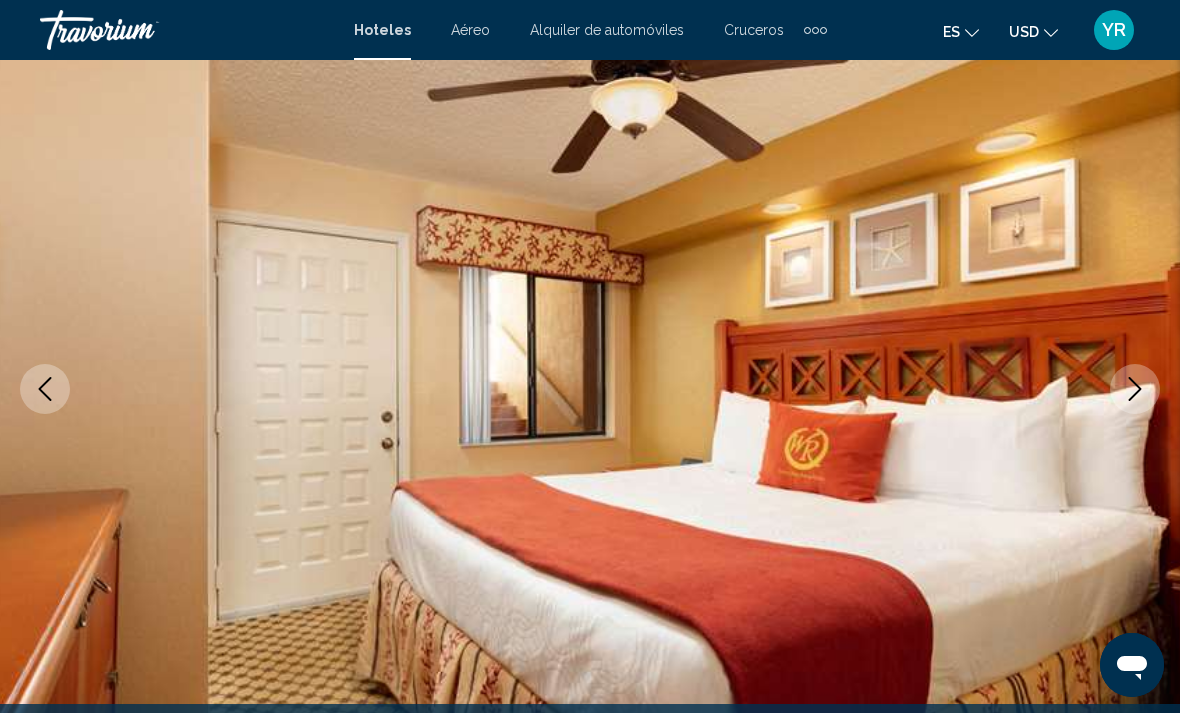 click at bounding box center (1135, 389) 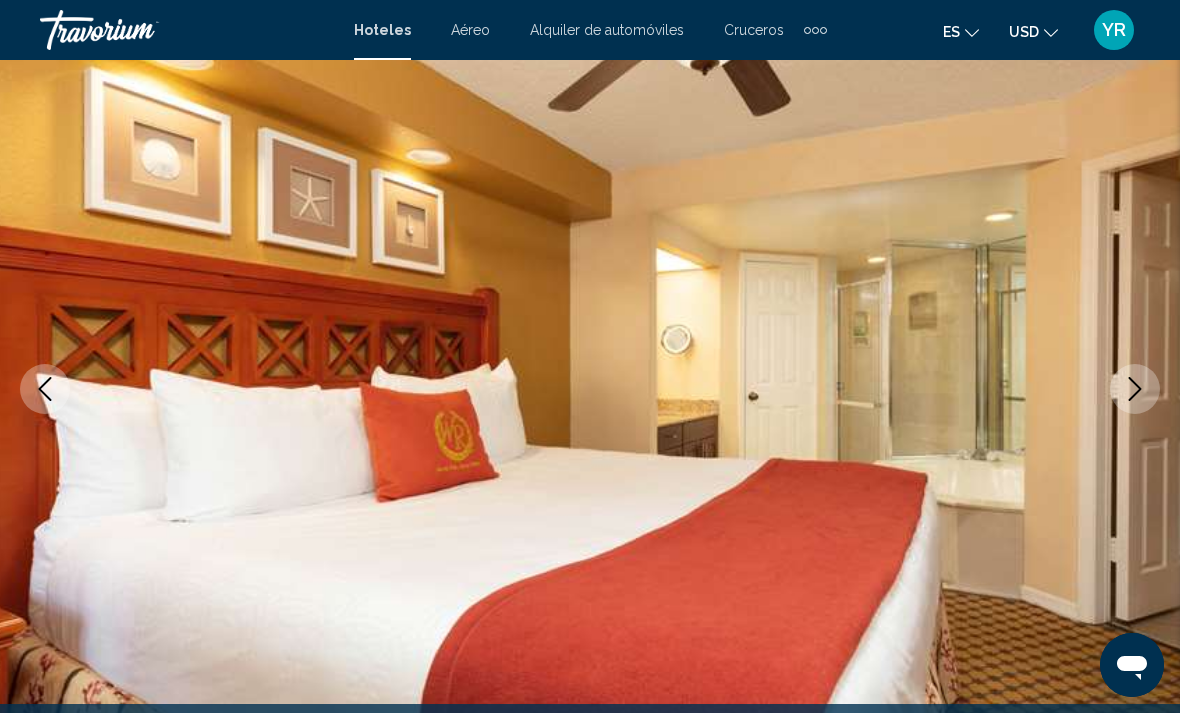 click at bounding box center [1135, 389] 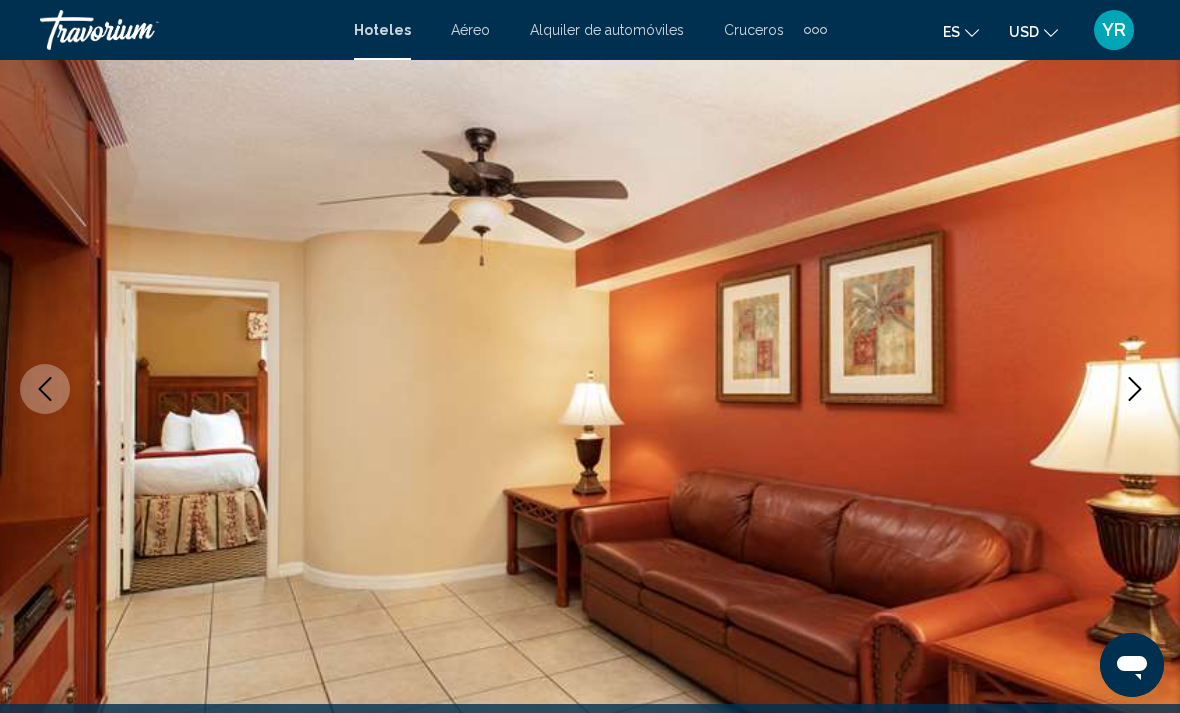click at bounding box center (1135, 389) 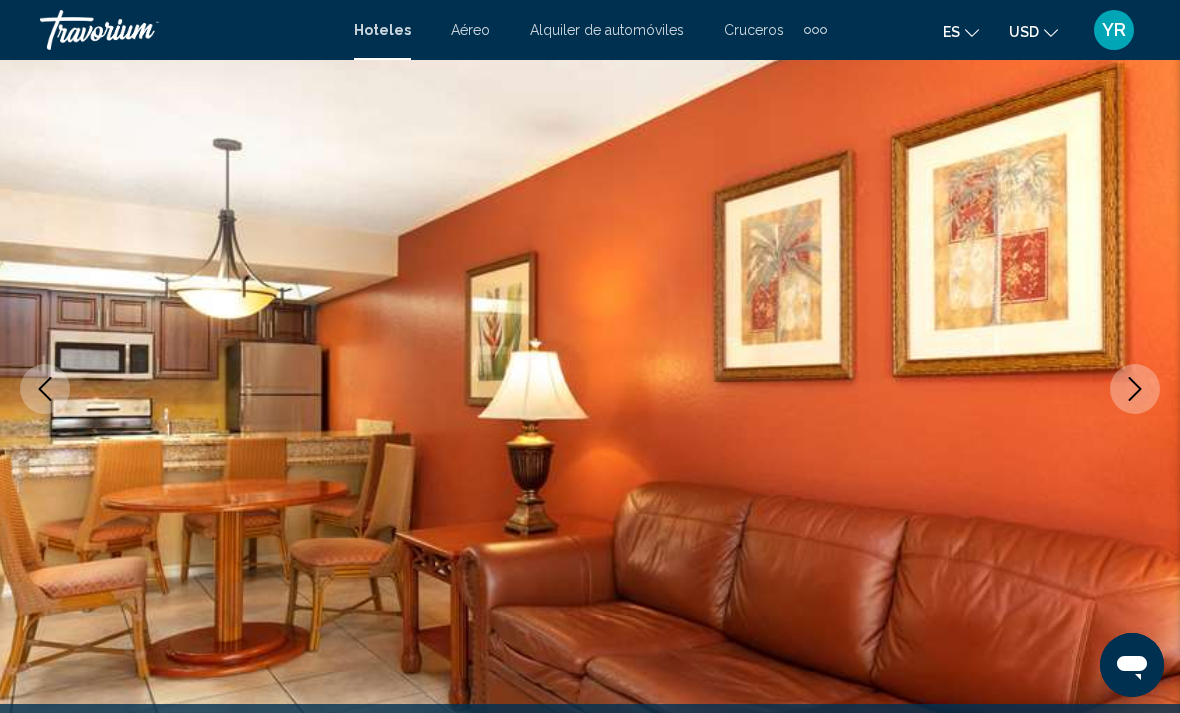 click at bounding box center [1135, 389] 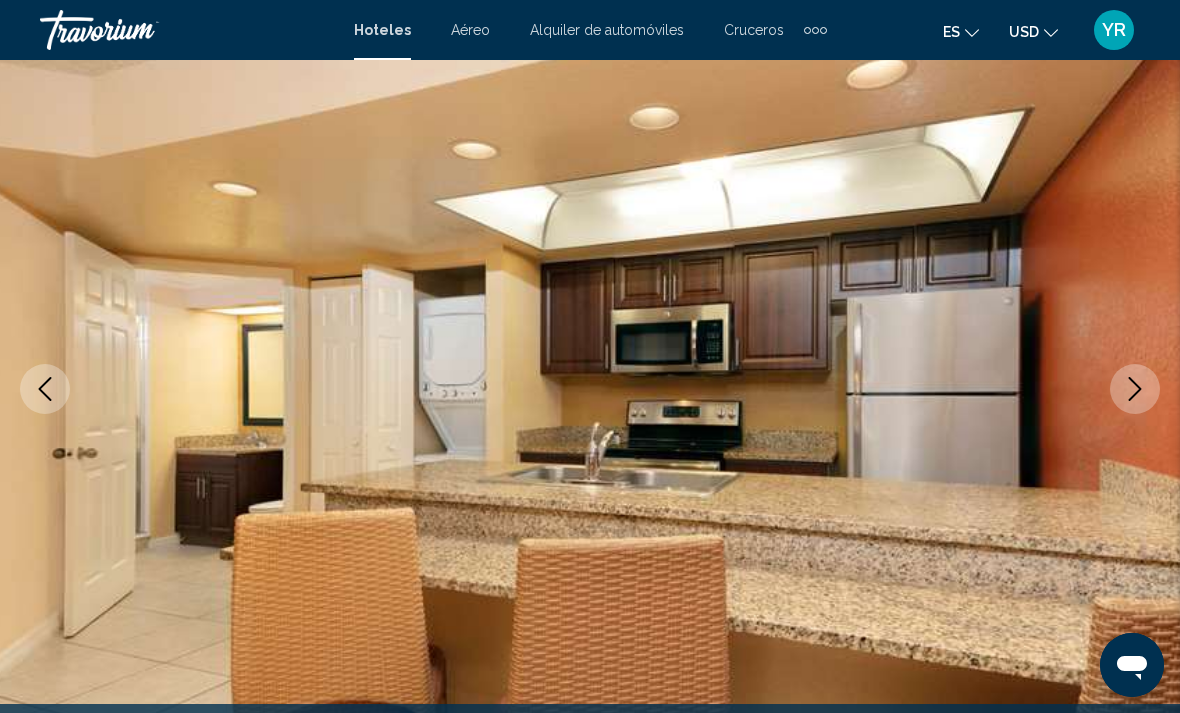 click at bounding box center (1135, 389) 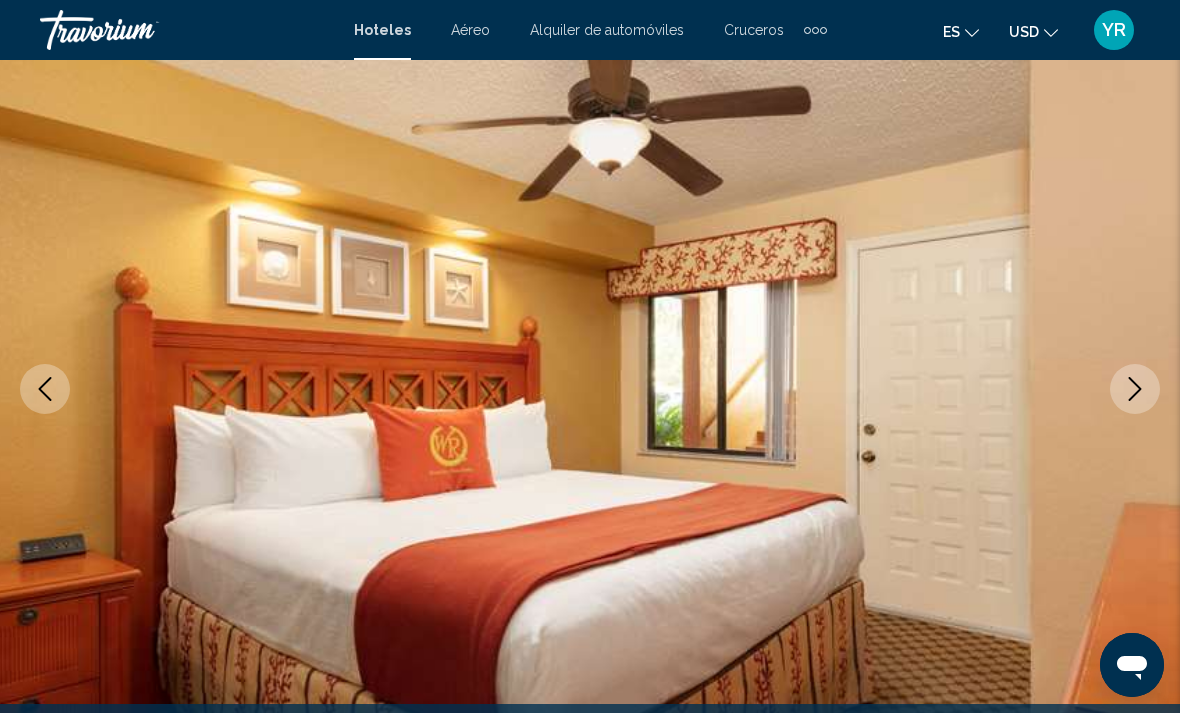 click at bounding box center (1135, 389) 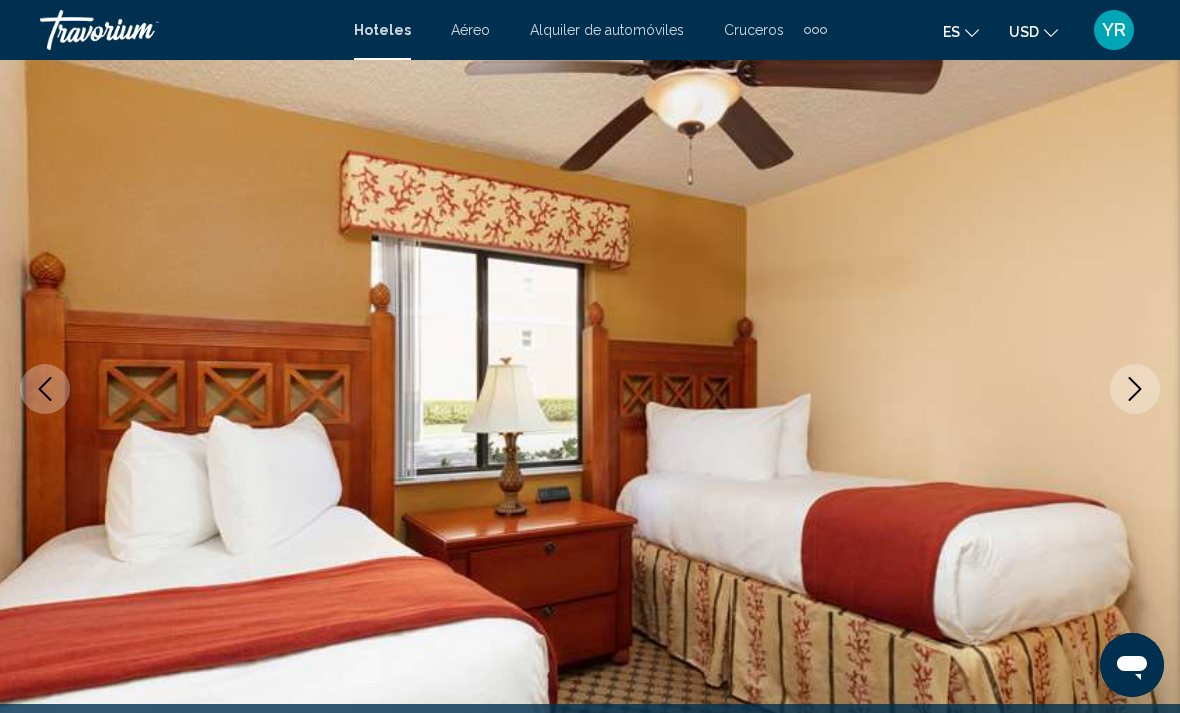 click at bounding box center [590, 389] 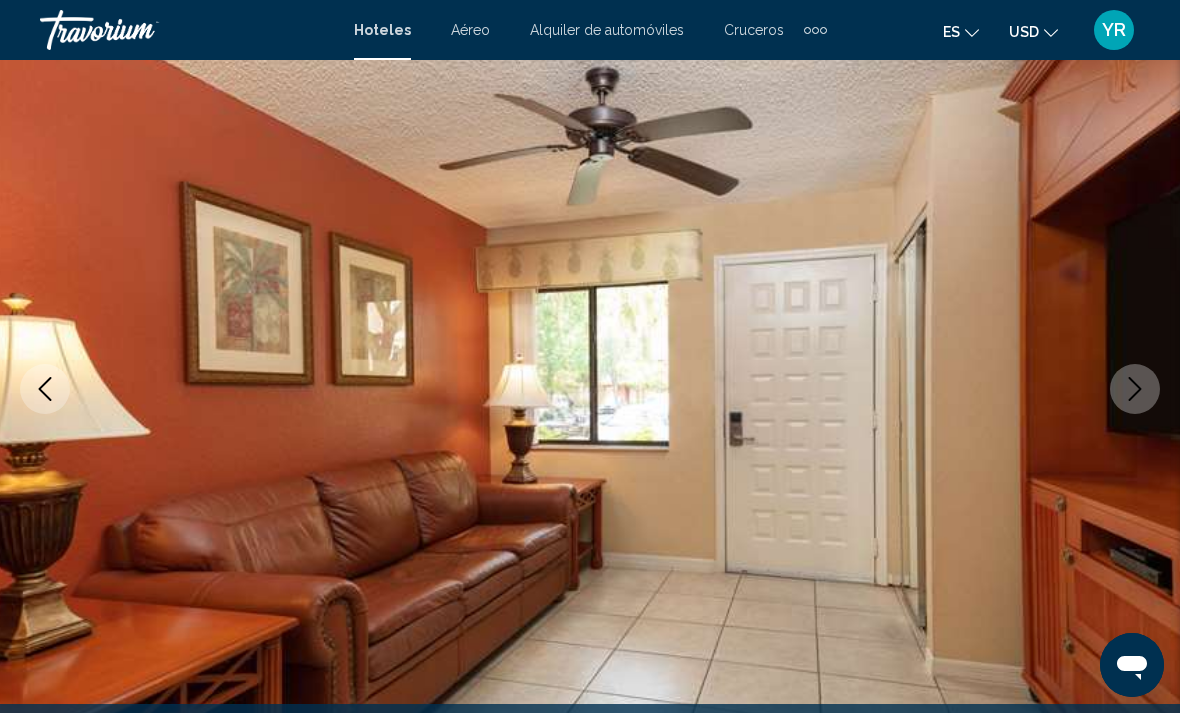 click at bounding box center (1135, 389) 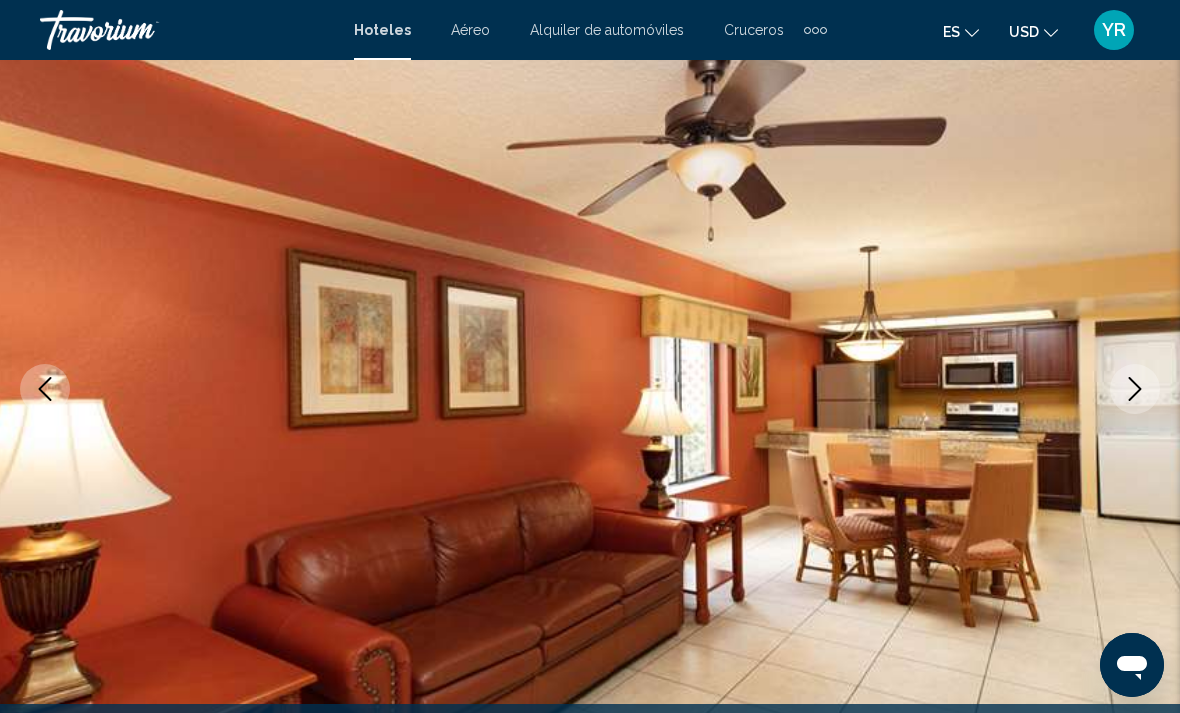 click at bounding box center [1135, 389] 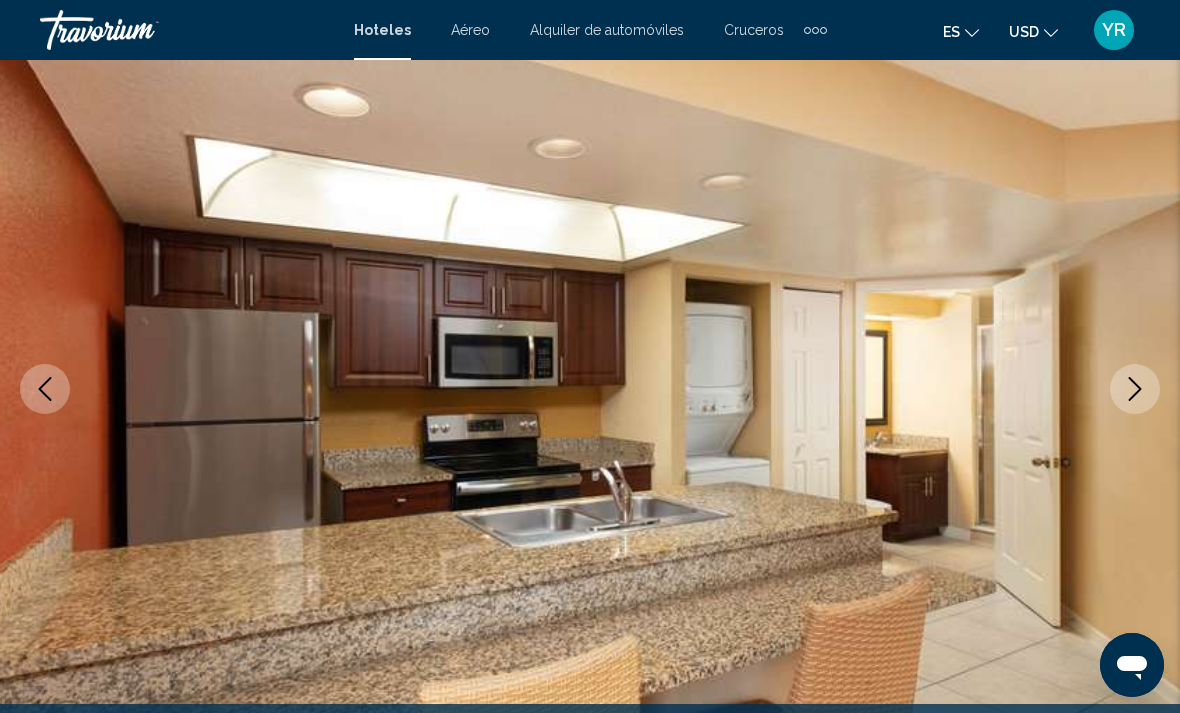 click at bounding box center (1135, 389) 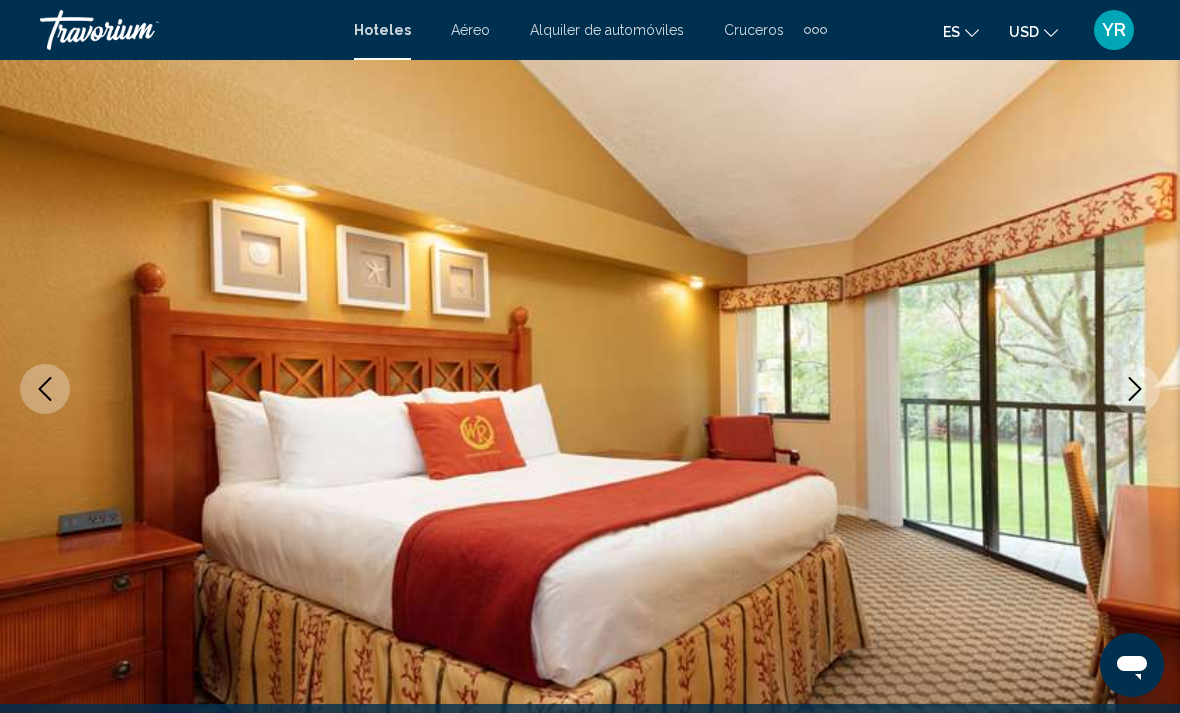 click at bounding box center (1135, 389) 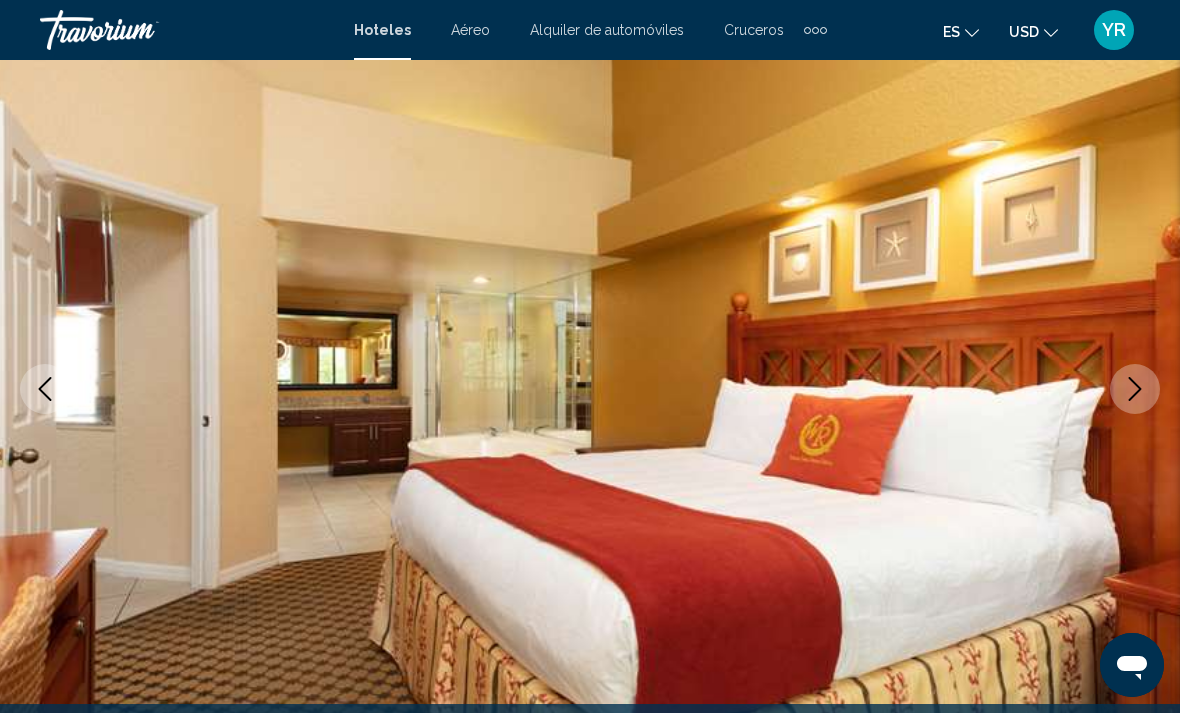 click at bounding box center [1135, 389] 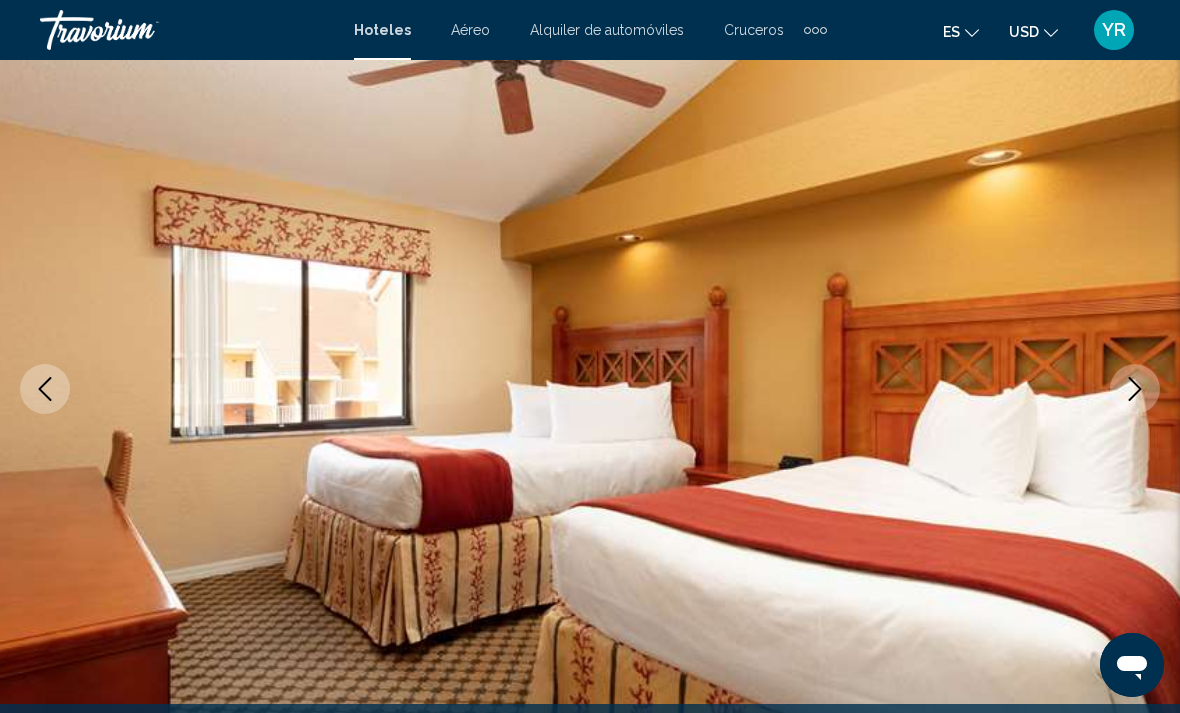 click at bounding box center (1135, 389) 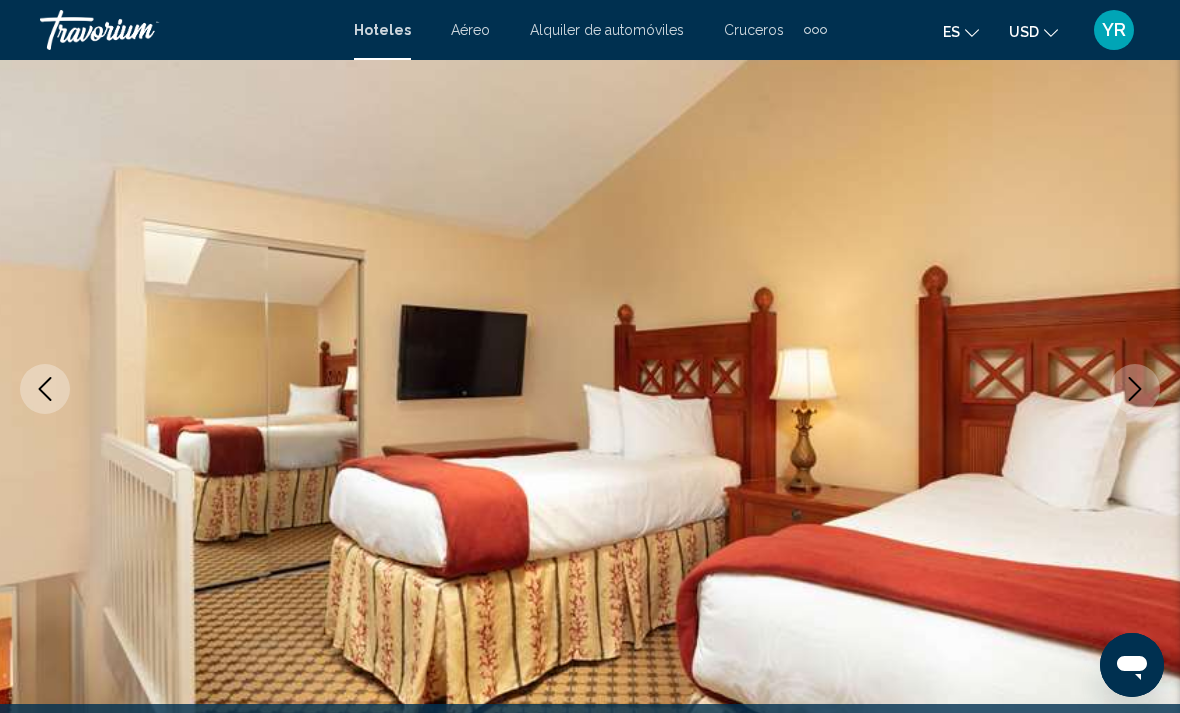 click 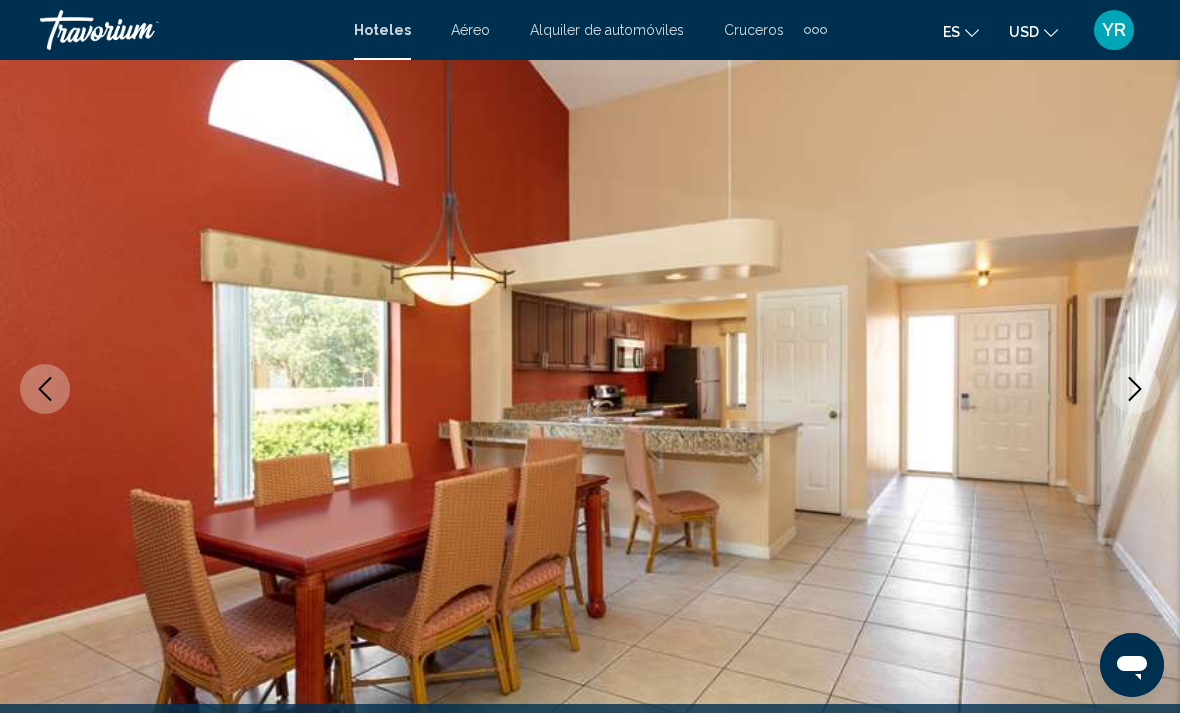 click 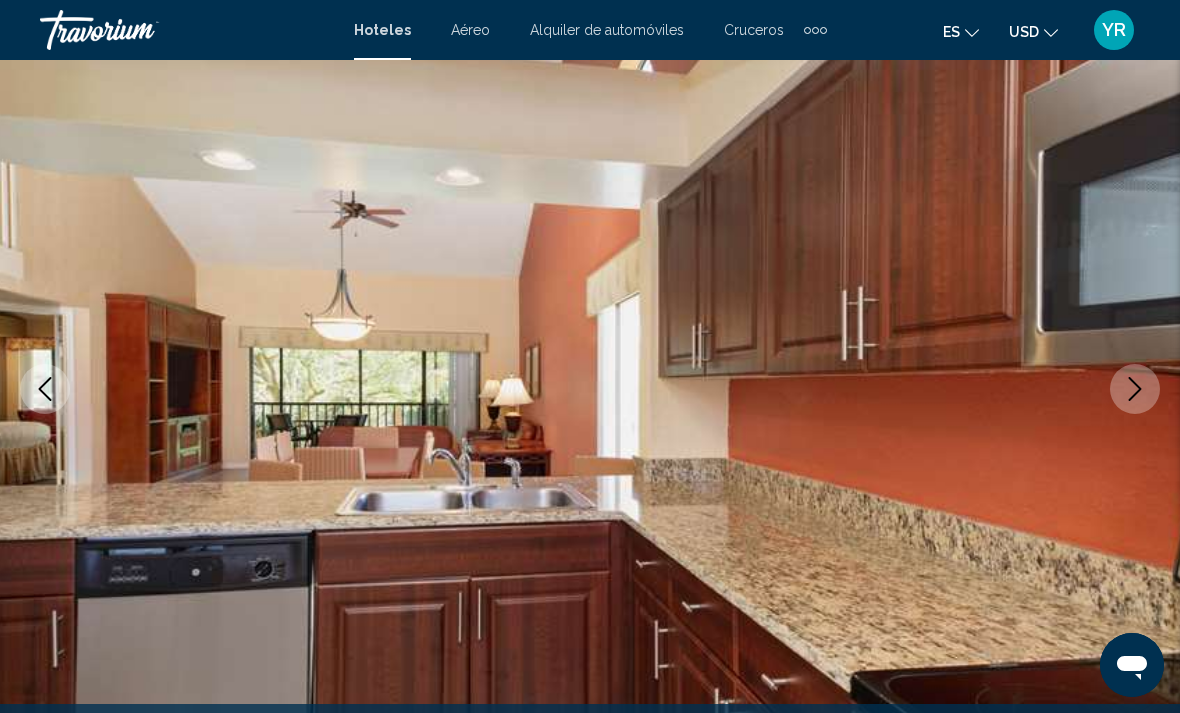 click at bounding box center (1135, 389) 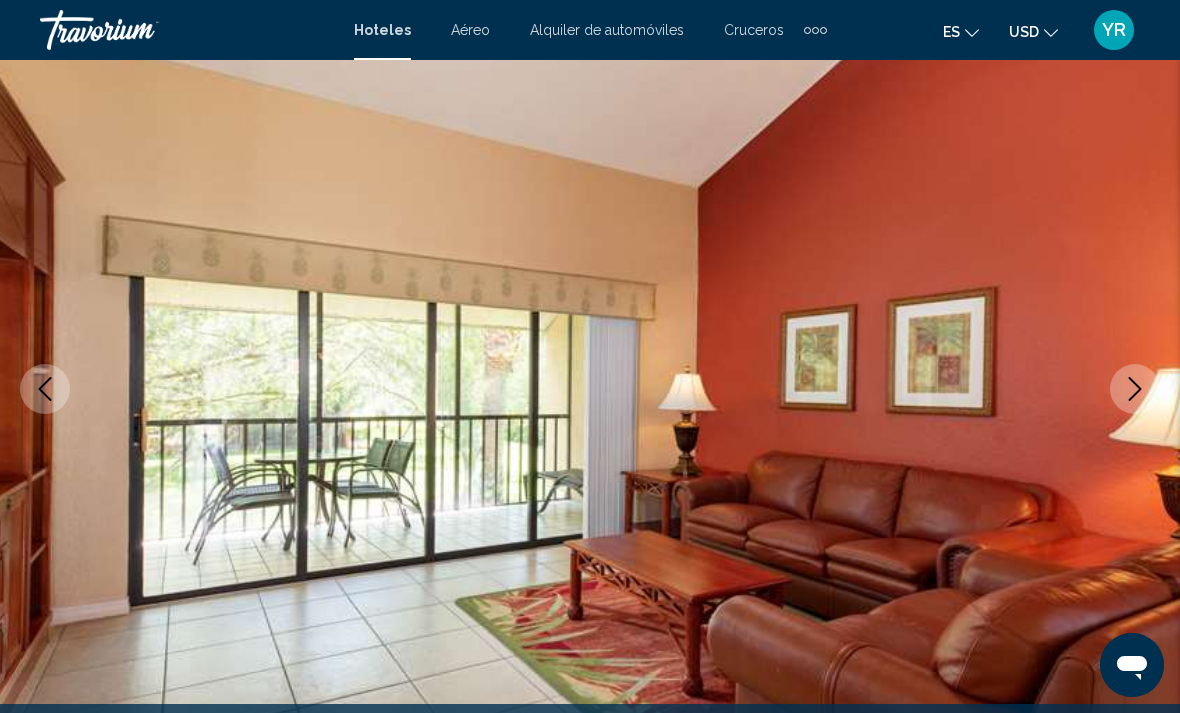 click at bounding box center (1135, 389) 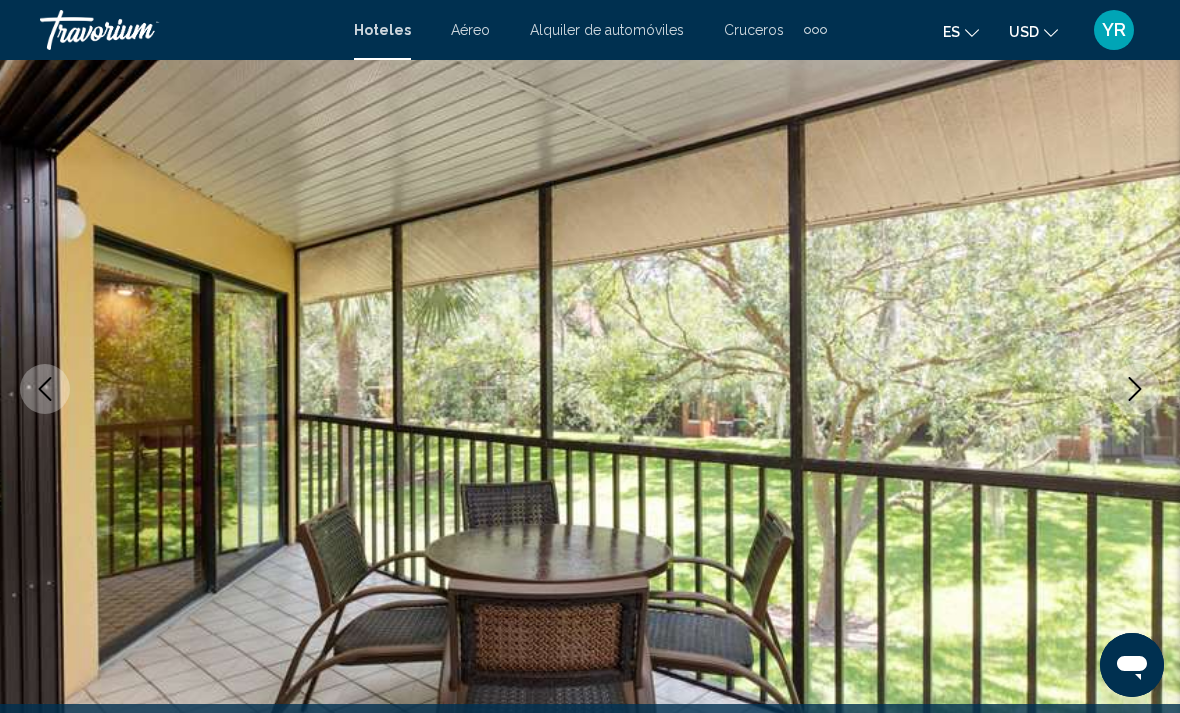 click at bounding box center [1135, 389] 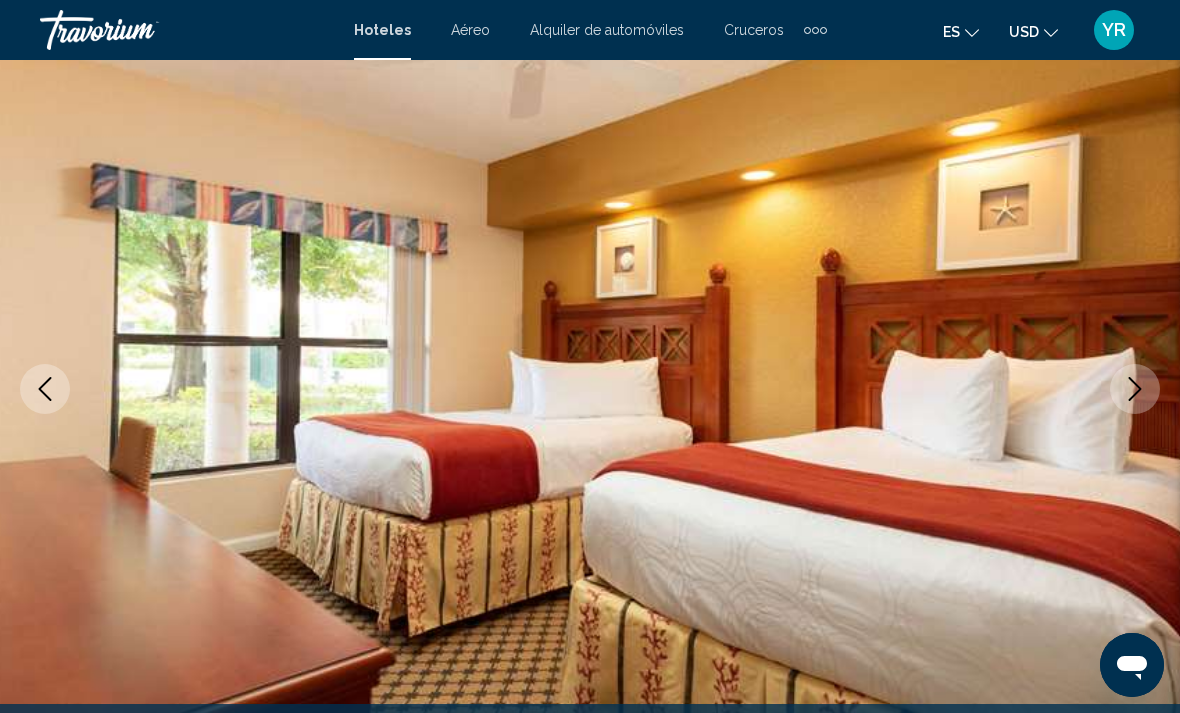 click at bounding box center (1135, 389) 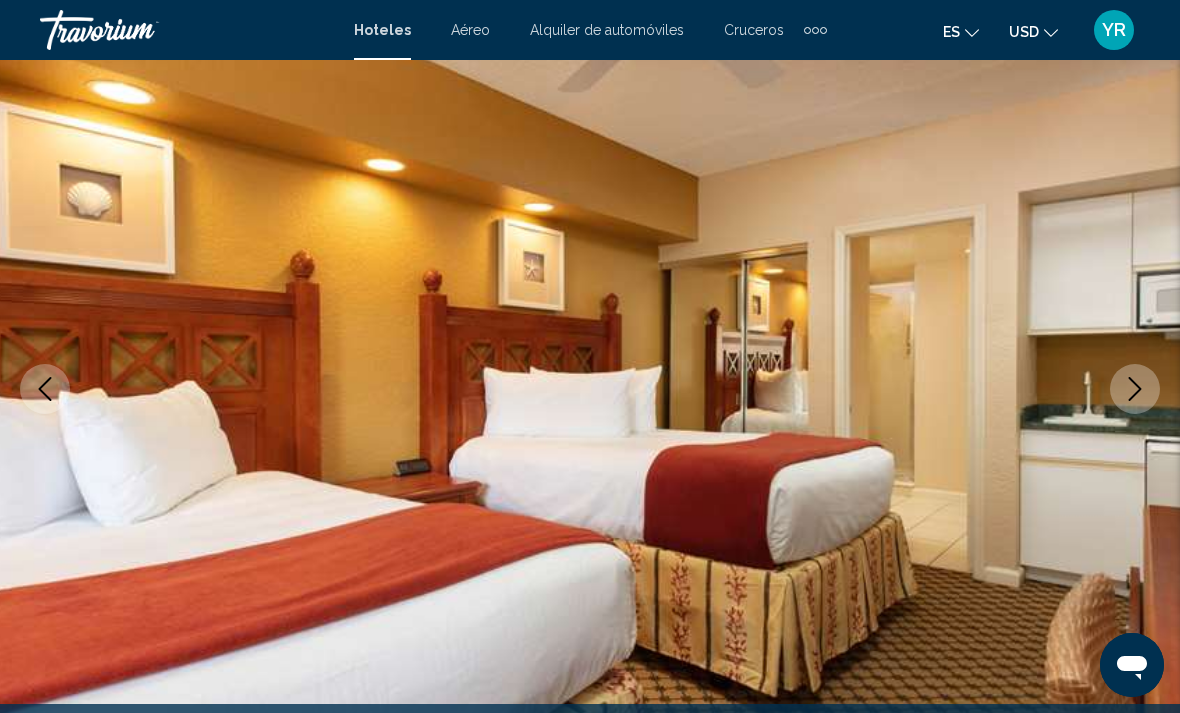 click at bounding box center (1135, 389) 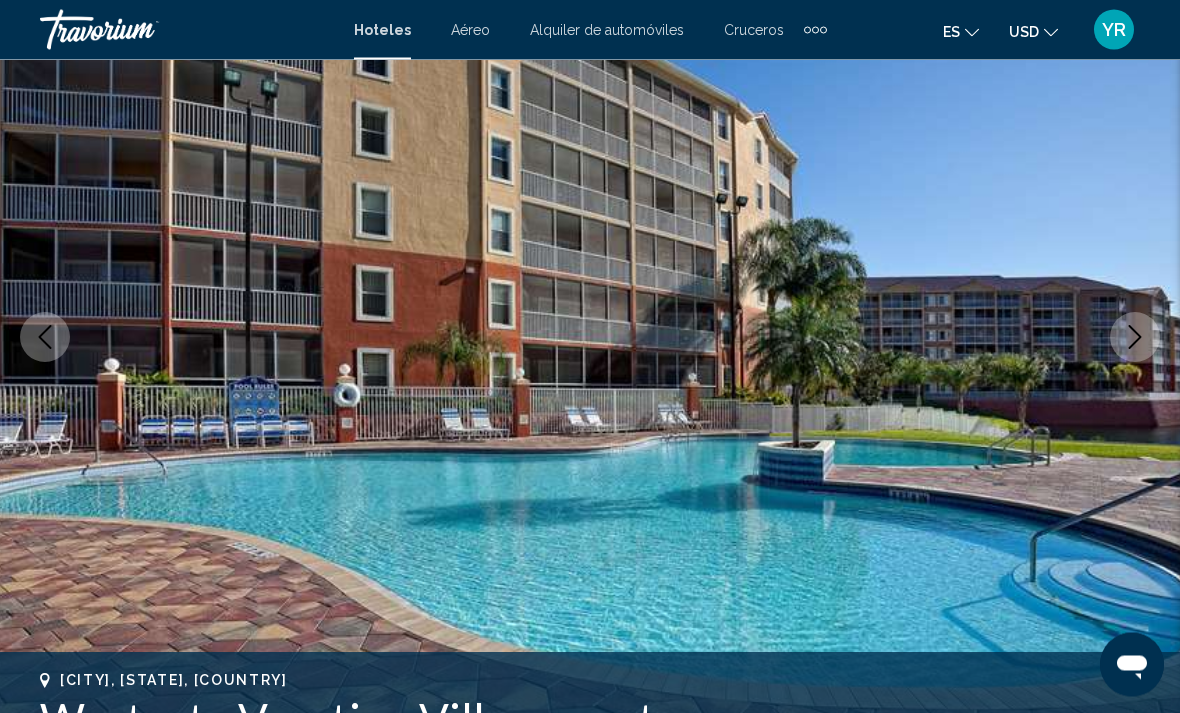 scroll, scrollTop: 198, scrollLeft: 0, axis: vertical 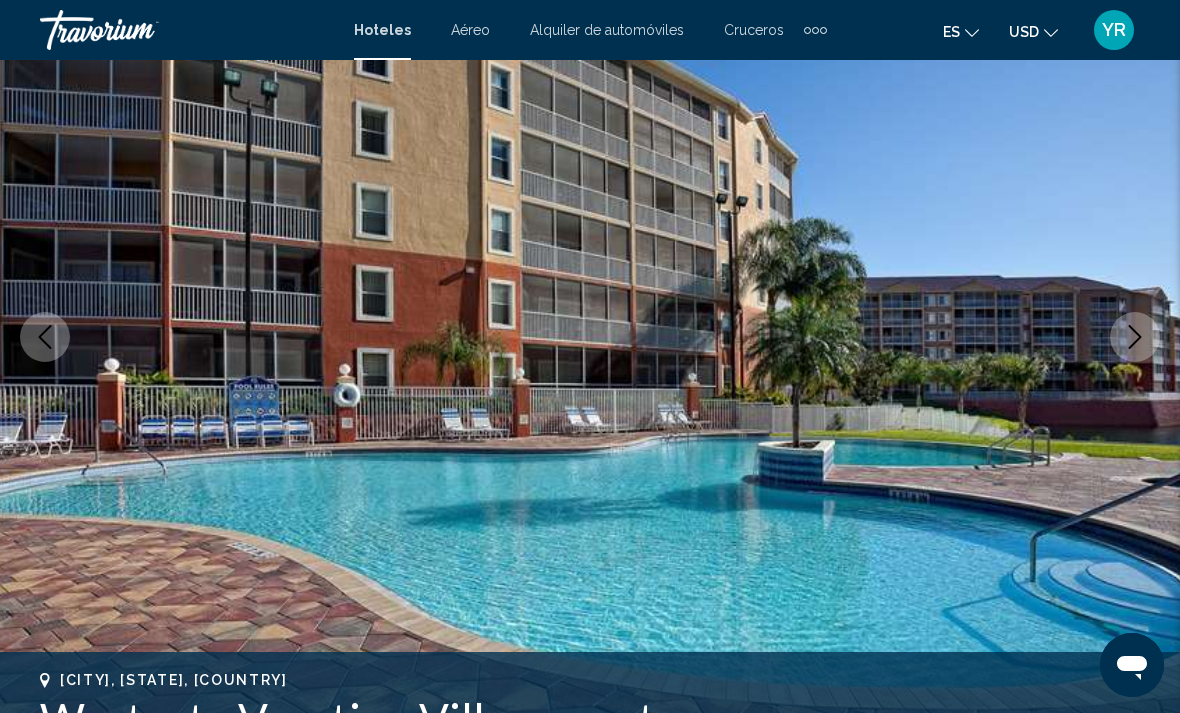 click at bounding box center (590, 337) 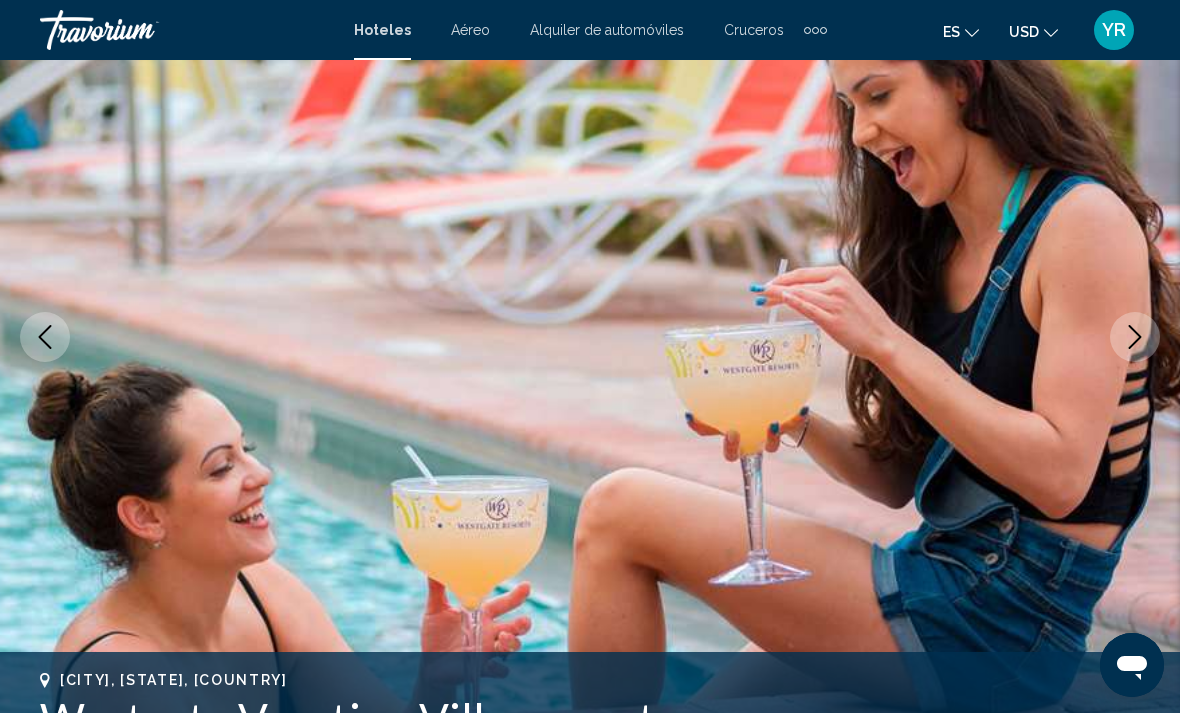 click 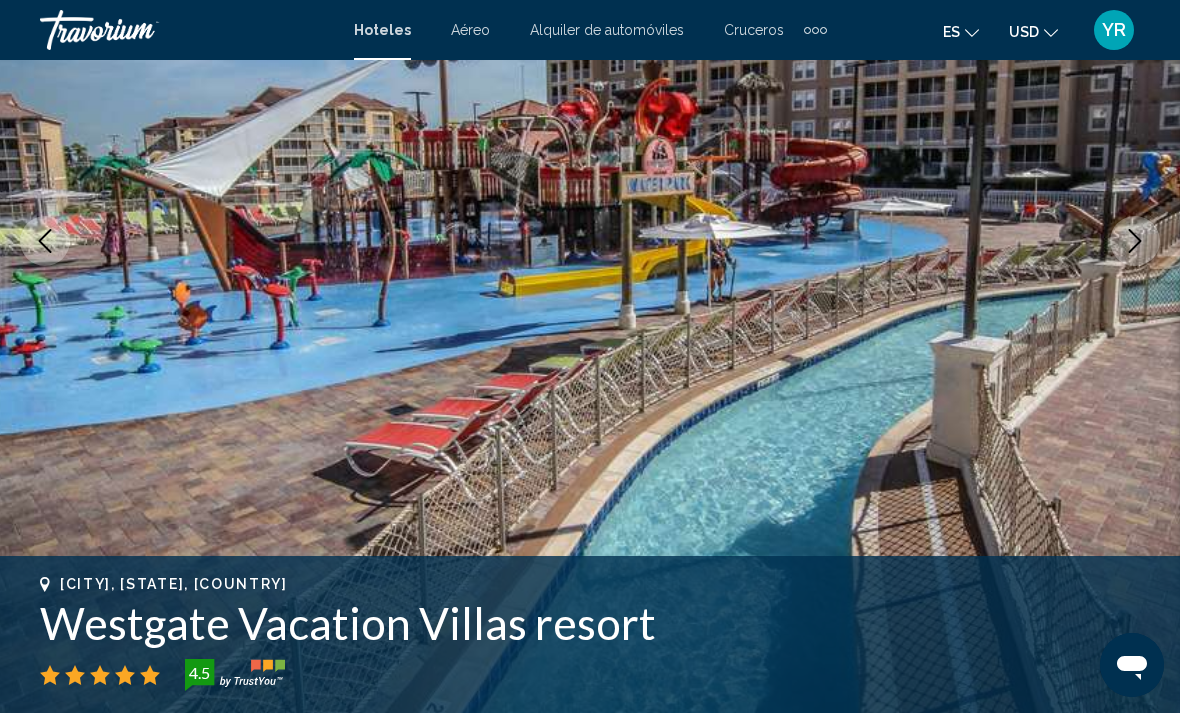 scroll, scrollTop: 293, scrollLeft: 0, axis: vertical 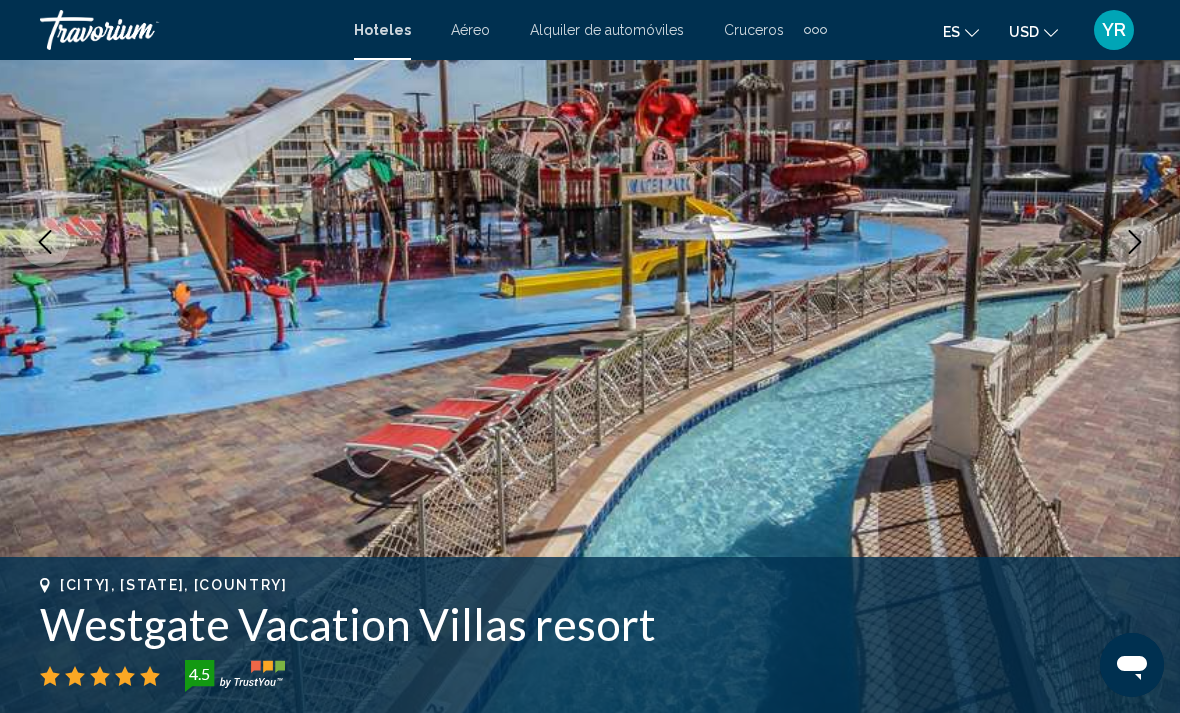 click 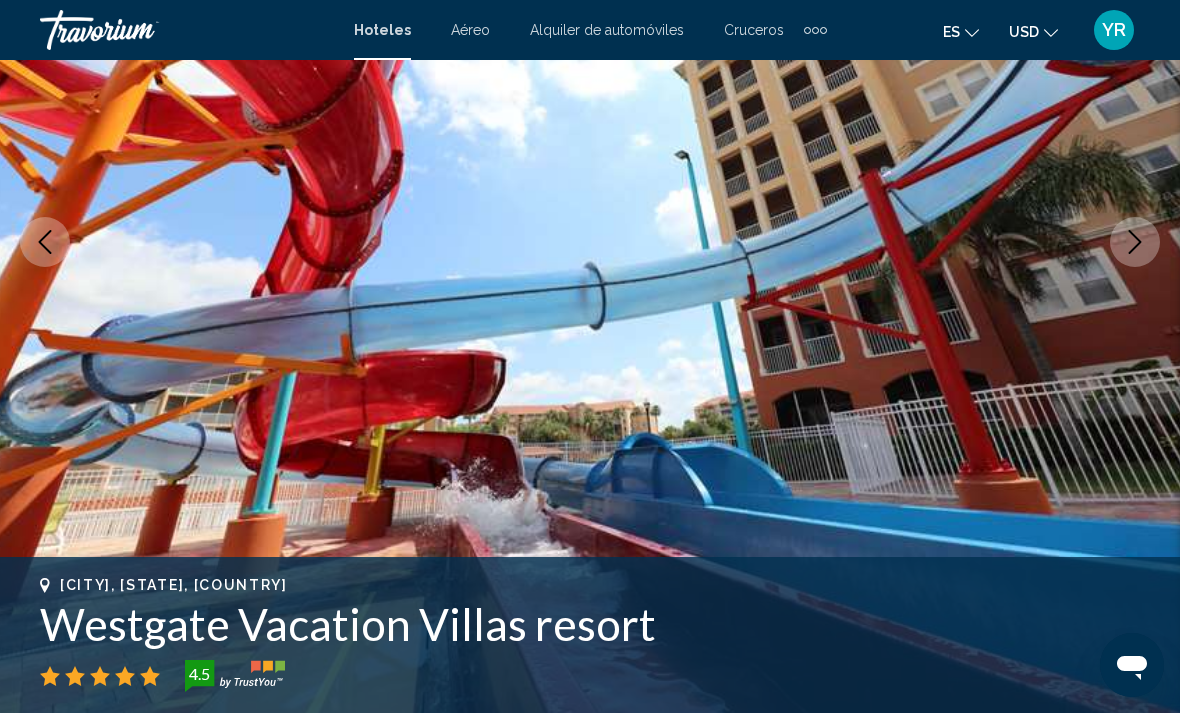 click at bounding box center [1135, 242] 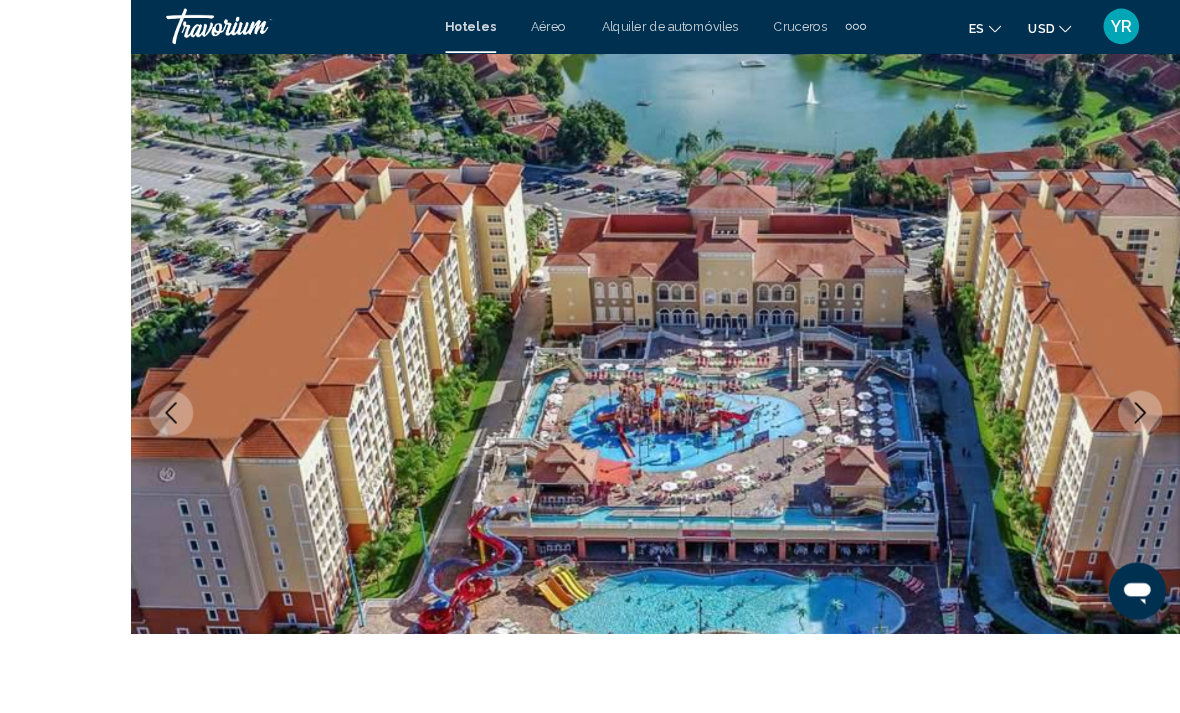 scroll, scrollTop: 177, scrollLeft: 0, axis: vertical 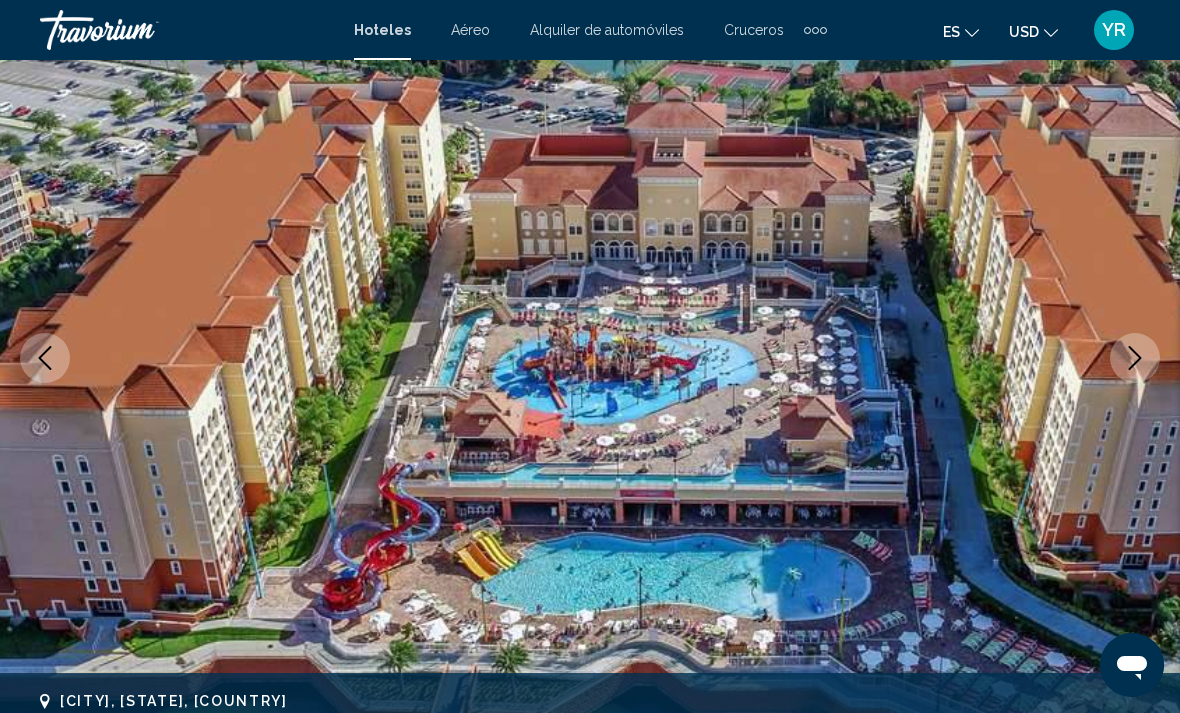 click 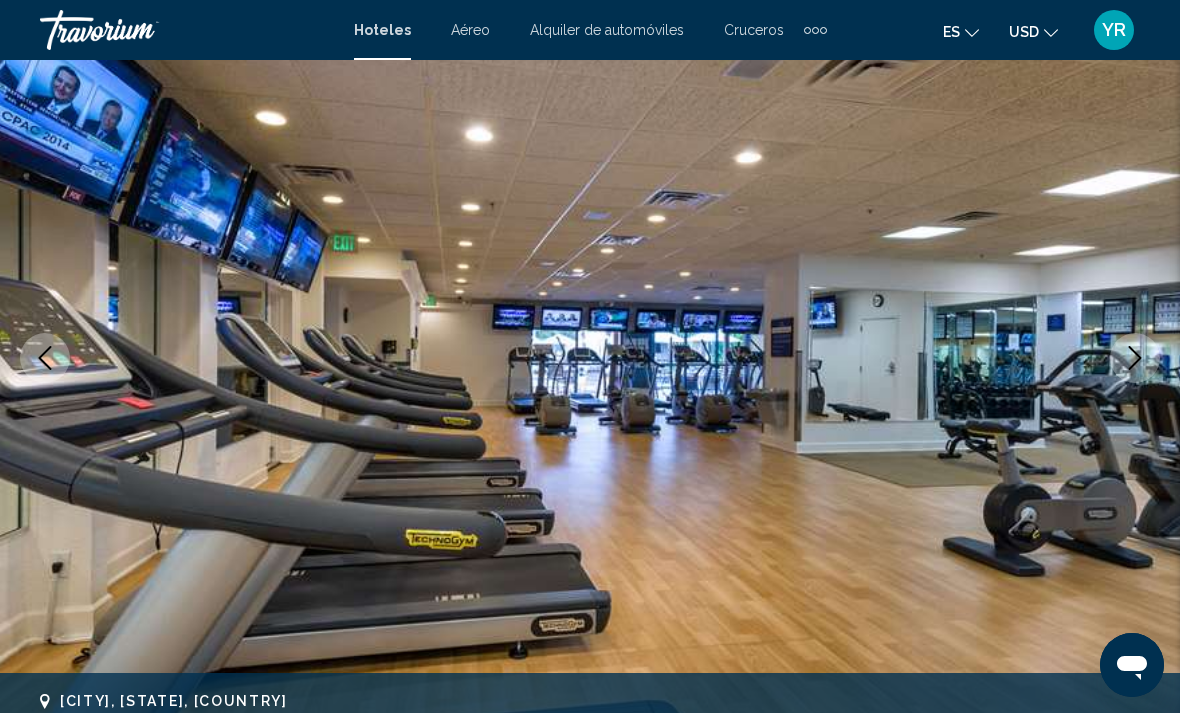 click at bounding box center (590, 358) 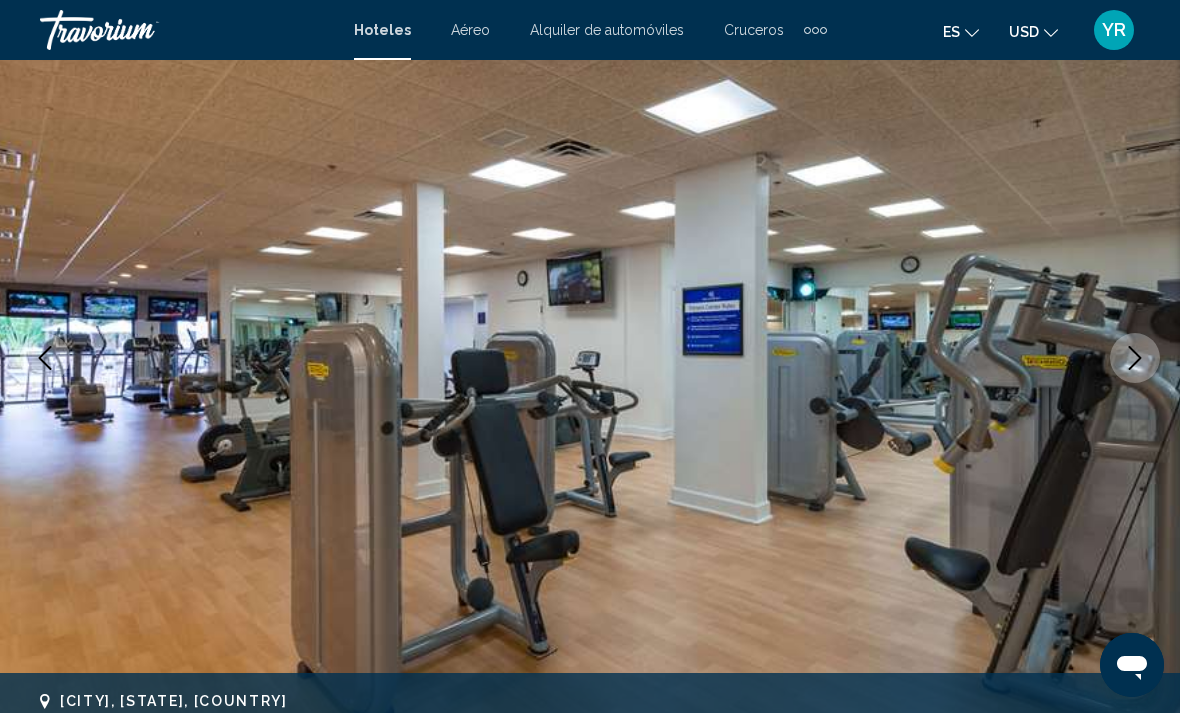 click 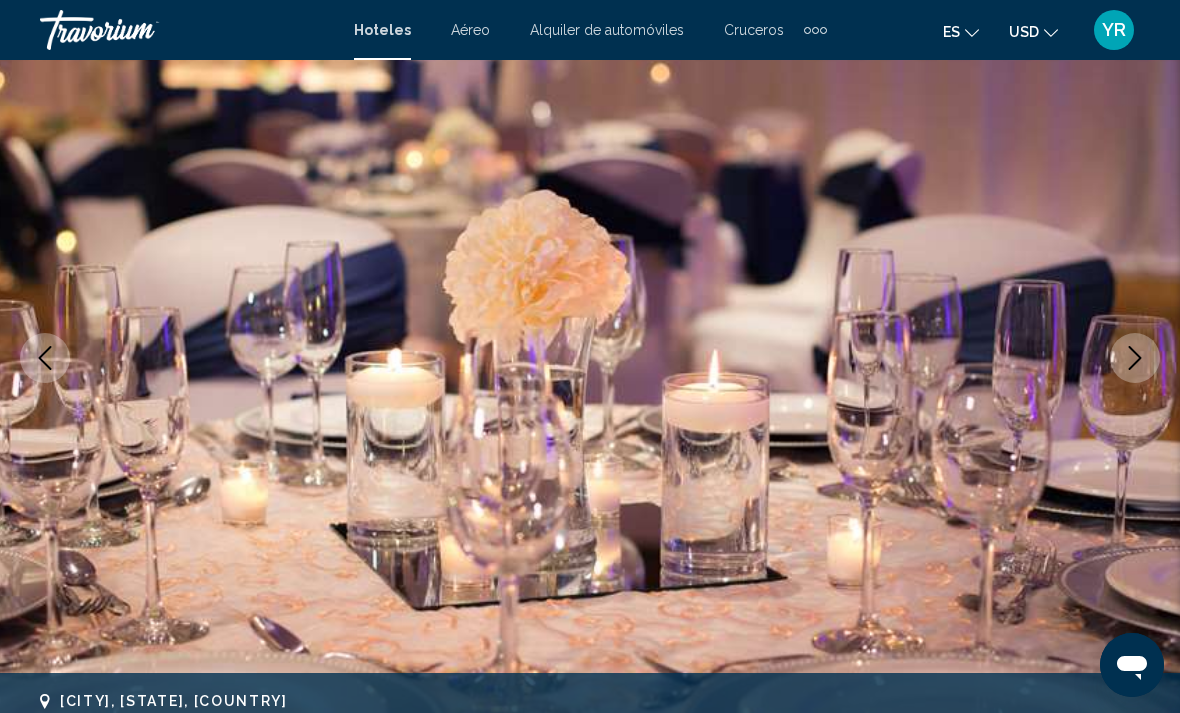 click 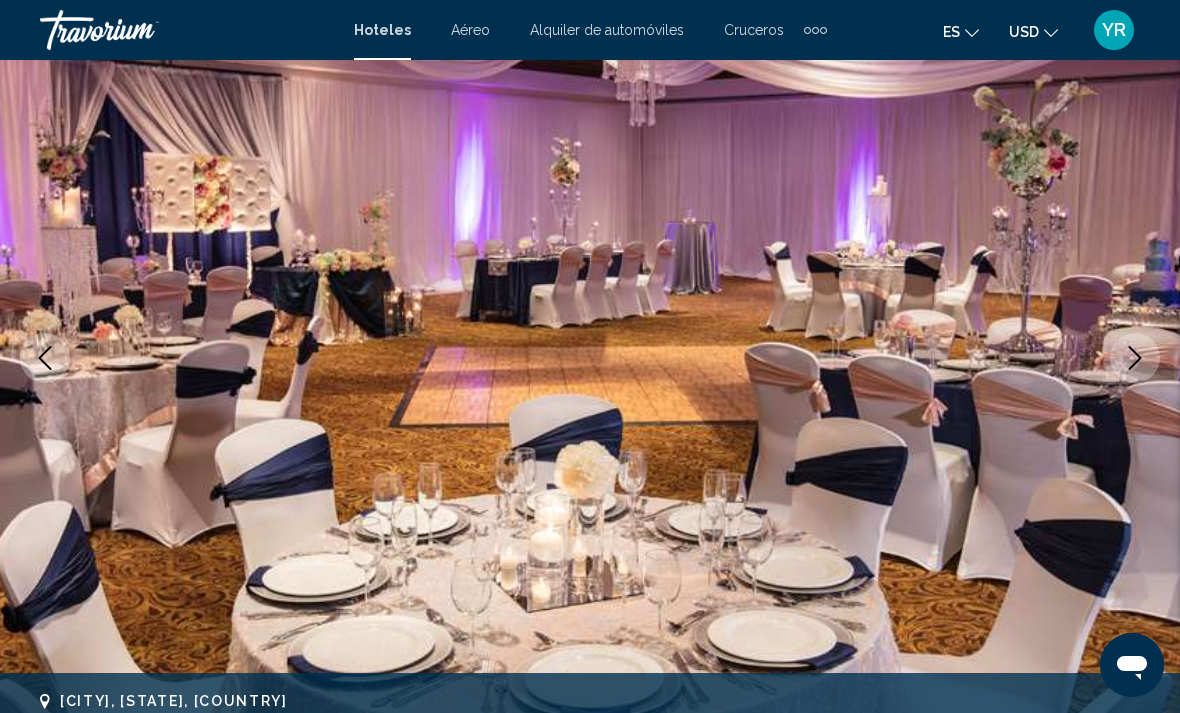 click at bounding box center [1135, 358] 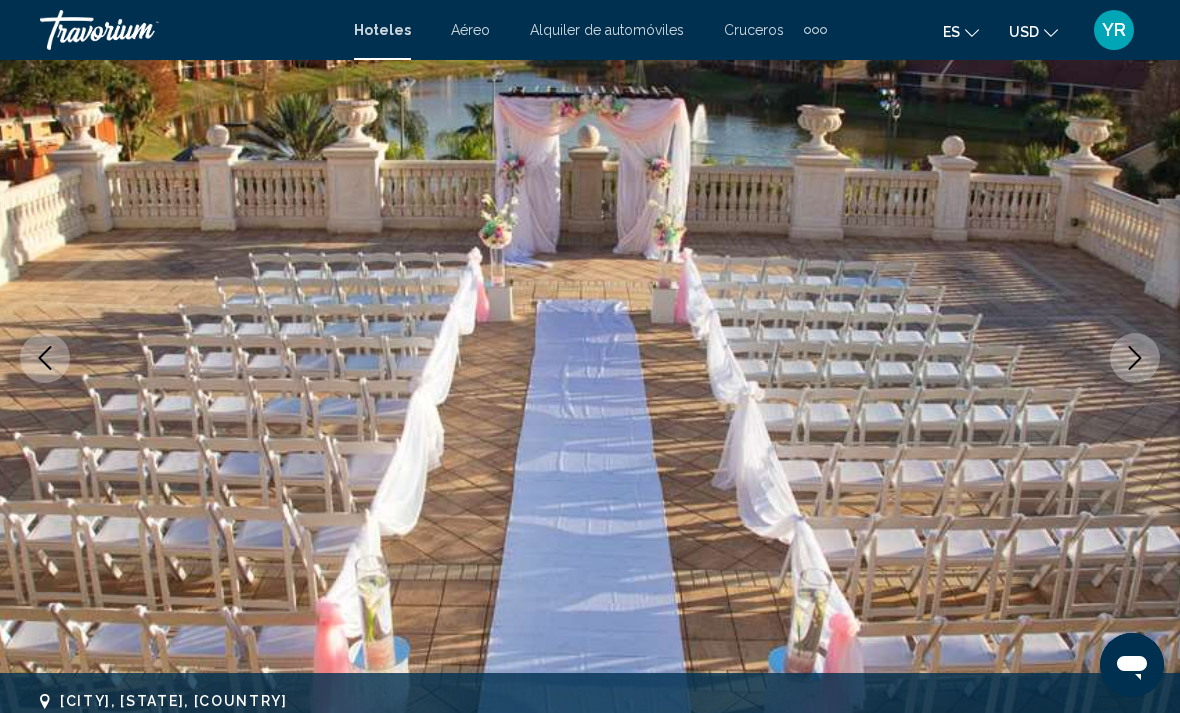 click at bounding box center [1135, 358] 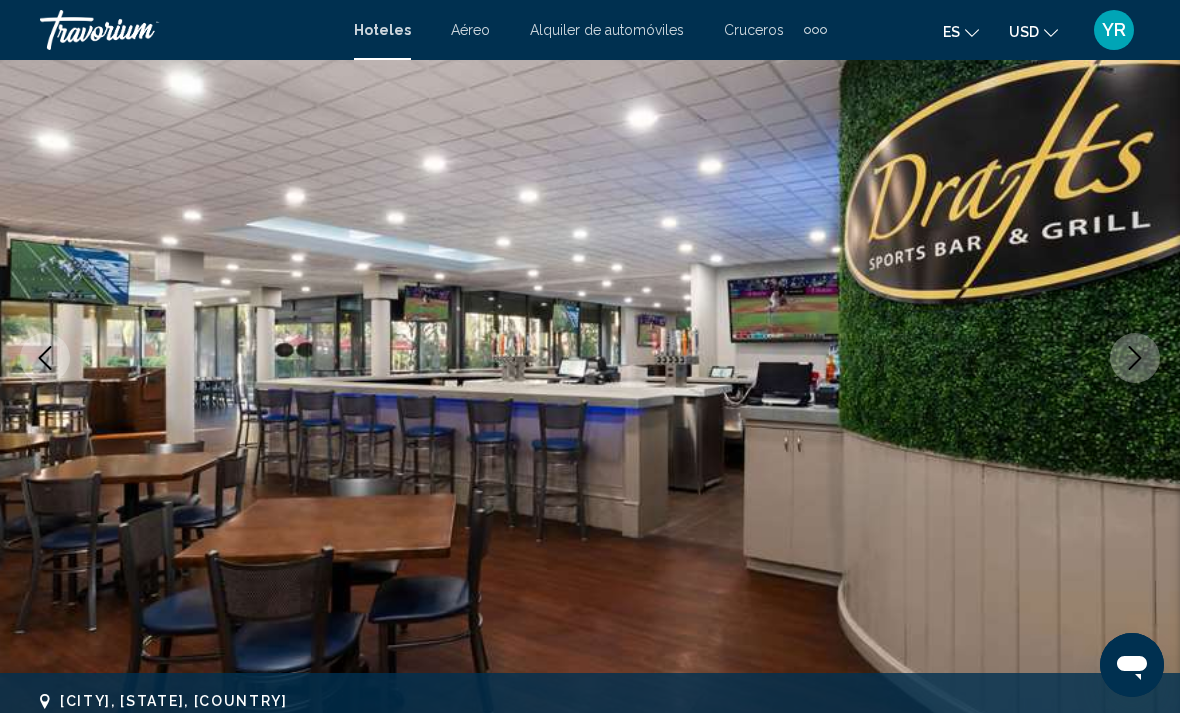 click 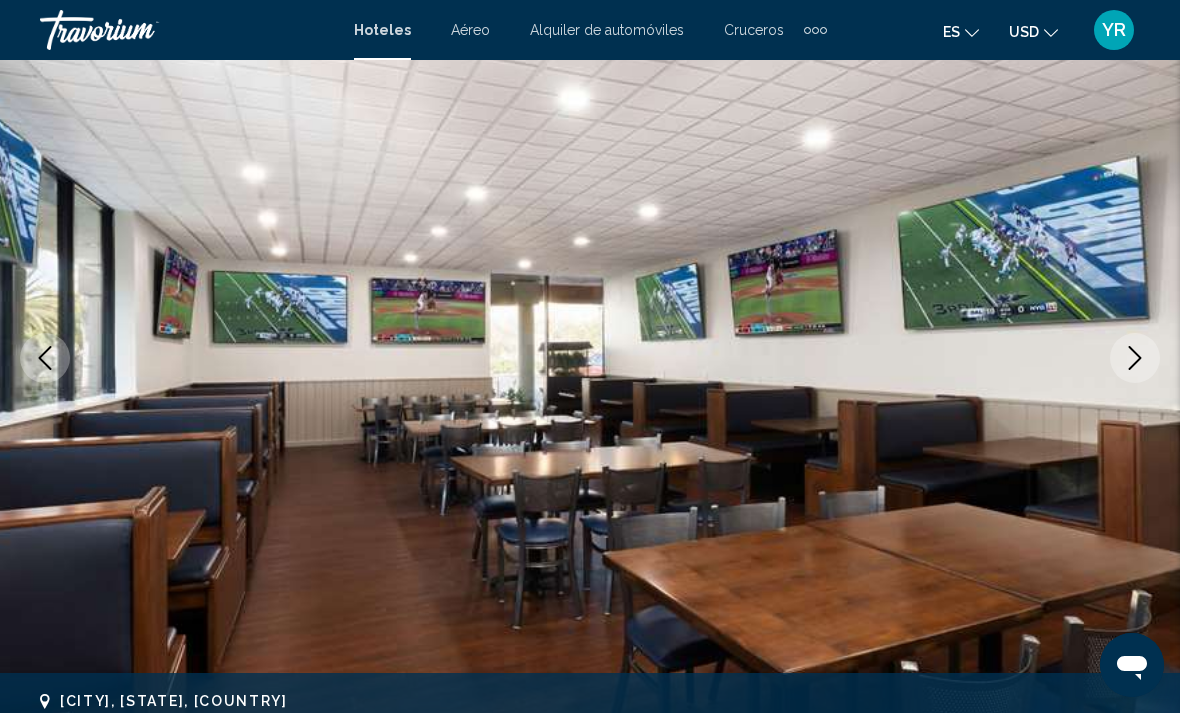 click at bounding box center (1135, 358) 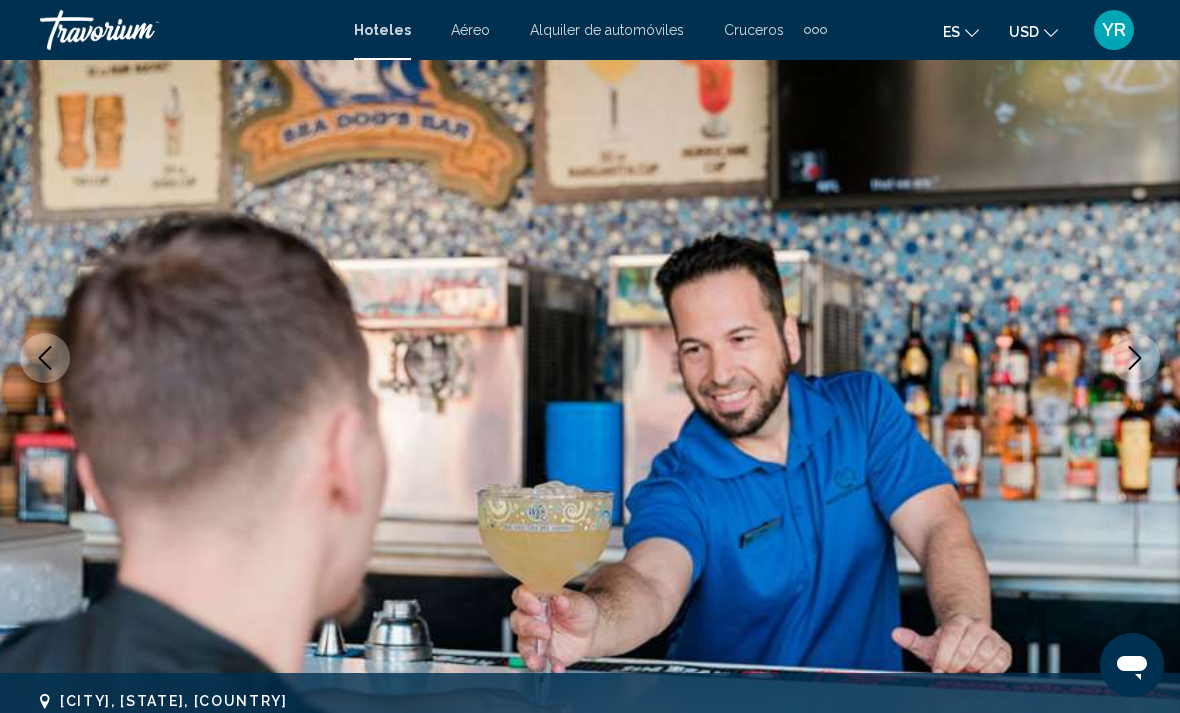 click 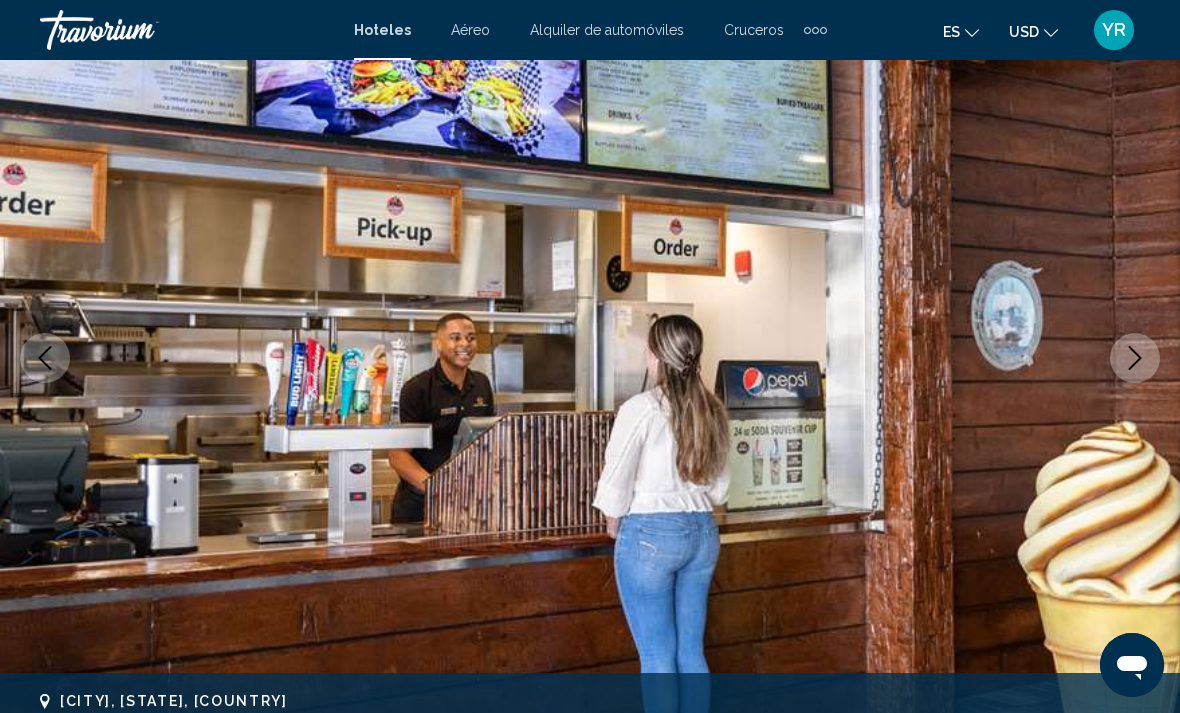 click 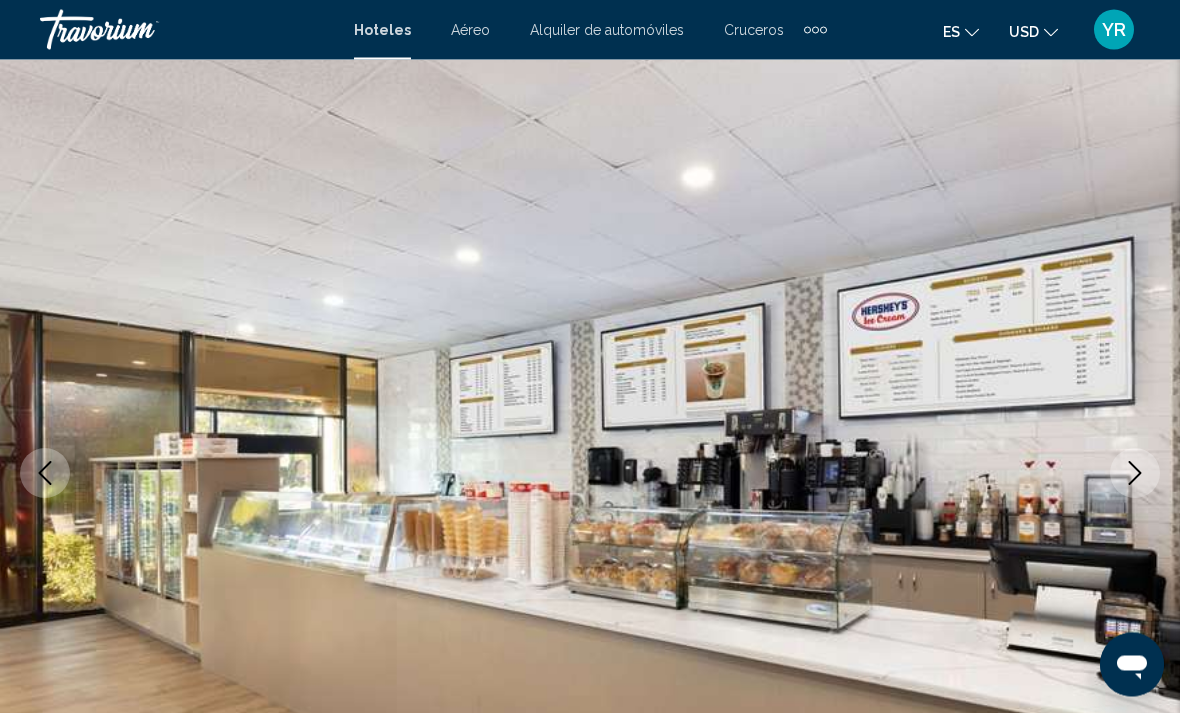 scroll, scrollTop: 0, scrollLeft: 0, axis: both 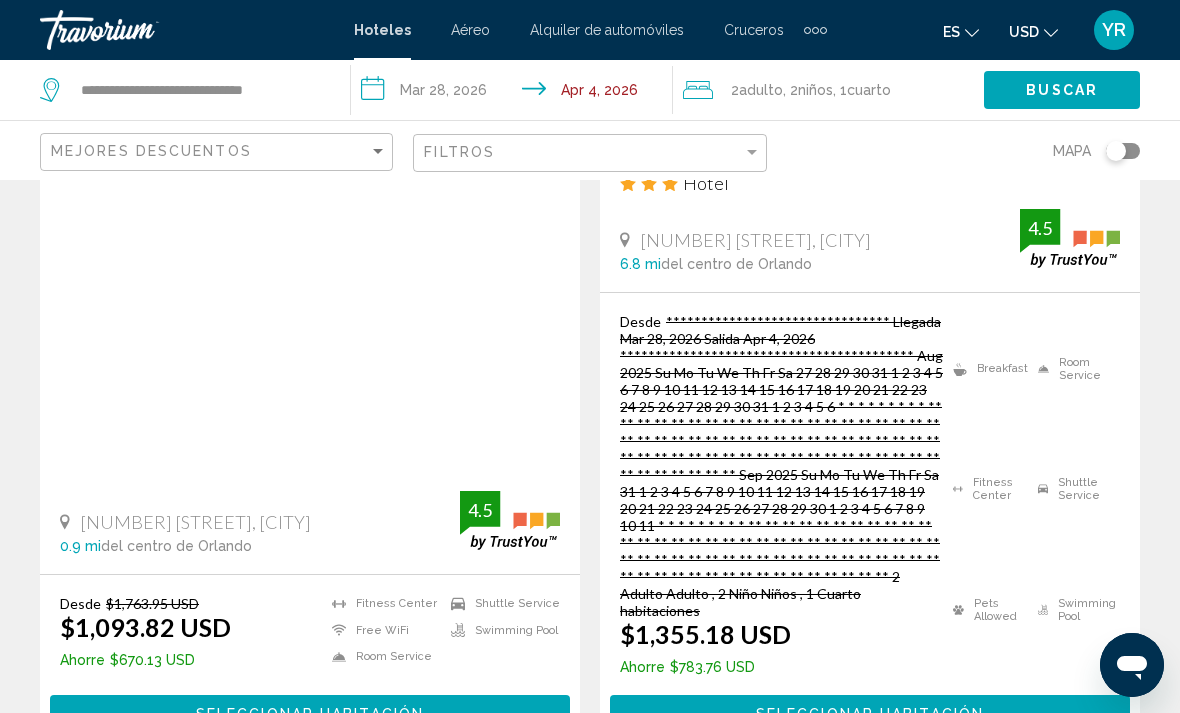 click on "page  3" at bounding box center (520, 812) 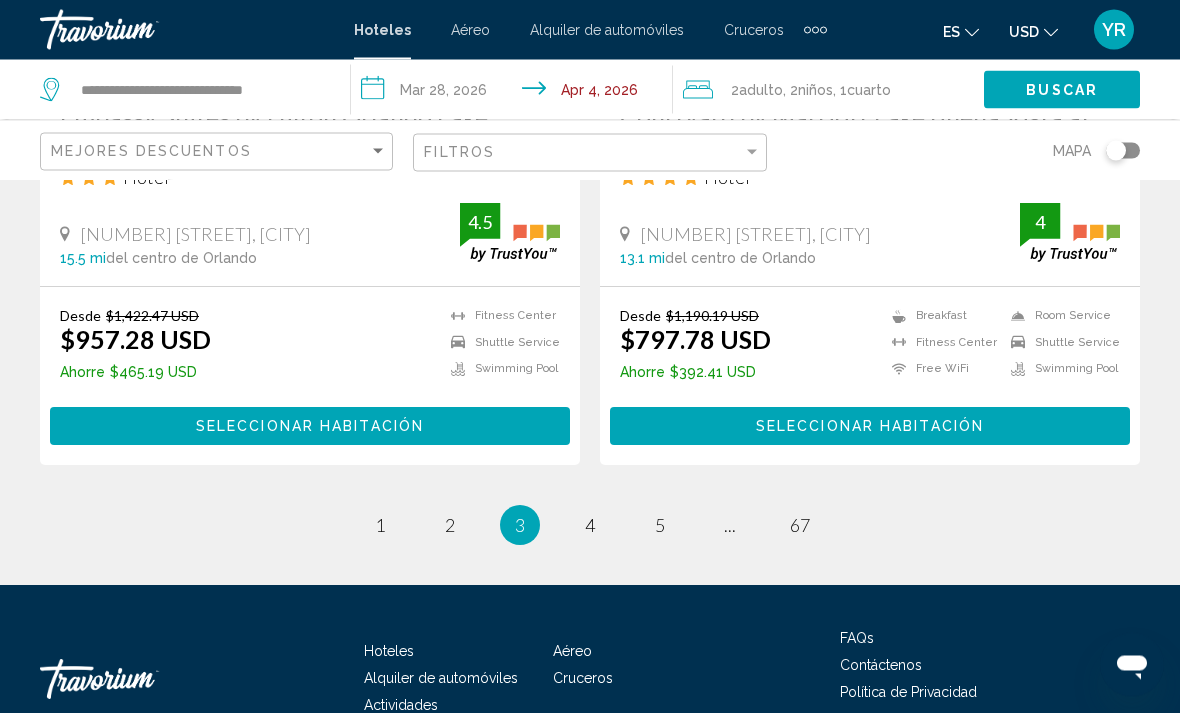 scroll, scrollTop: 4259, scrollLeft: 0, axis: vertical 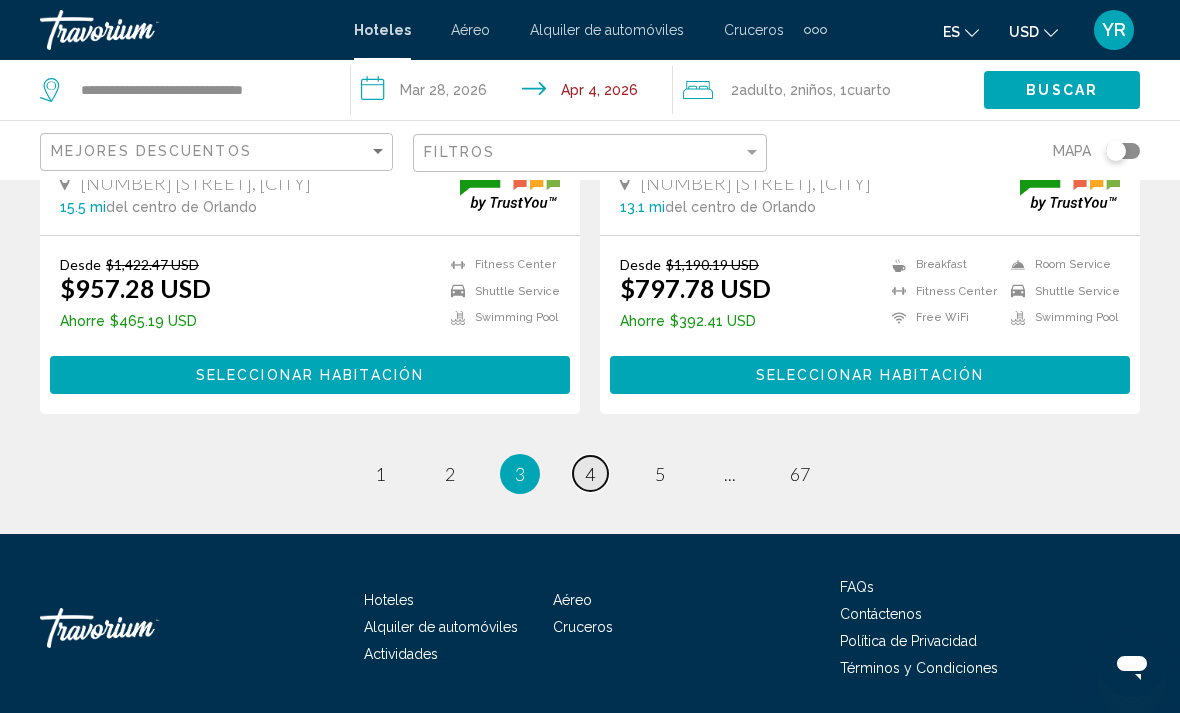click on "4" at bounding box center (590, 474) 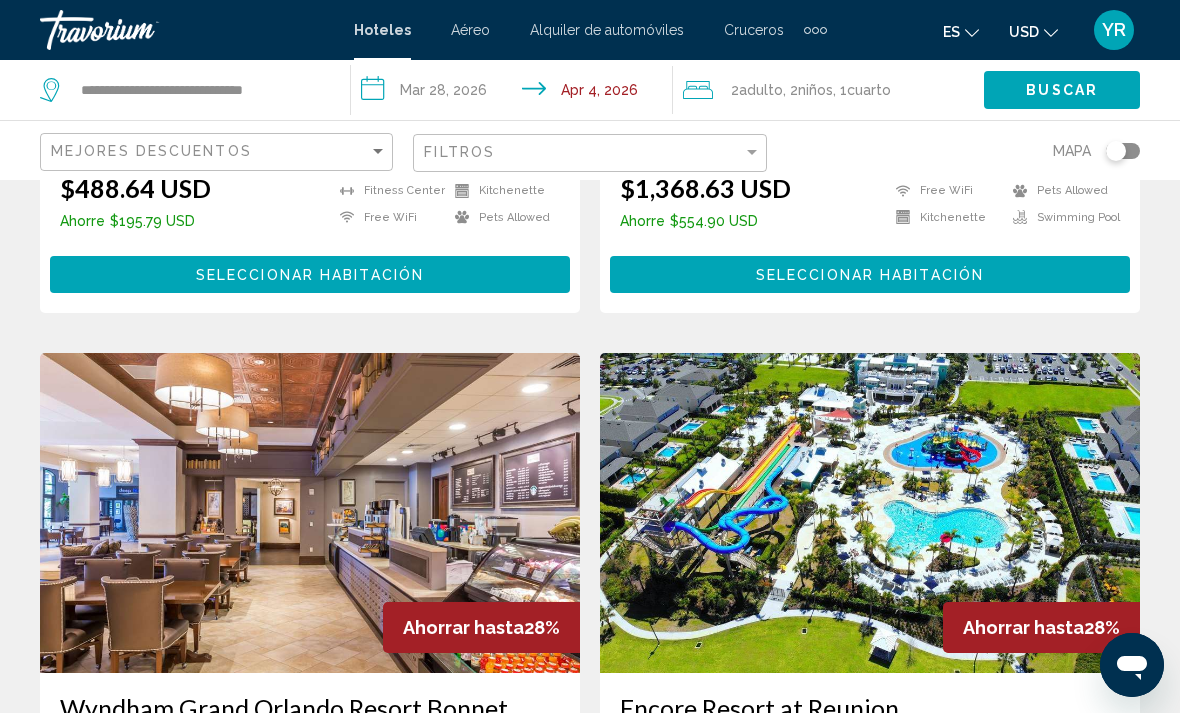 scroll, scrollTop: 3750, scrollLeft: 0, axis: vertical 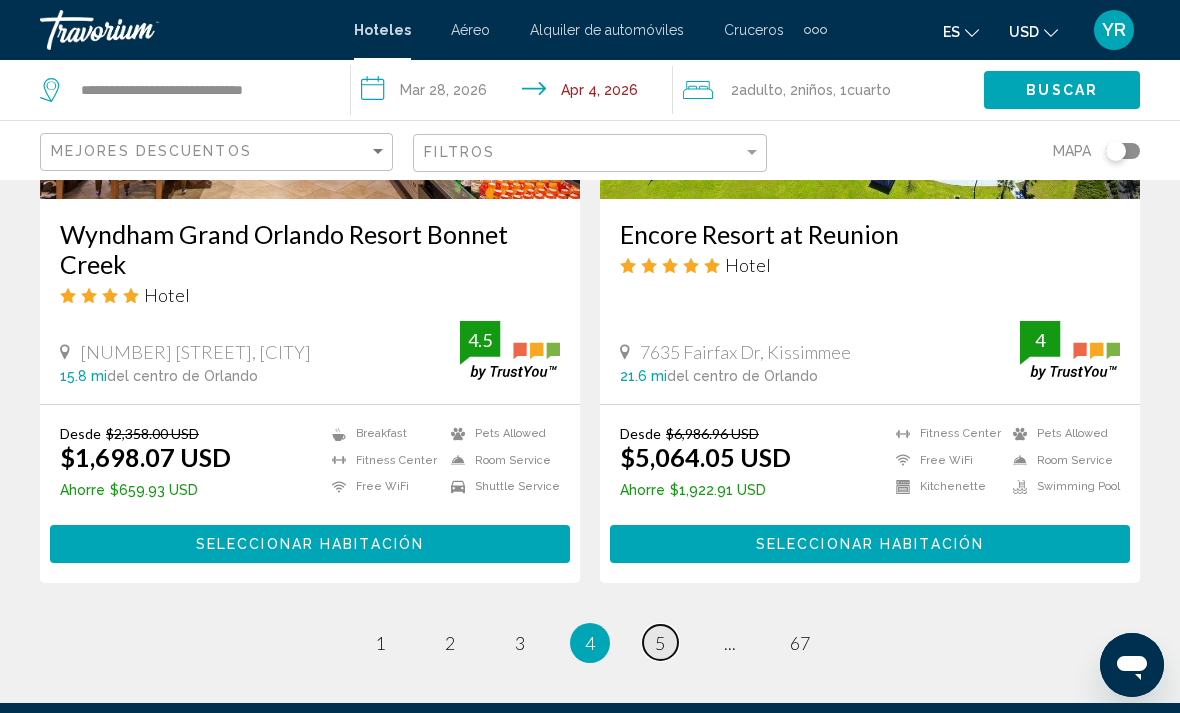 click on "5" at bounding box center [660, 643] 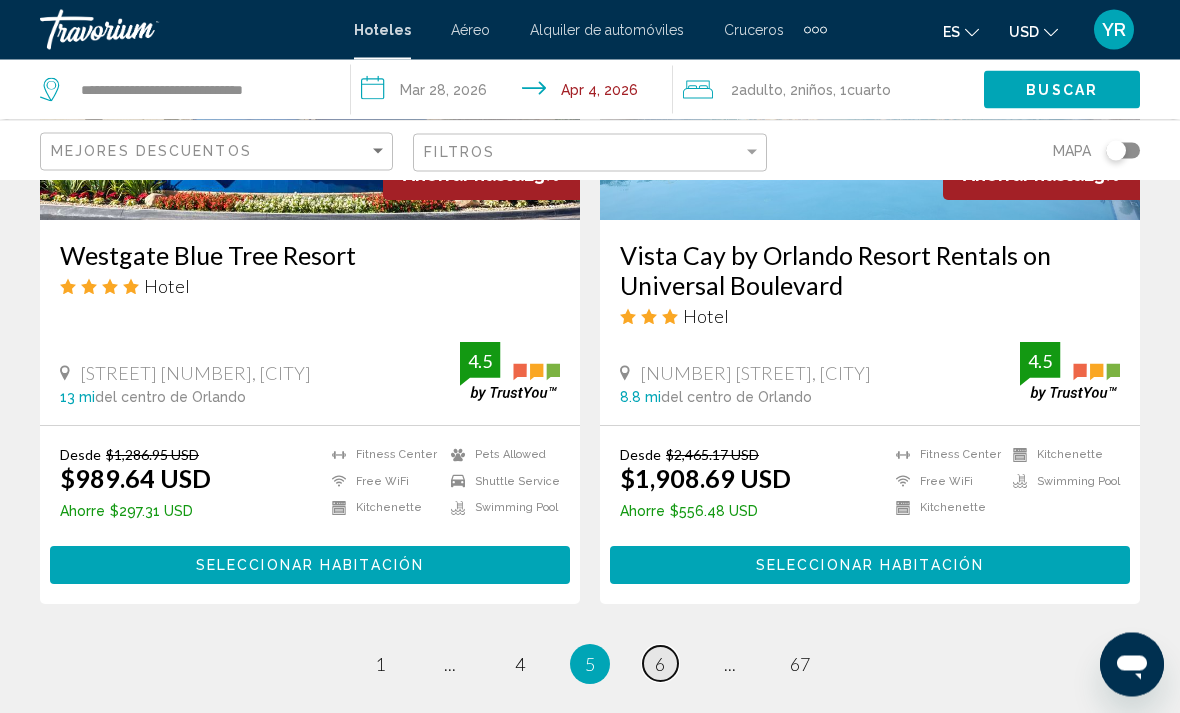 scroll, scrollTop: 4039, scrollLeft: 0, axis: vertical 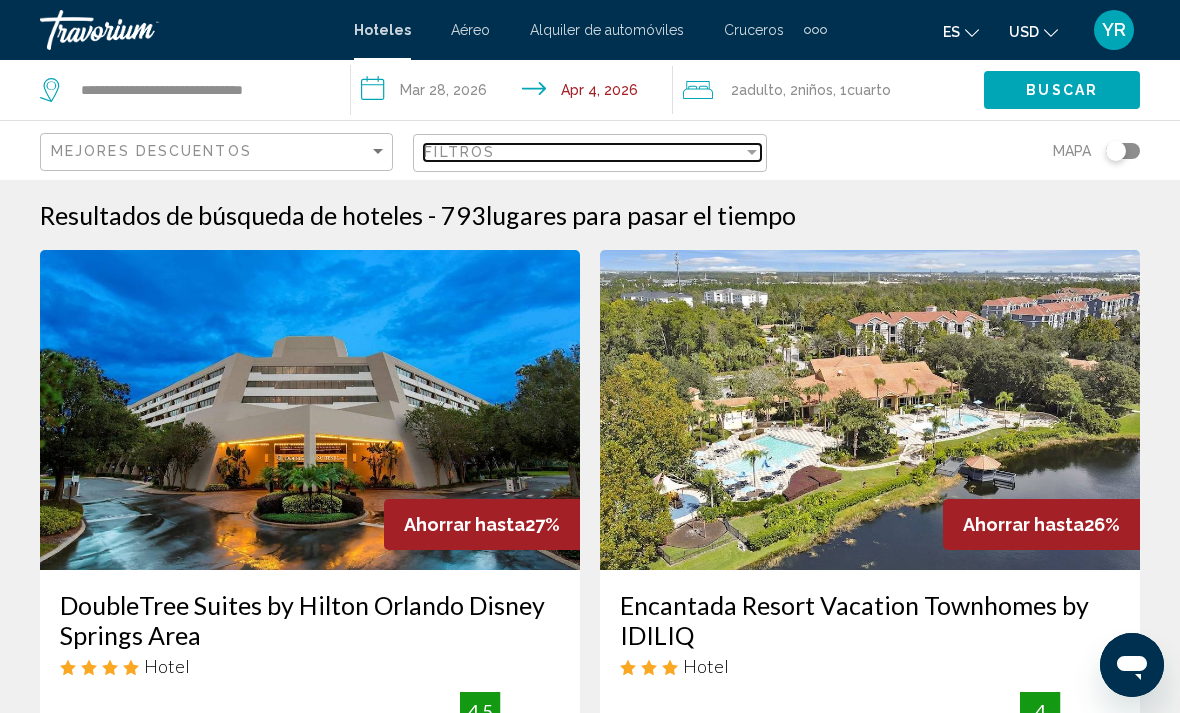 click at bounding box center [752, 152] 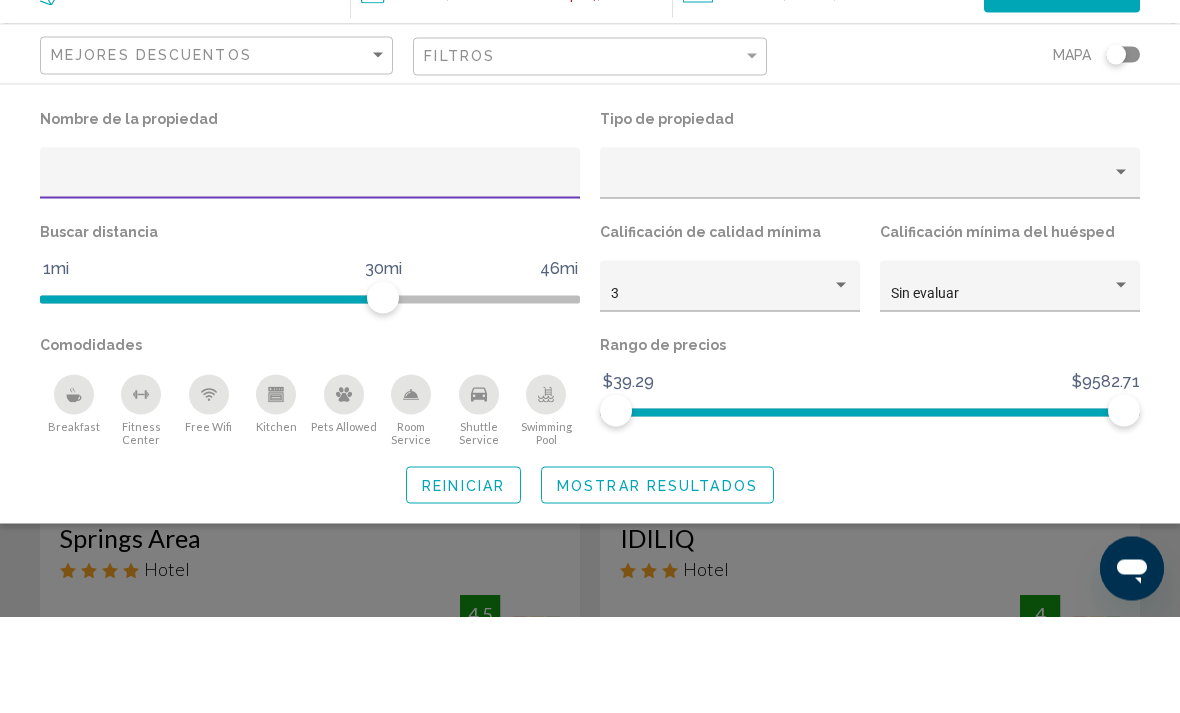 click at bounding box center (310, 277) 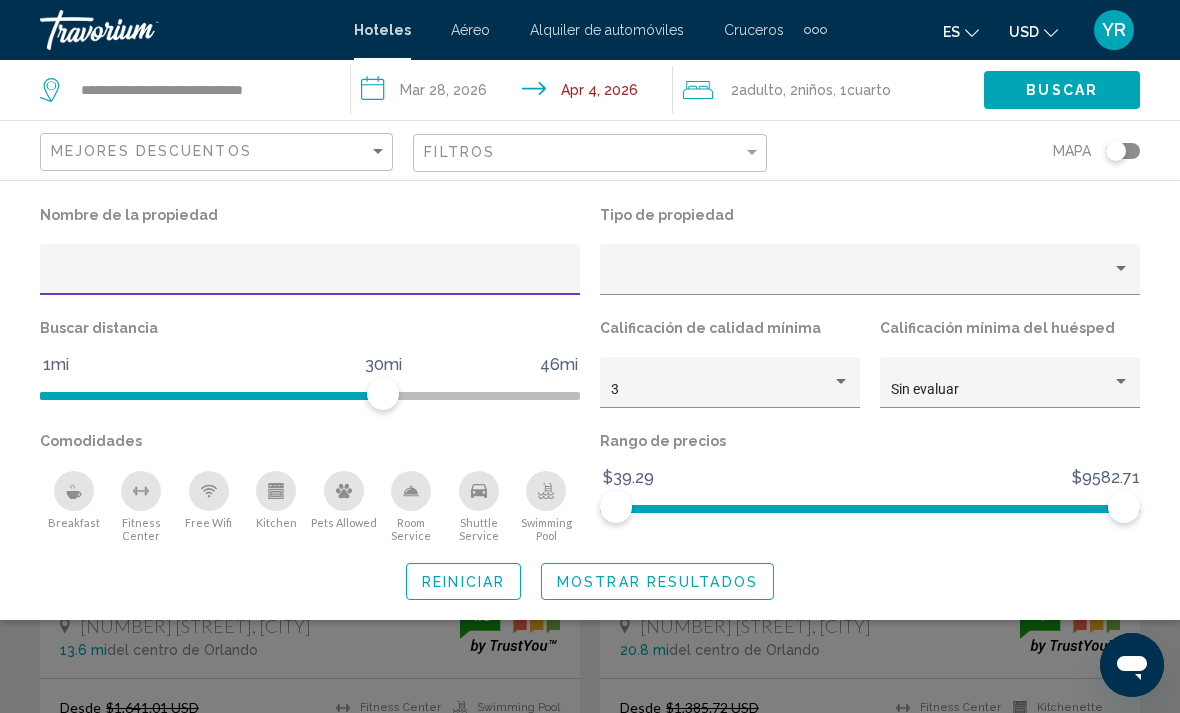 scroll, scrollTop: 96, scrollLeft: 0, axis: vertical 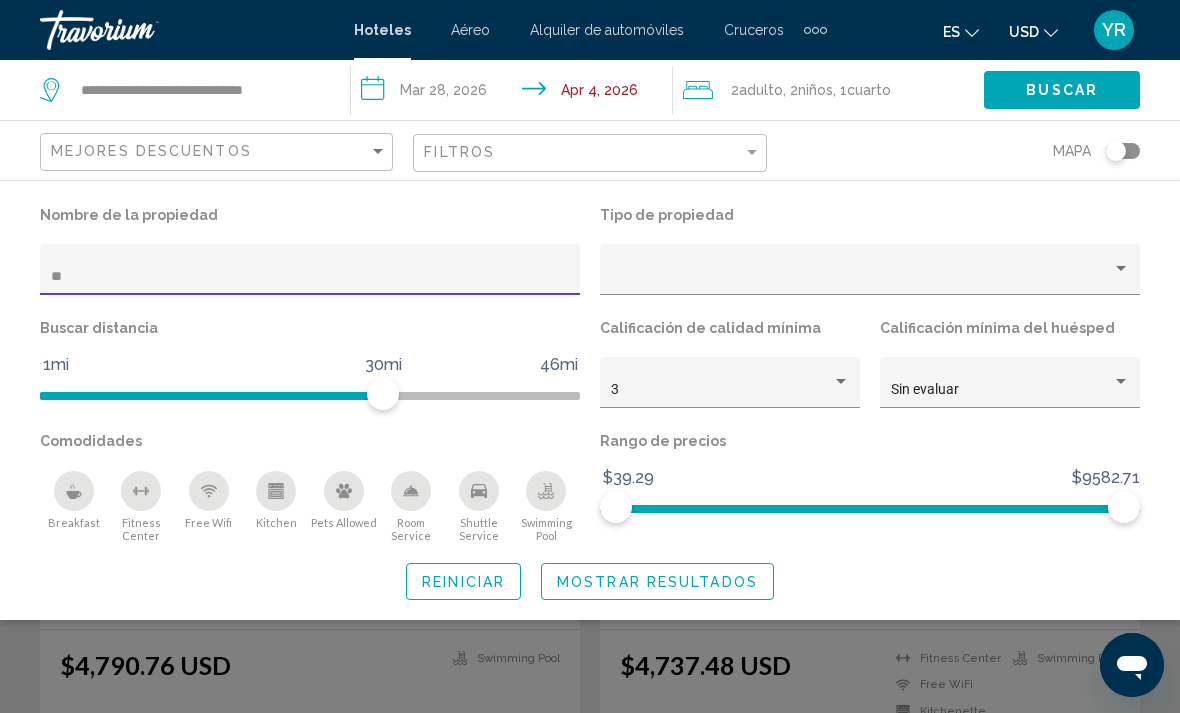 type on "*" 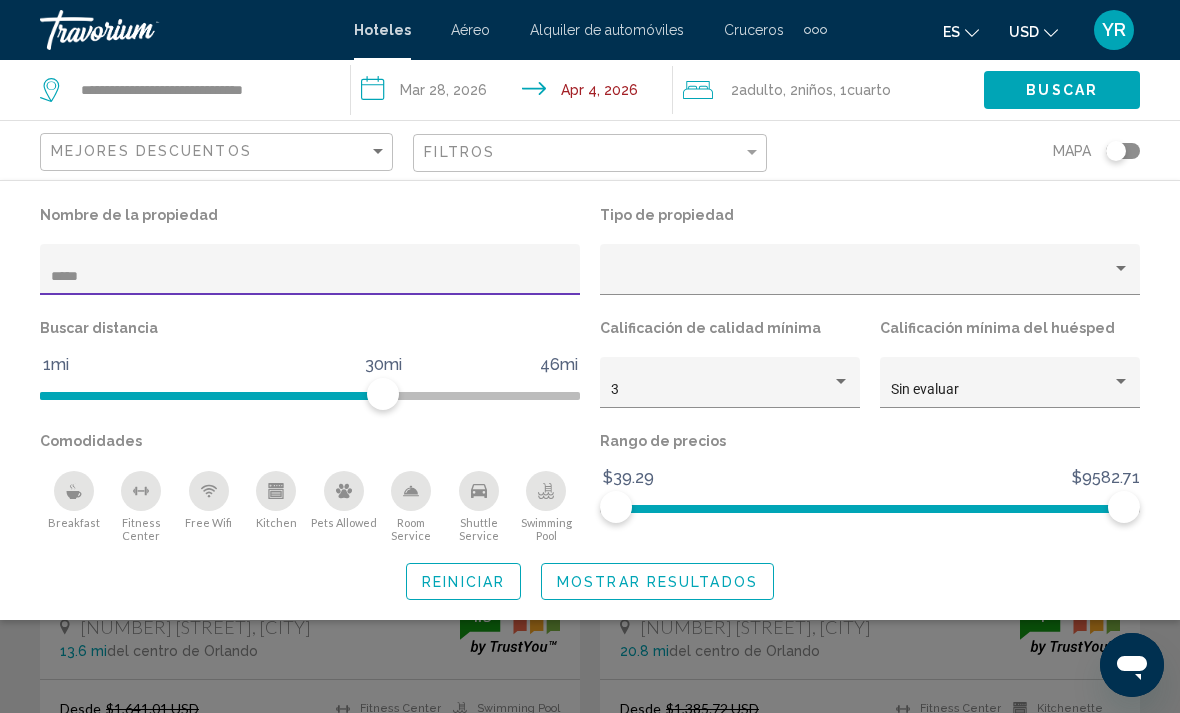 type on "******" 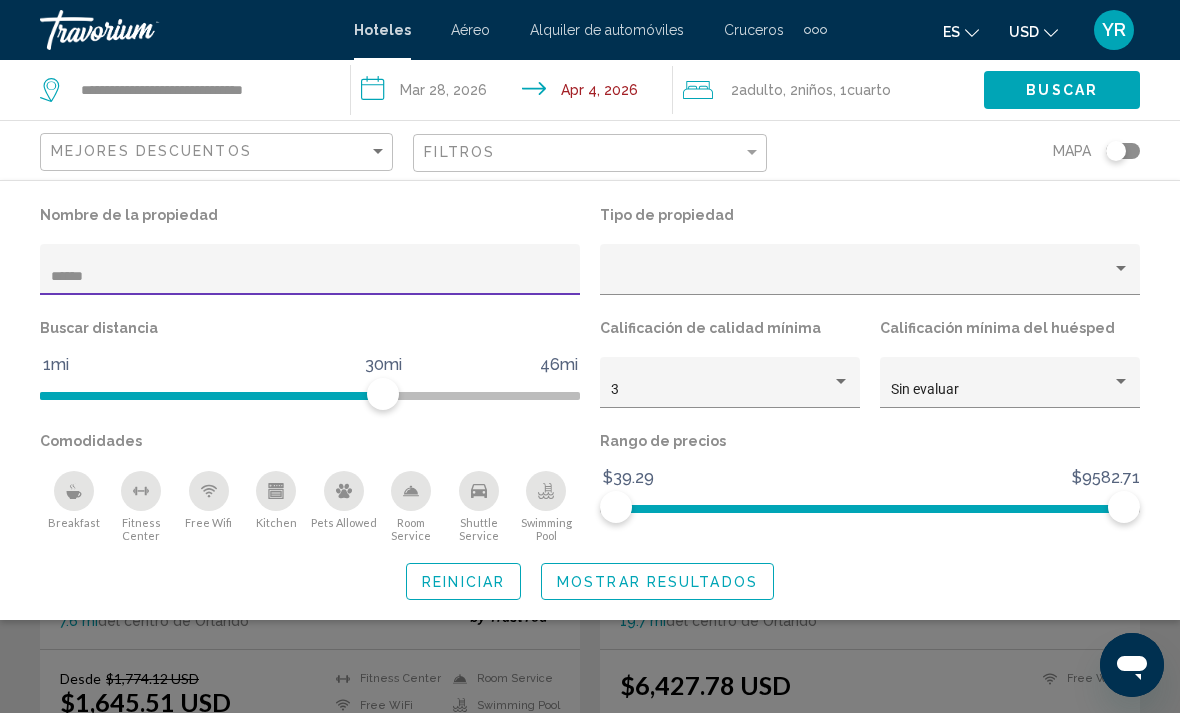click on "Mostrar resultados" 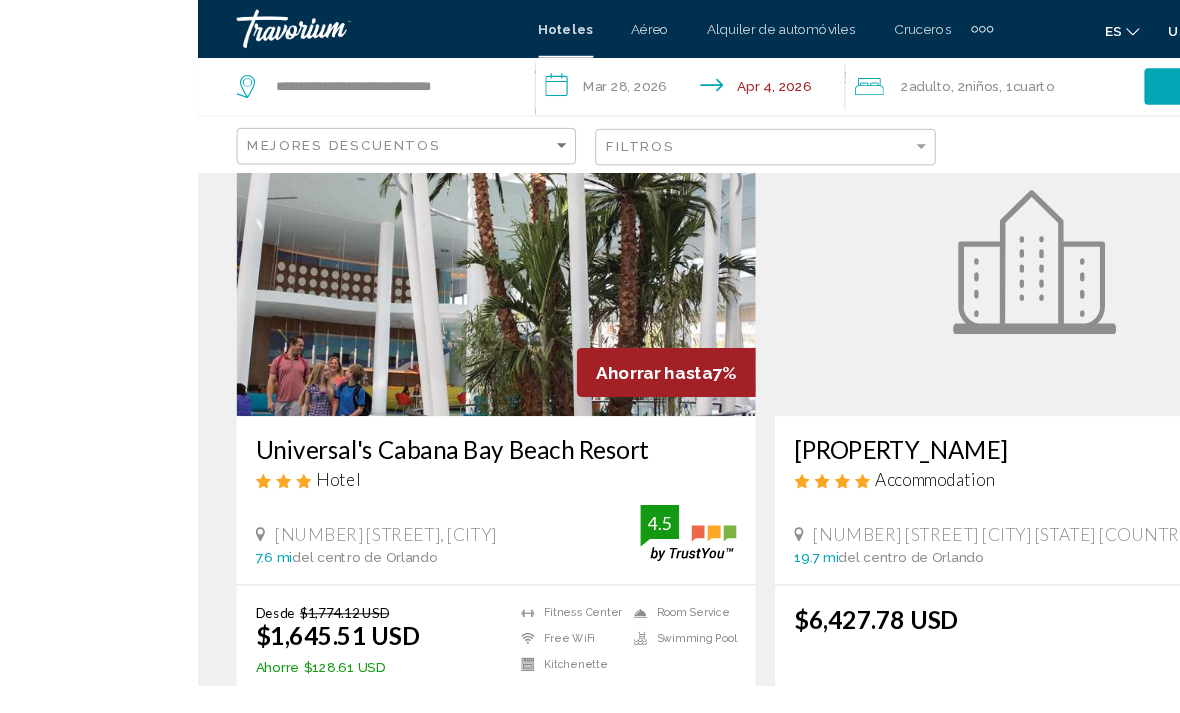 scroll, scrollTop: 155, scrollLeft: 0, axis: vertical 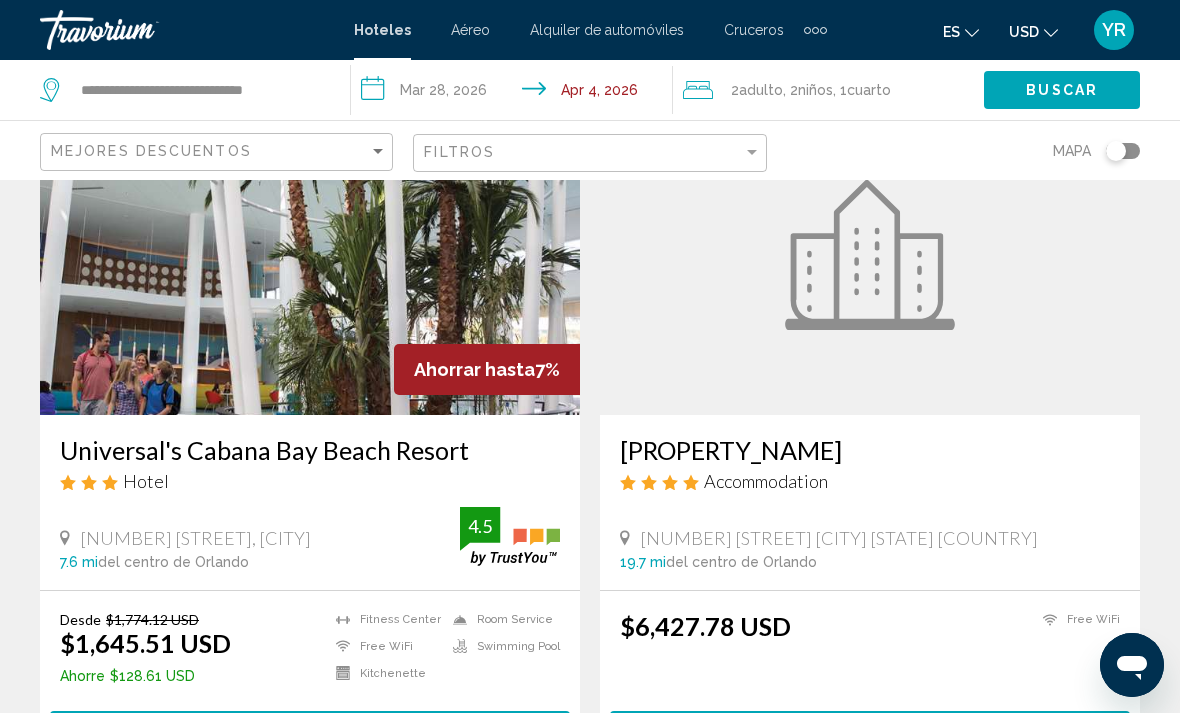 click at bounding box center [310, 255] 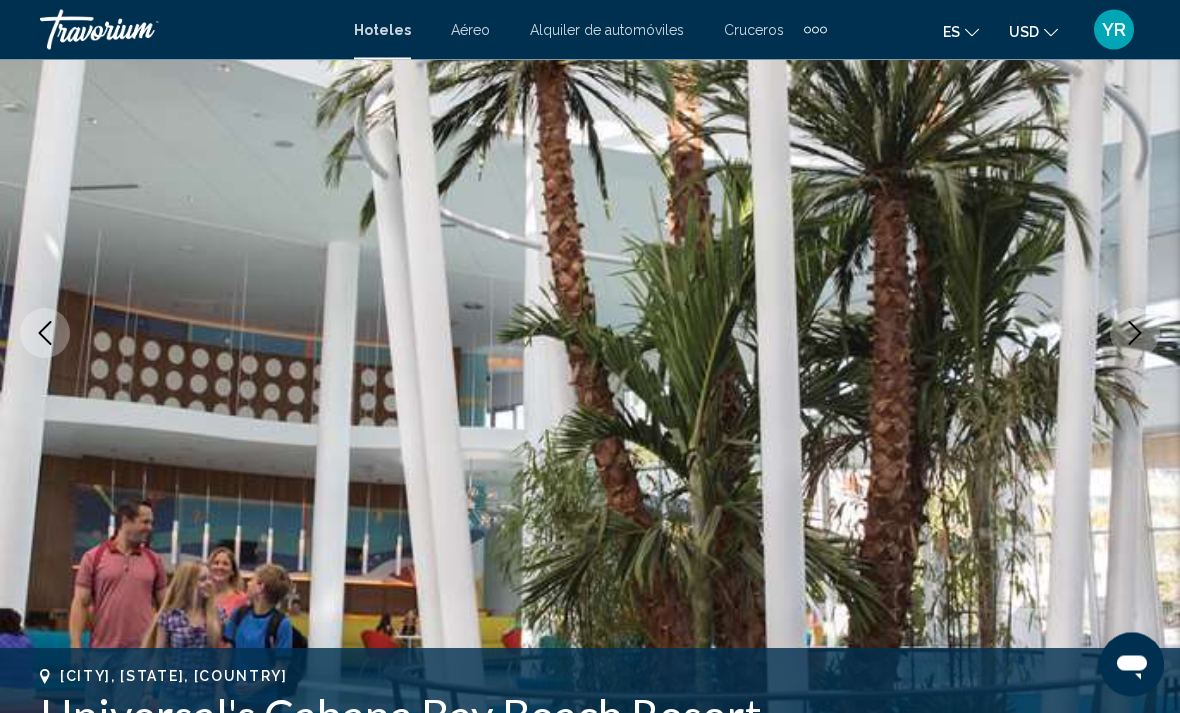 scroll, scrollTop: 187, scrollLeft: 0, axis: vertical 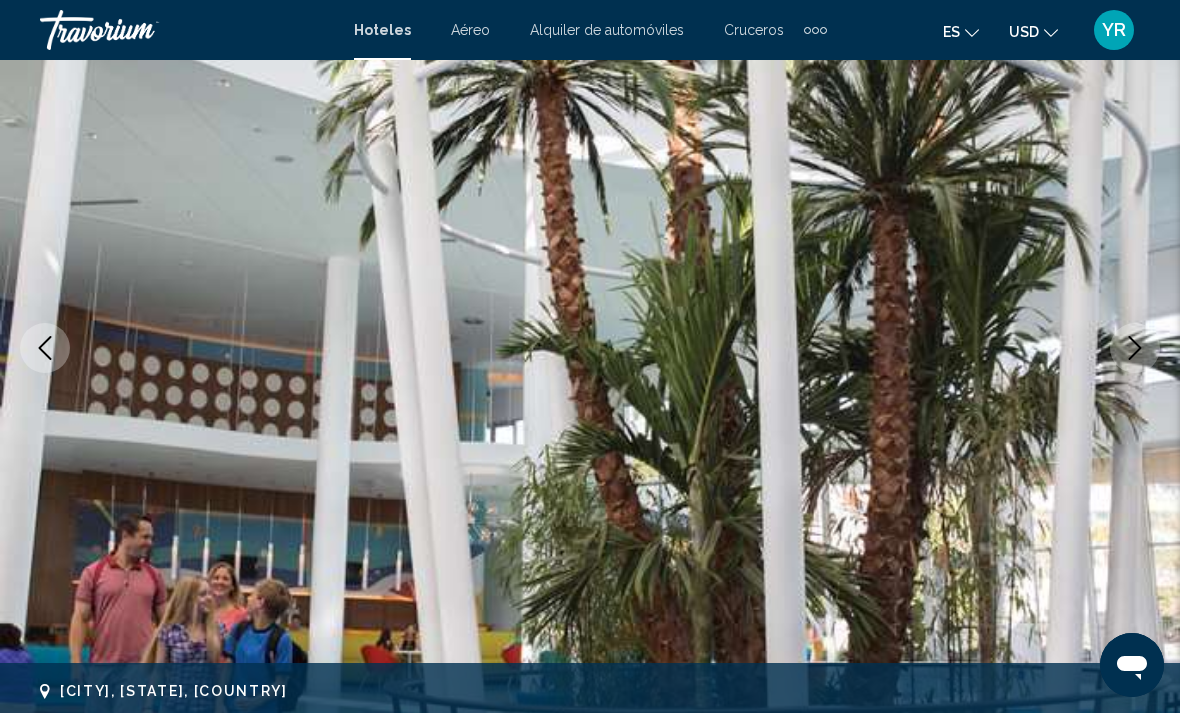 click 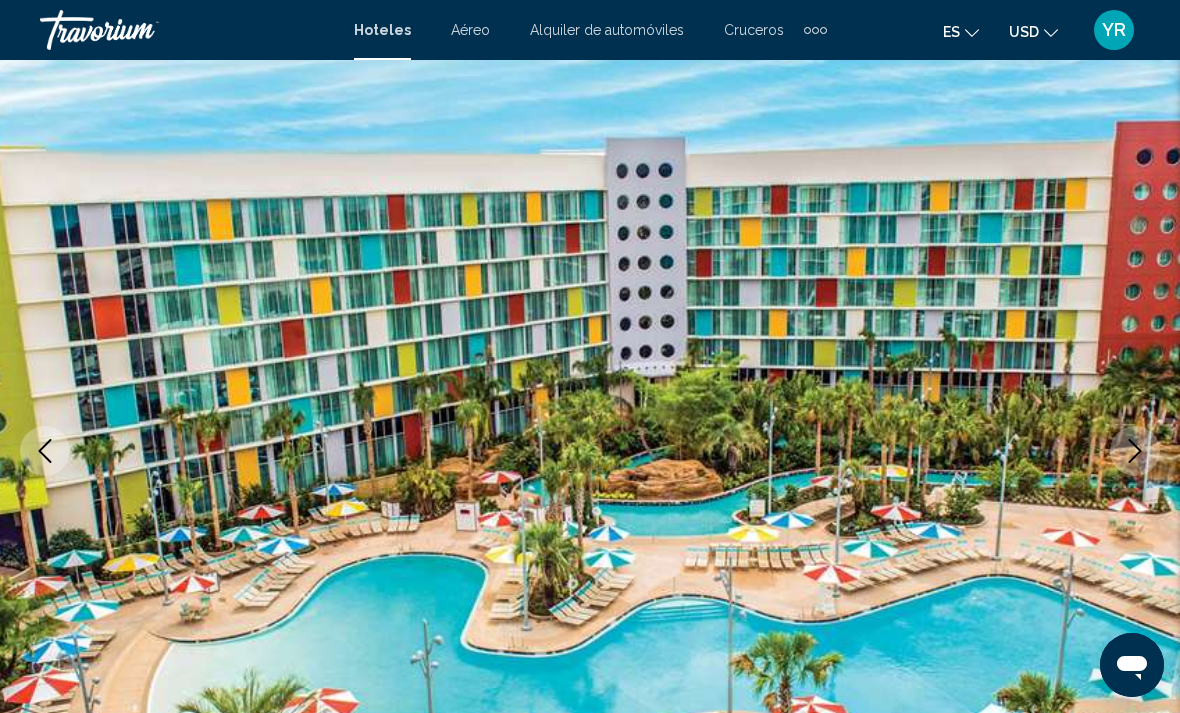 scroll, scrollTop: 83, scrollLeft: 0, axis: vertical 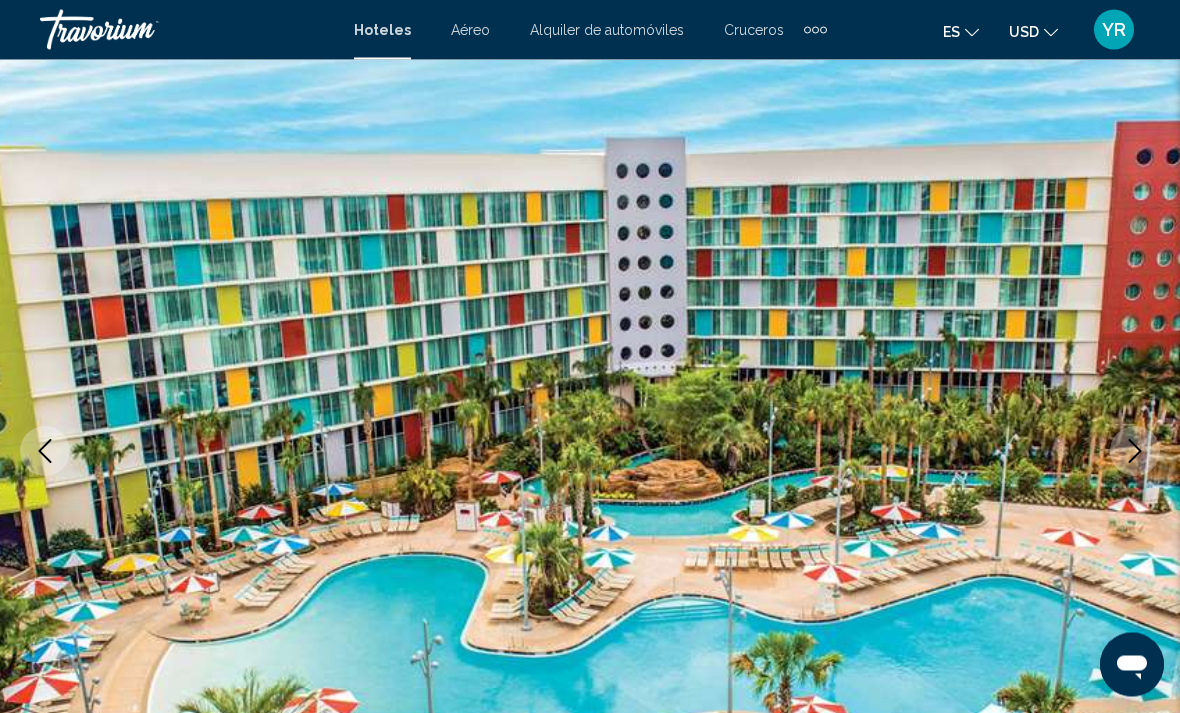 click at bounding box center (1135, 452) 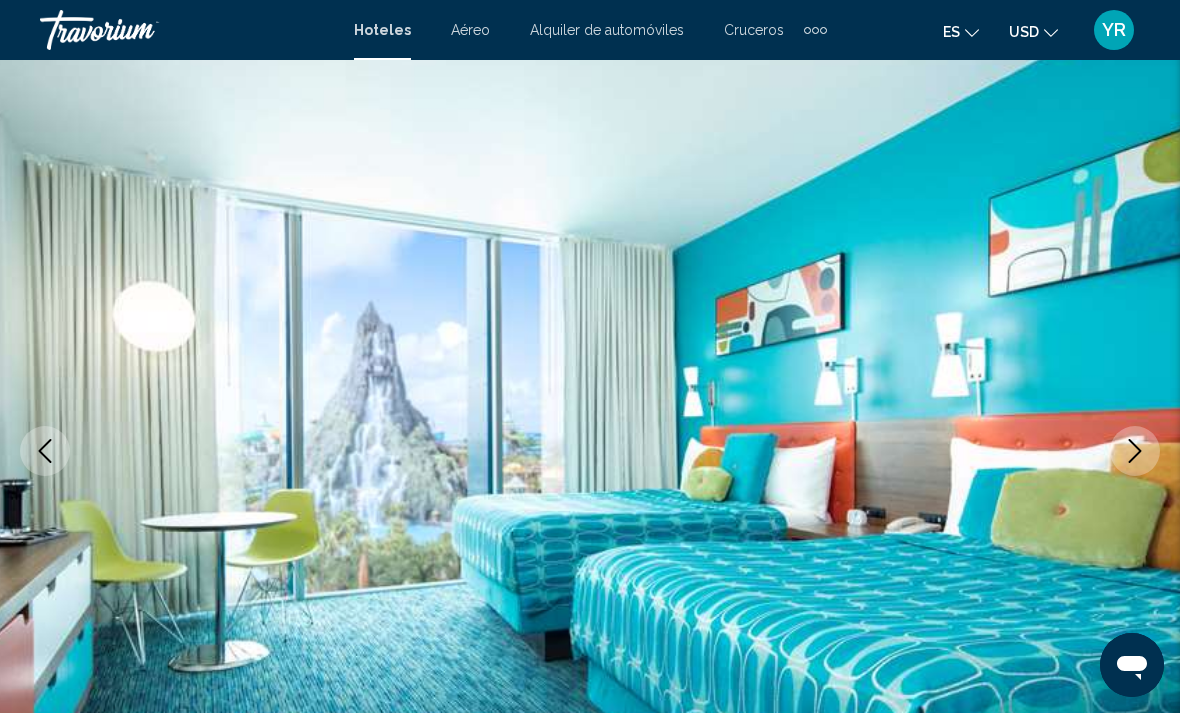click at bounding box center (1135, 451) 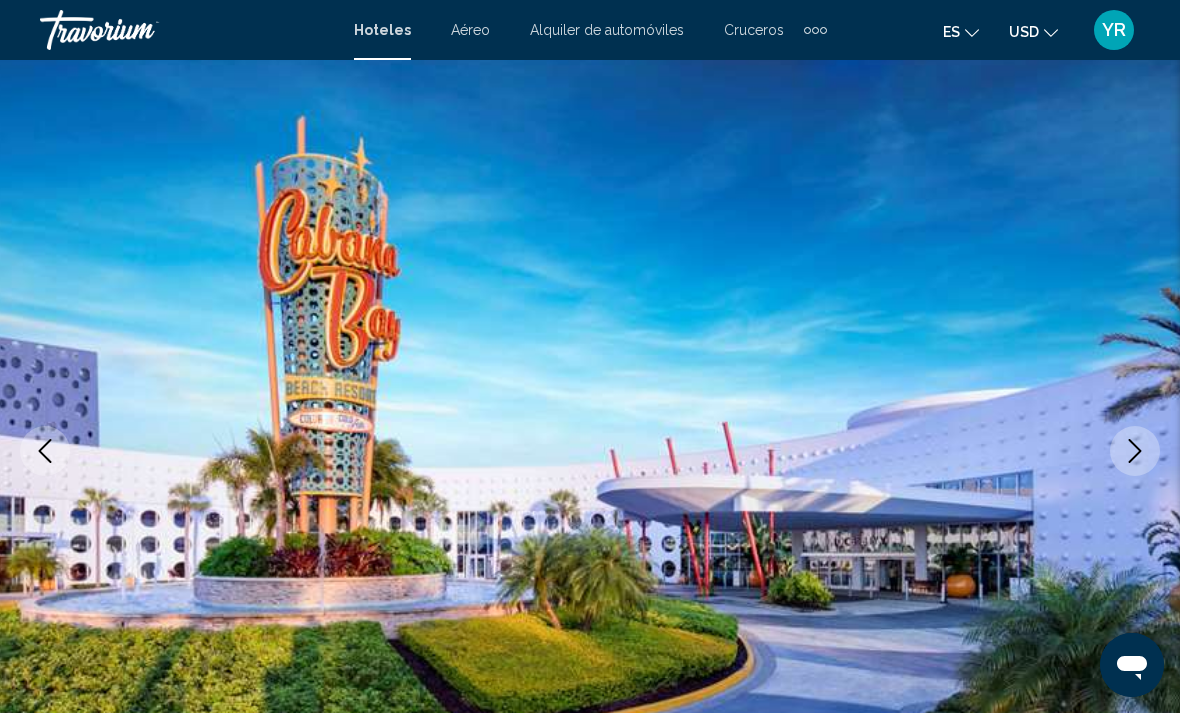 click at bounding box center (1135, 451) 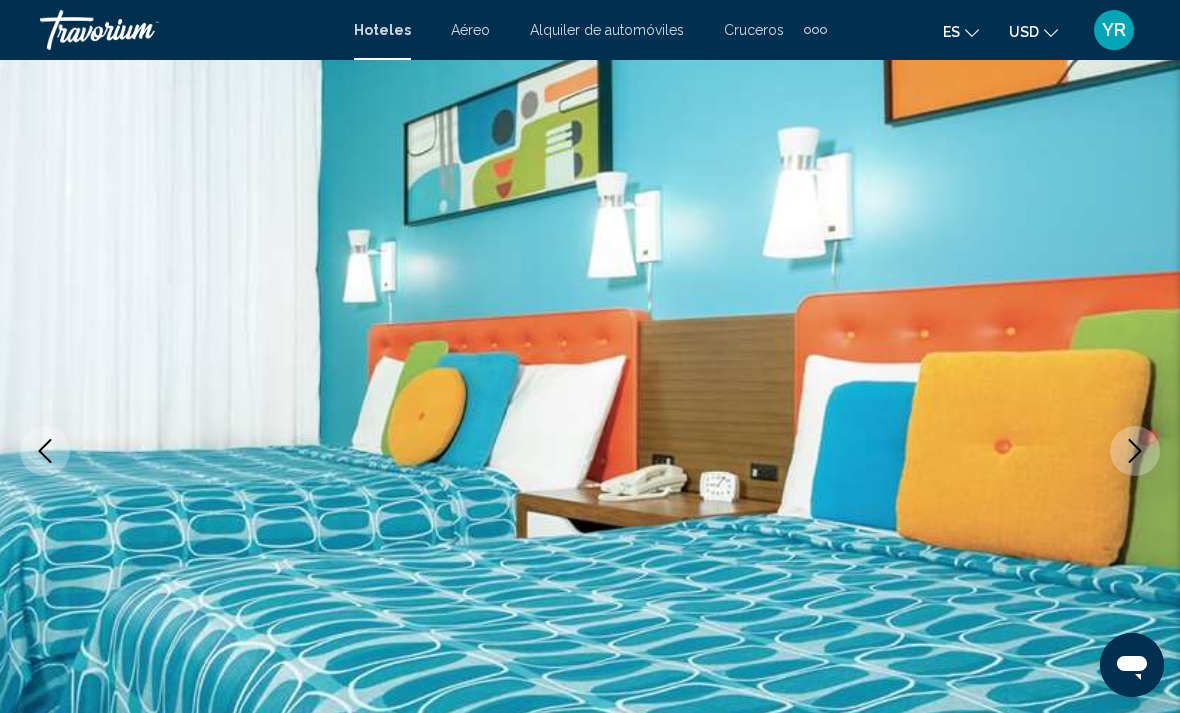 click at bounding box center [1135, 451] 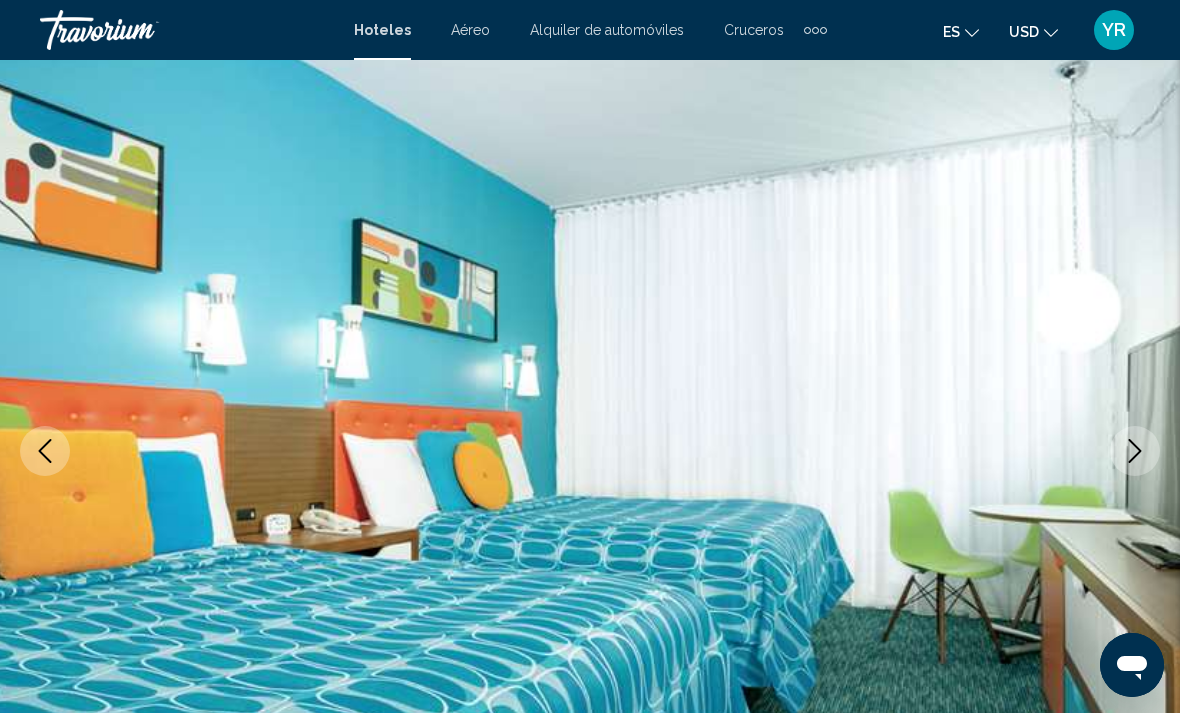 click at bounding box center [590, 451] 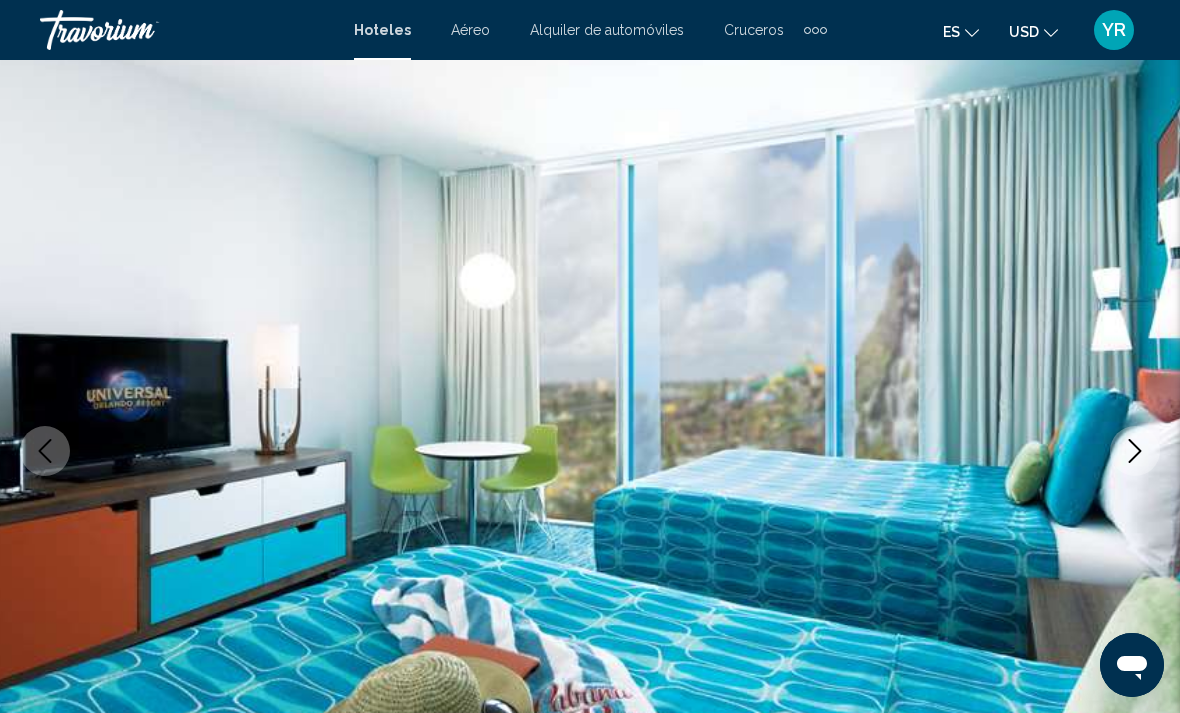 click at bounding box center (1135, 451) 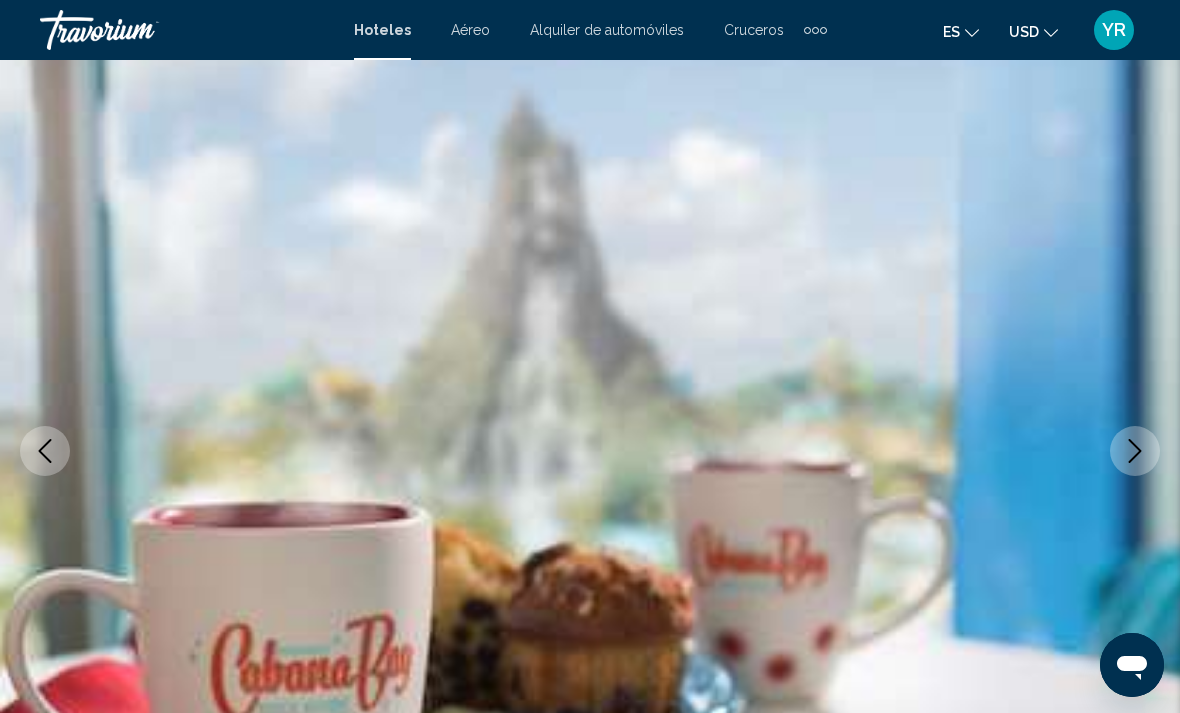 click at bounding box center [590, 451] 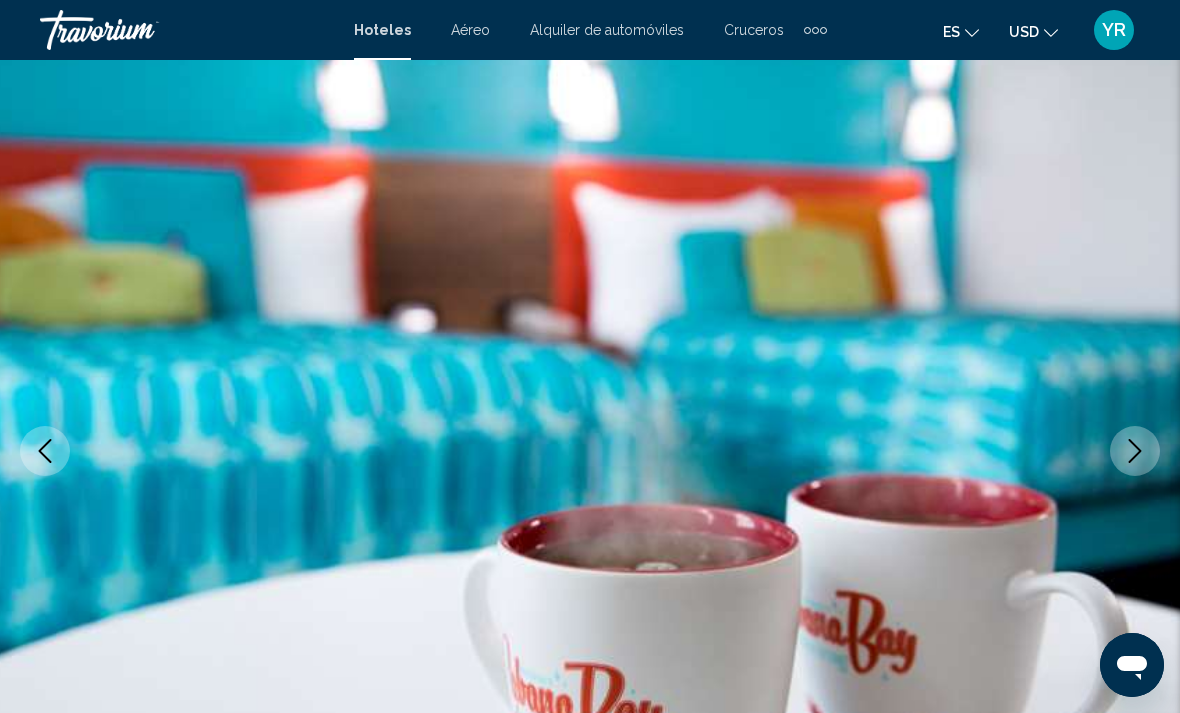 click at bounding box center [1135, 451] 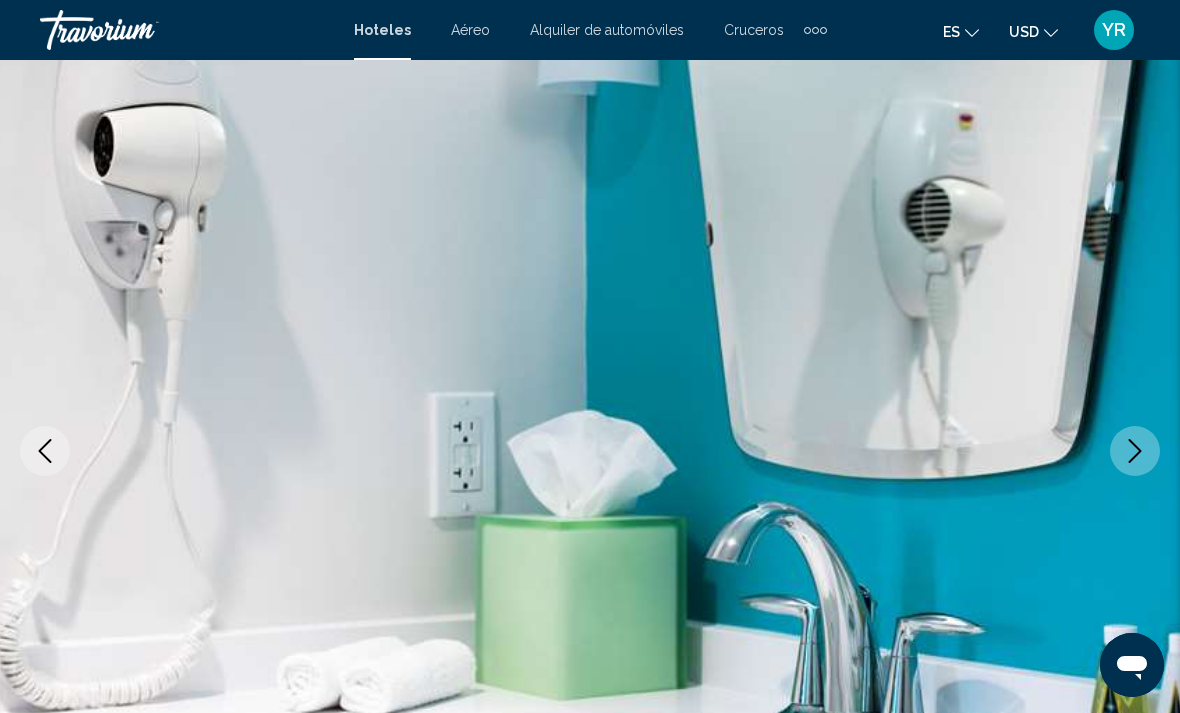 click 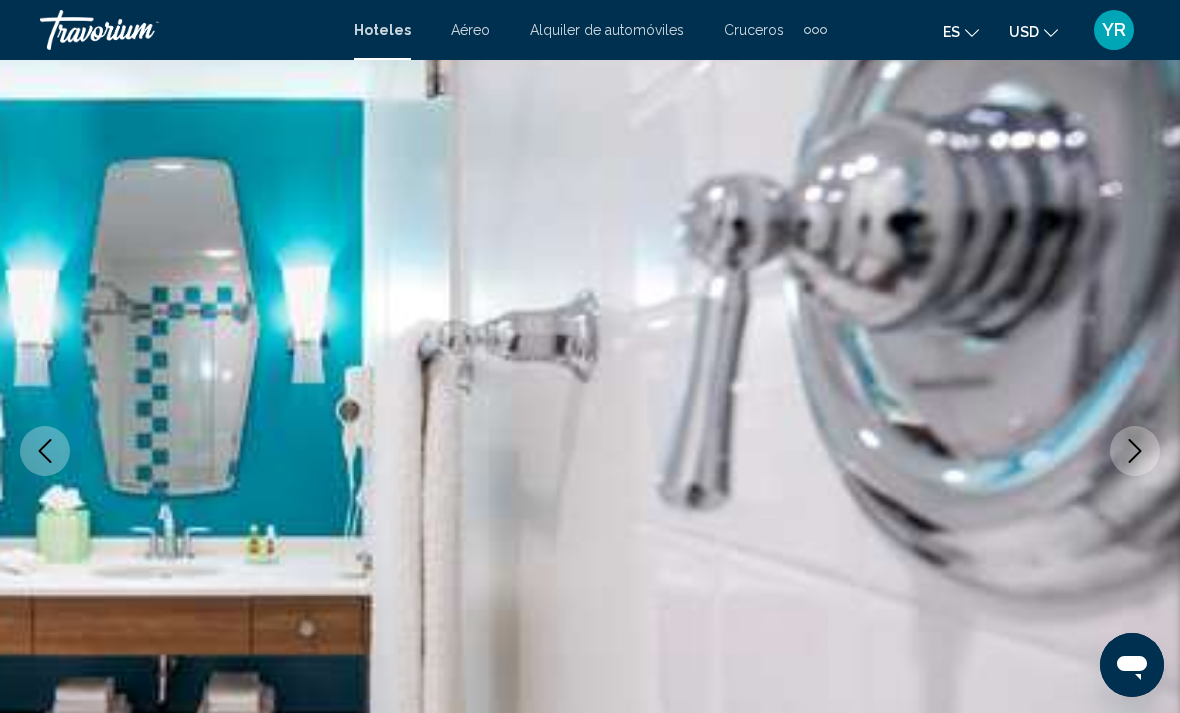 click 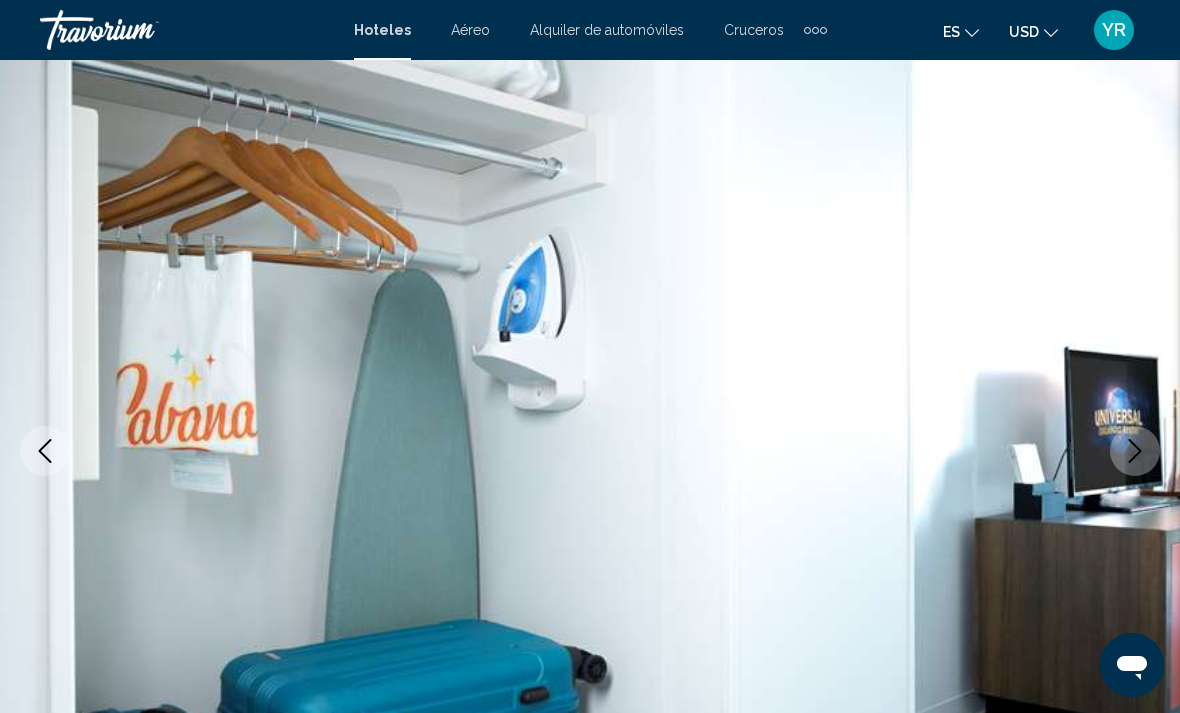 click 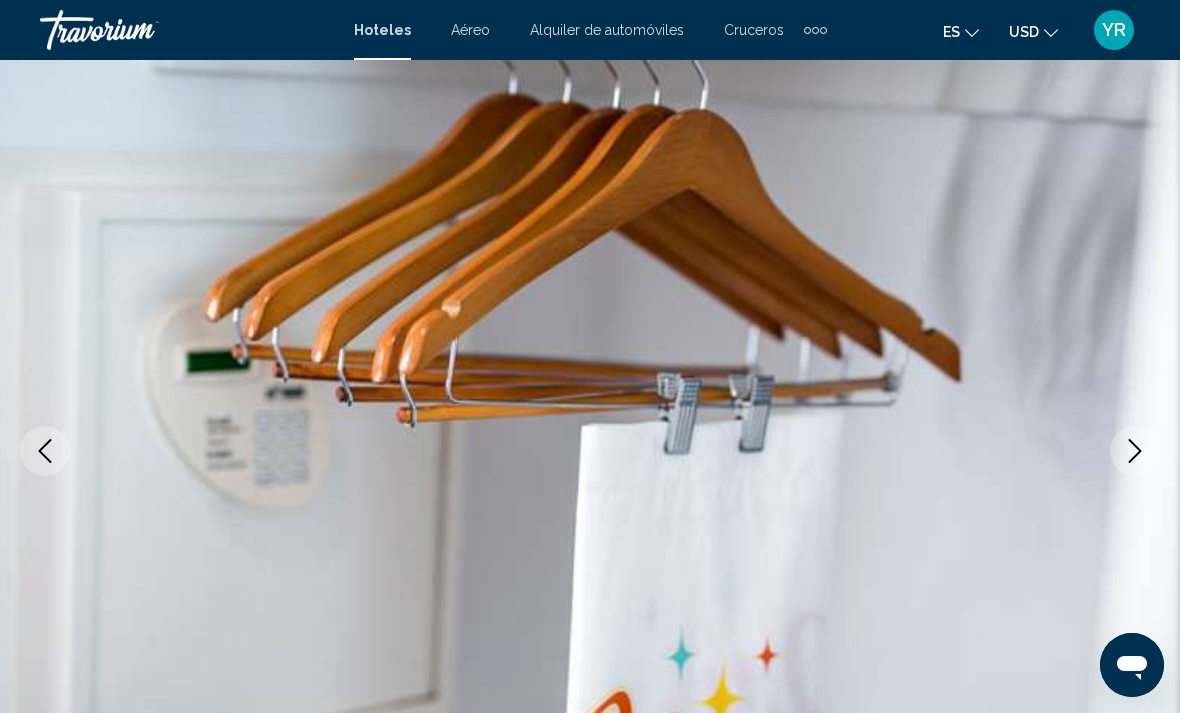 click 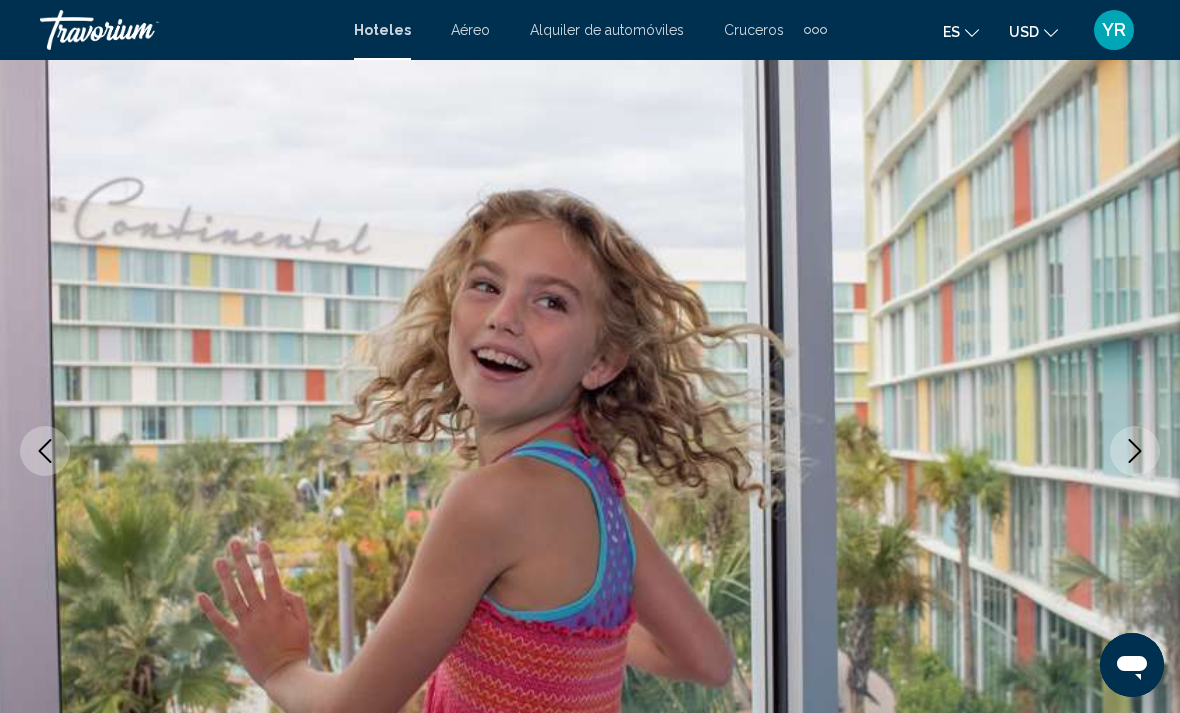 click 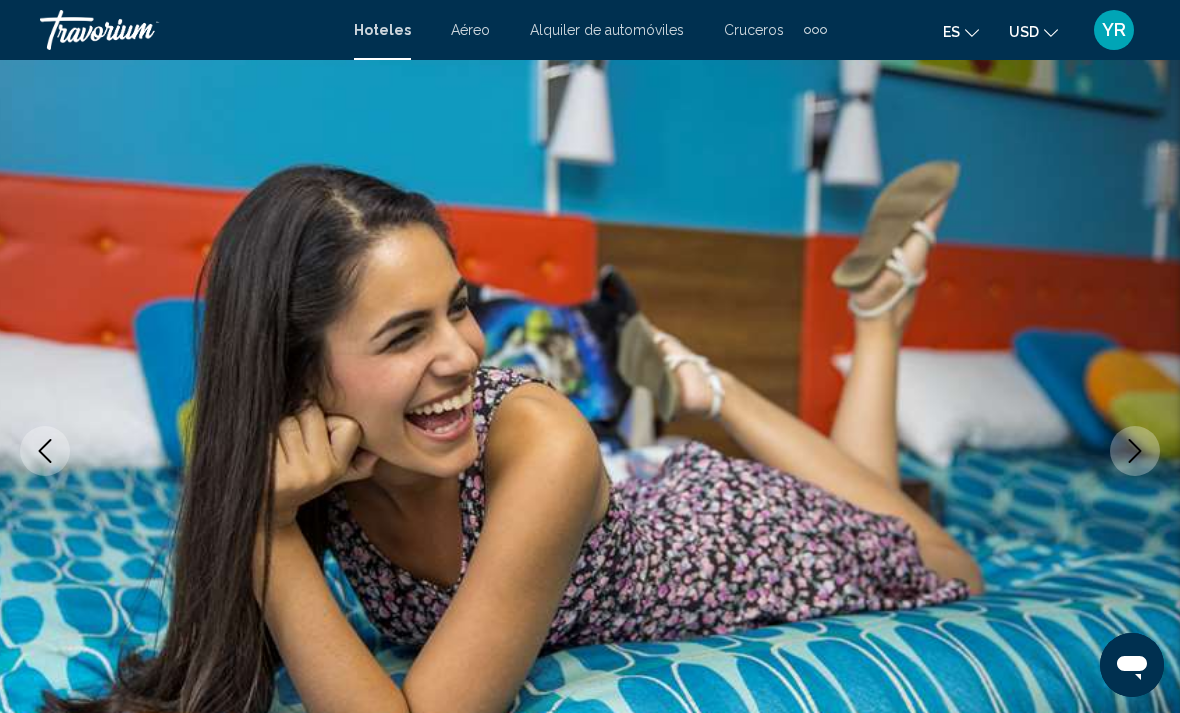 click at bounding box center (1135, 451) 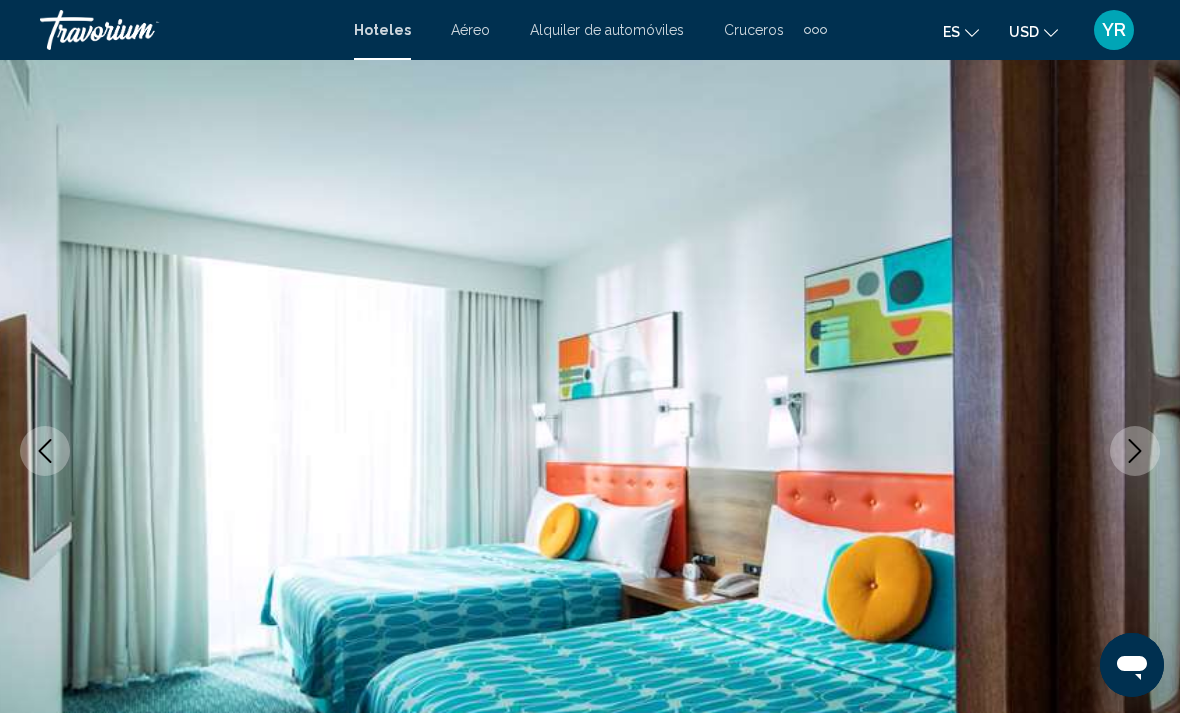 click at bounding box center [590, 451] 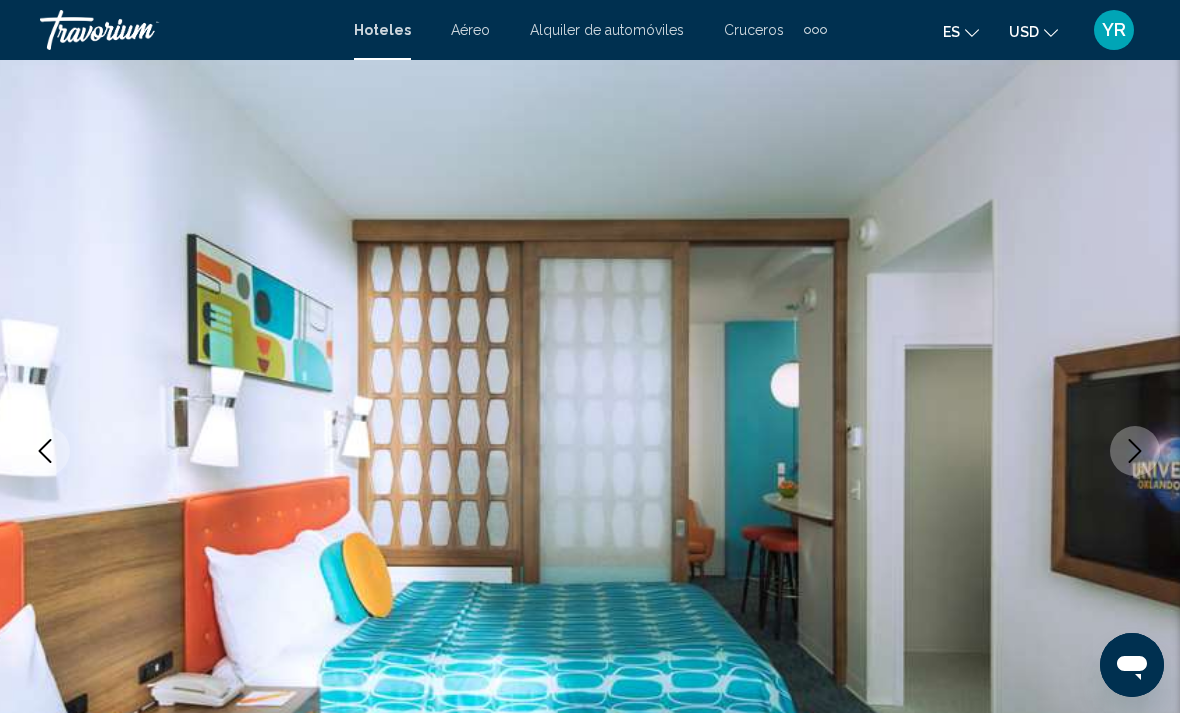 click at bounding box center (590, 451) 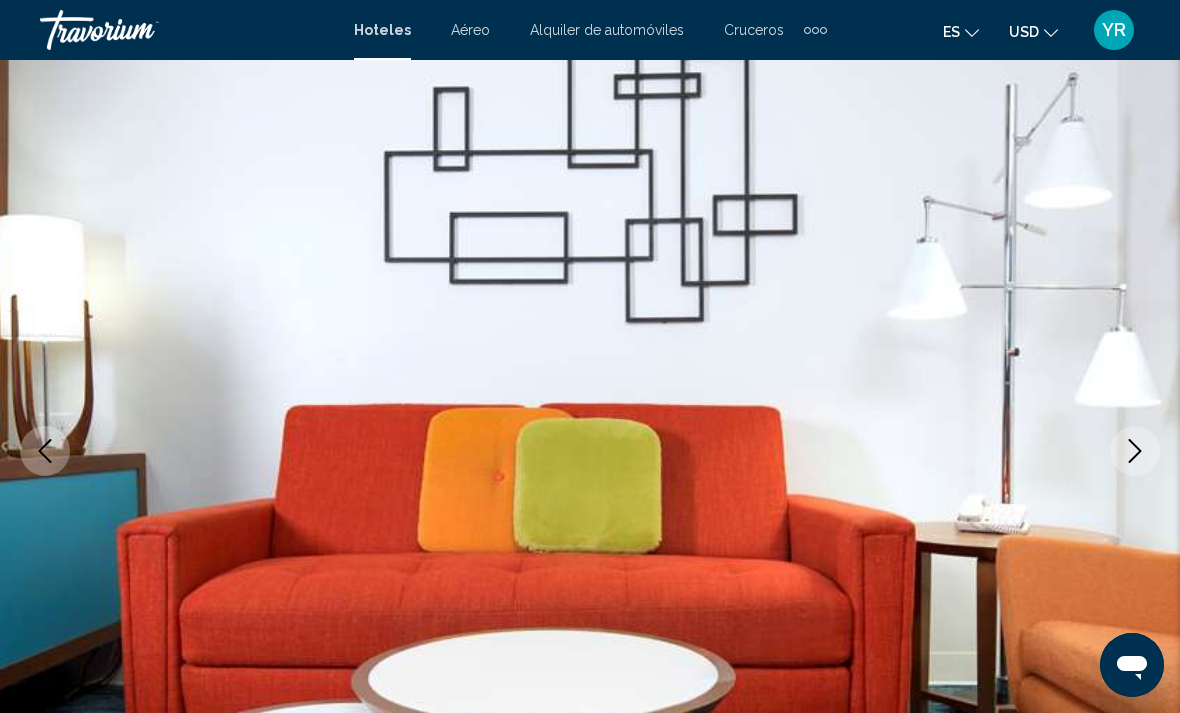 click at bounding box center [590, 451] 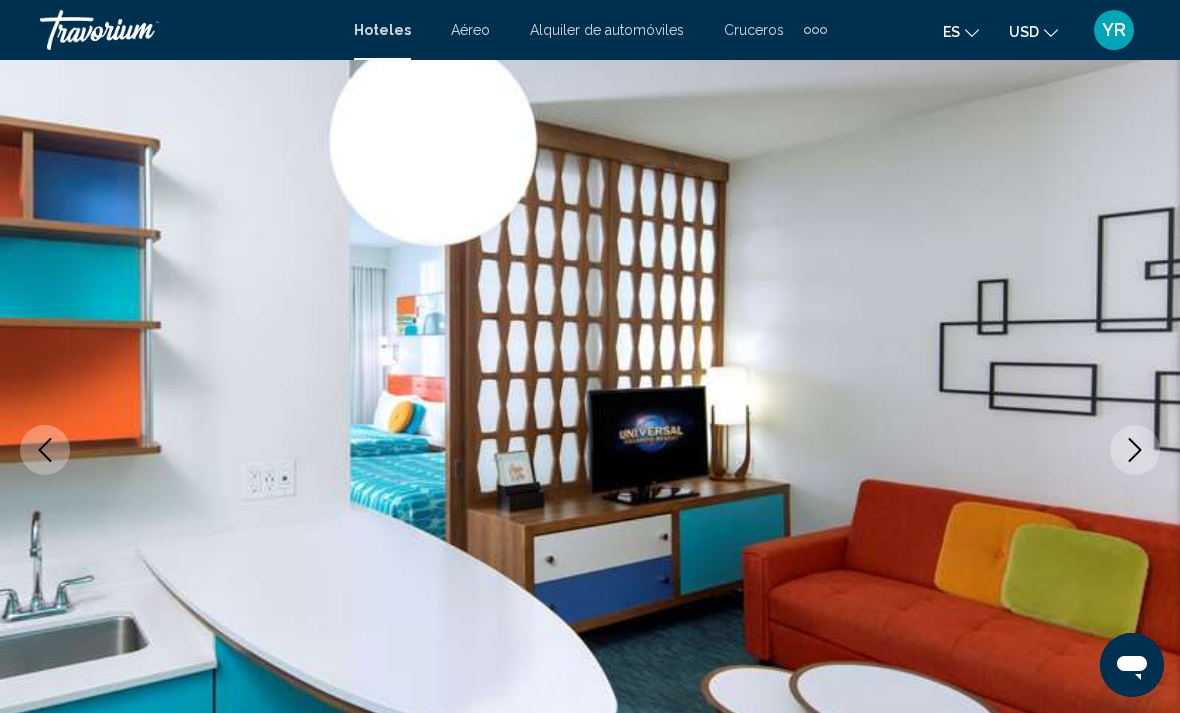 scroll, scrollTop: 84, scrollLeft: 0, axis: vertical 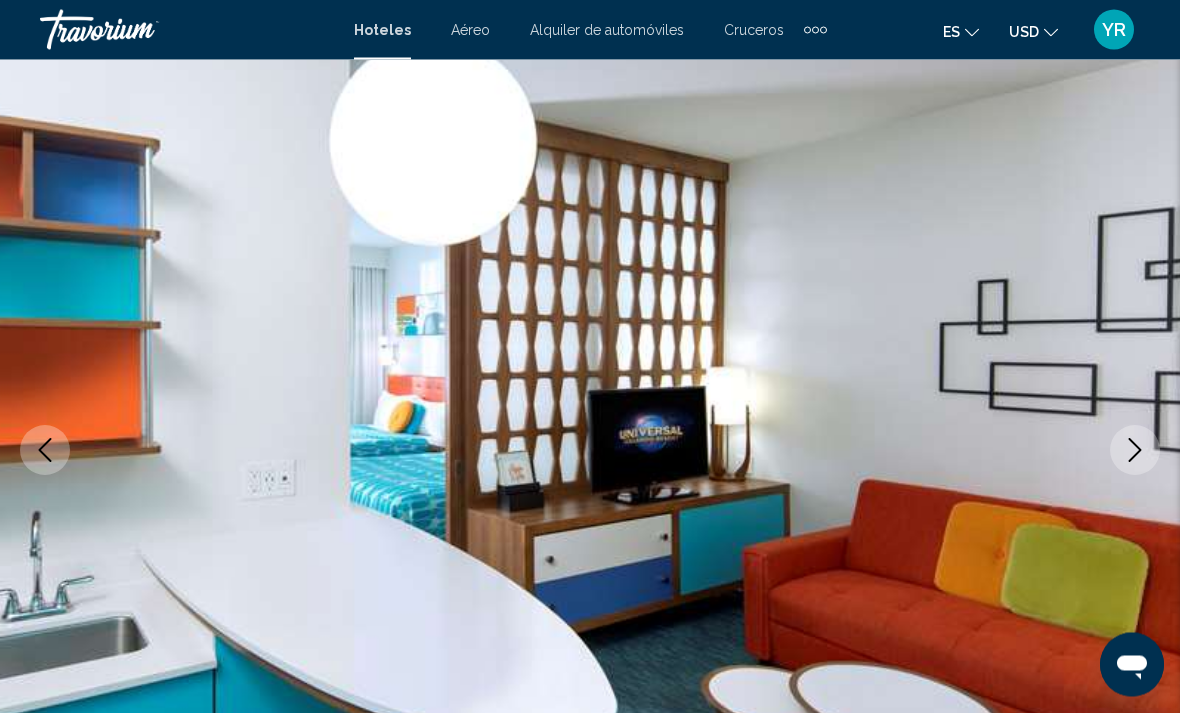 click at bounding box center (1135, 451) 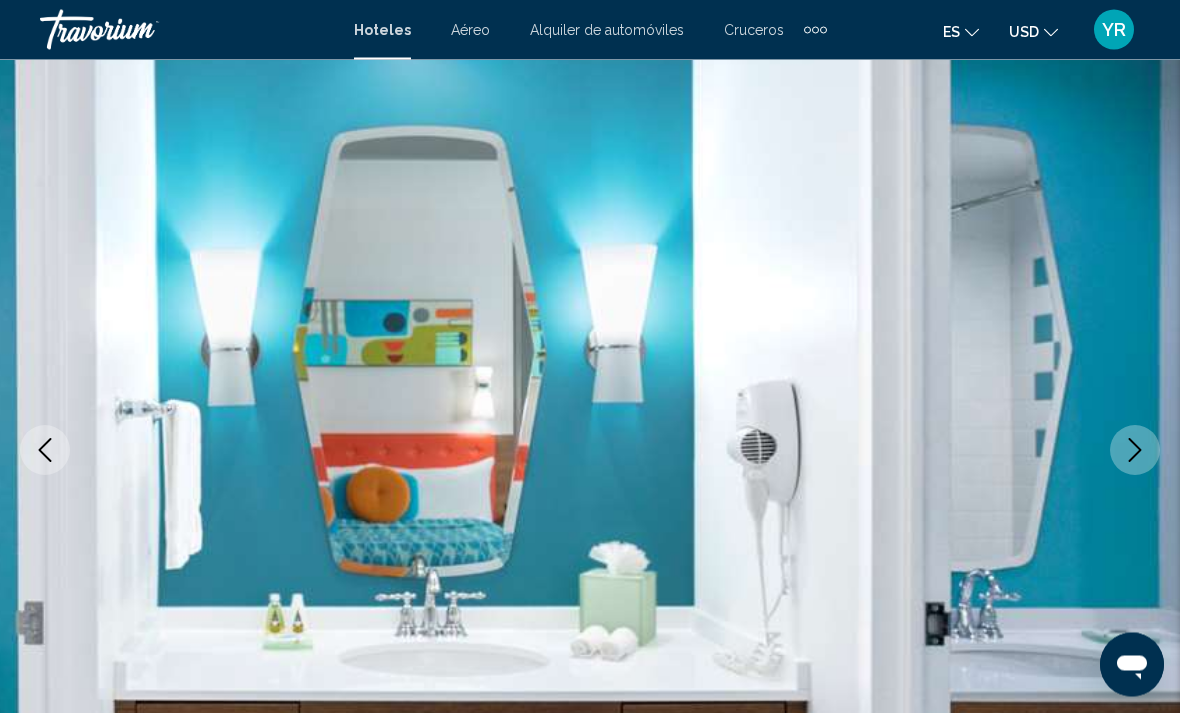 scroll, scrollTop: 85, scrollLeft: 0, axis: vertical 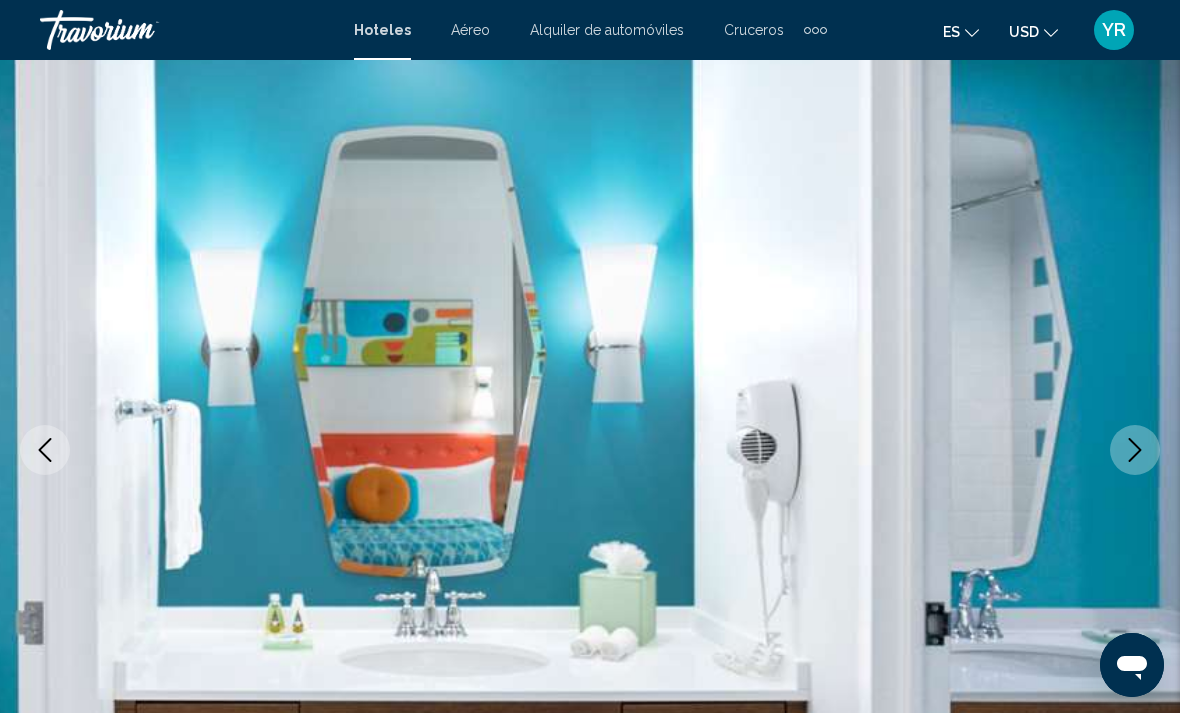 click at bounding box center (1135, 450) 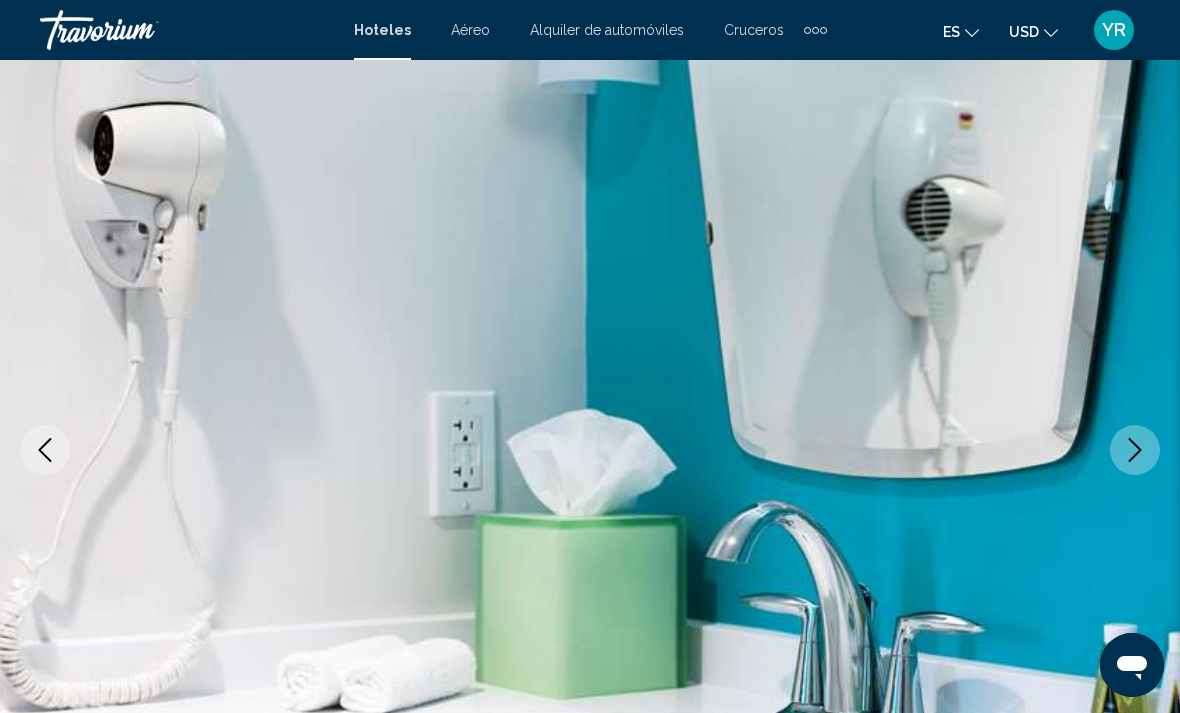 click 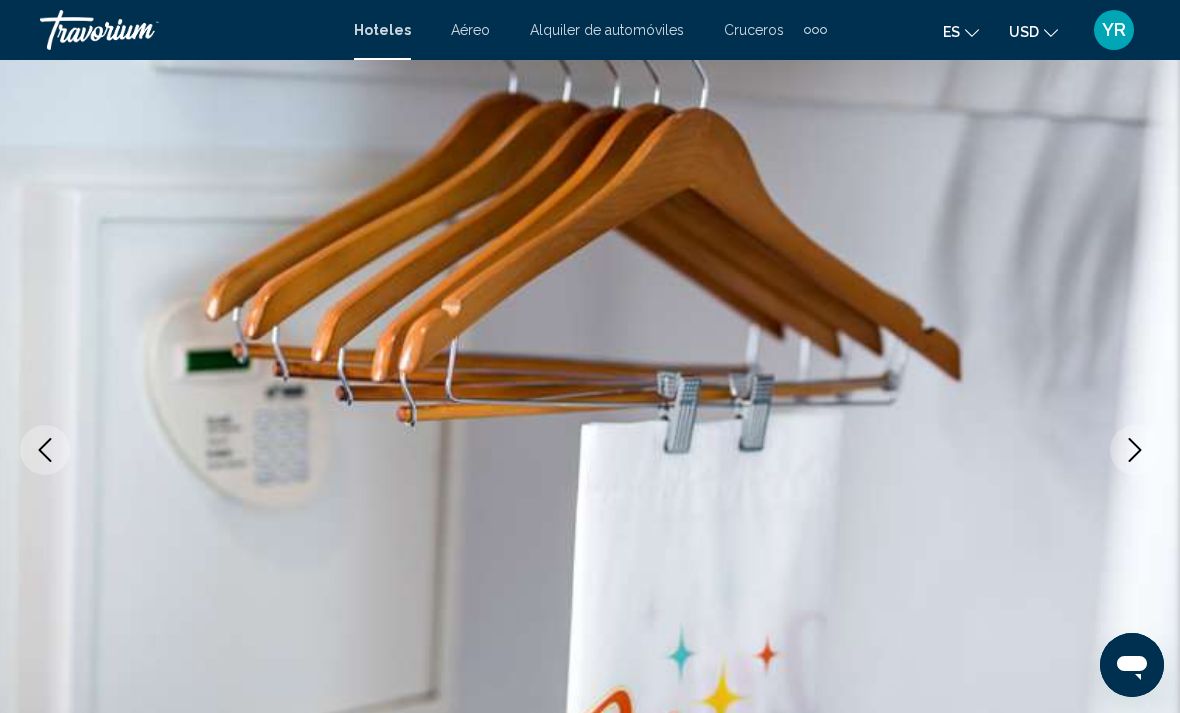 click 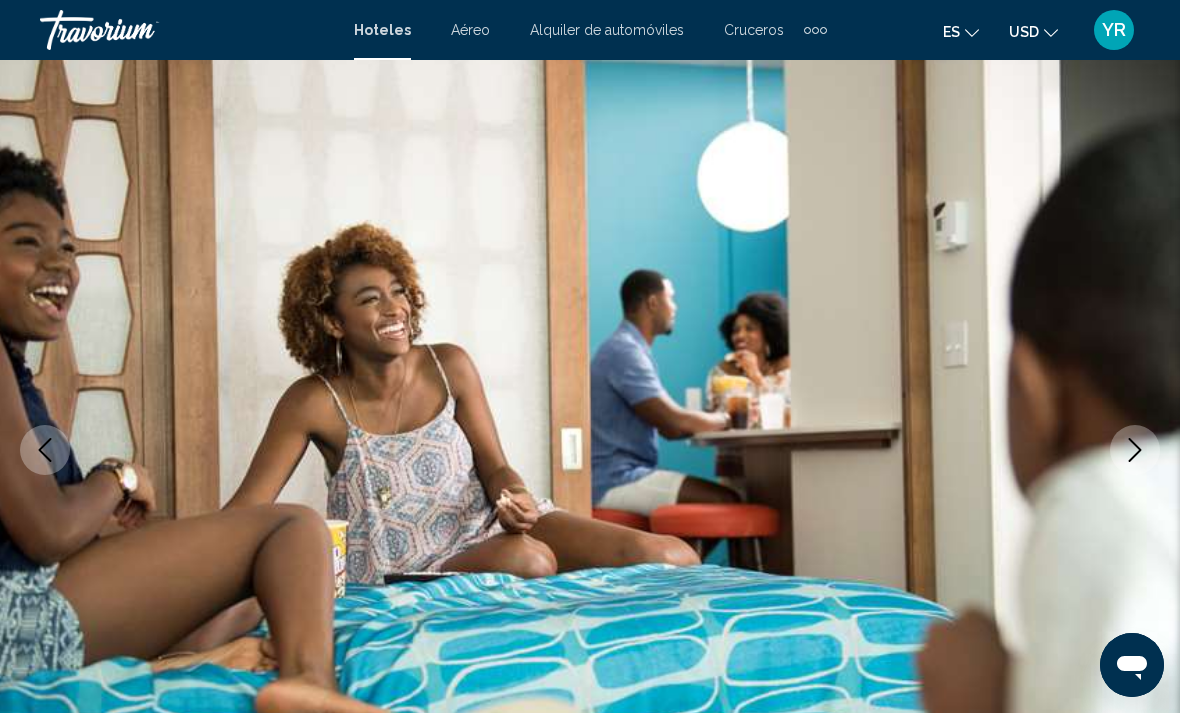 click 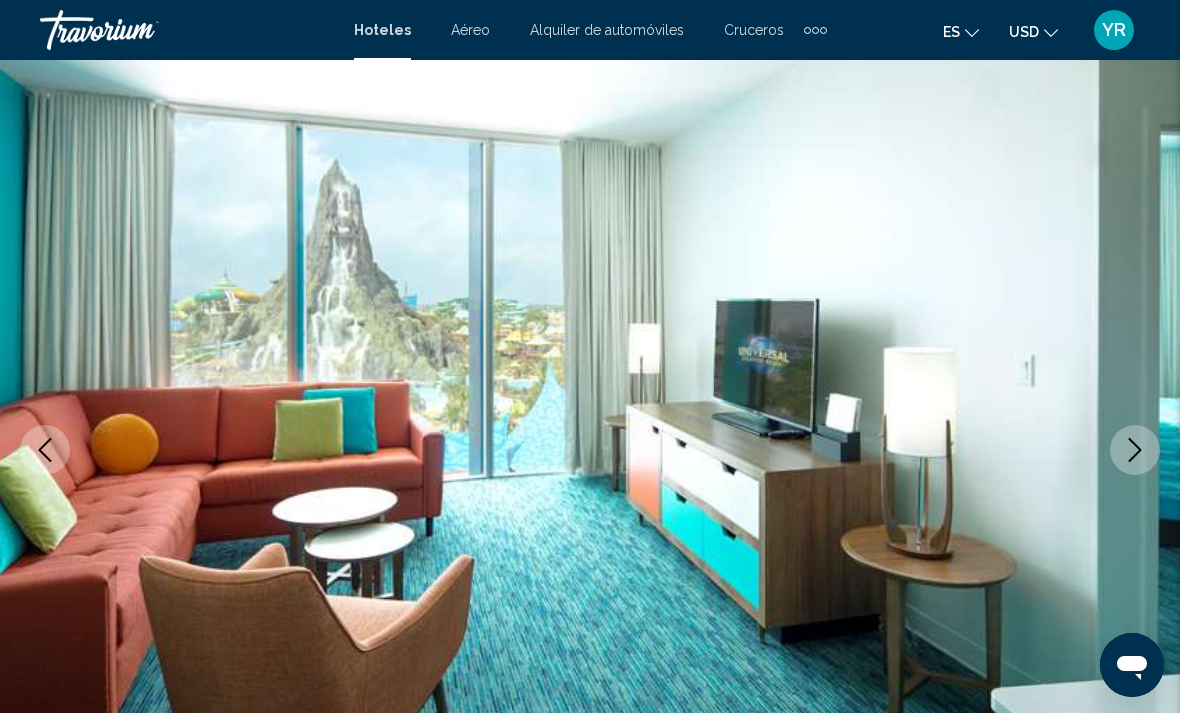 click 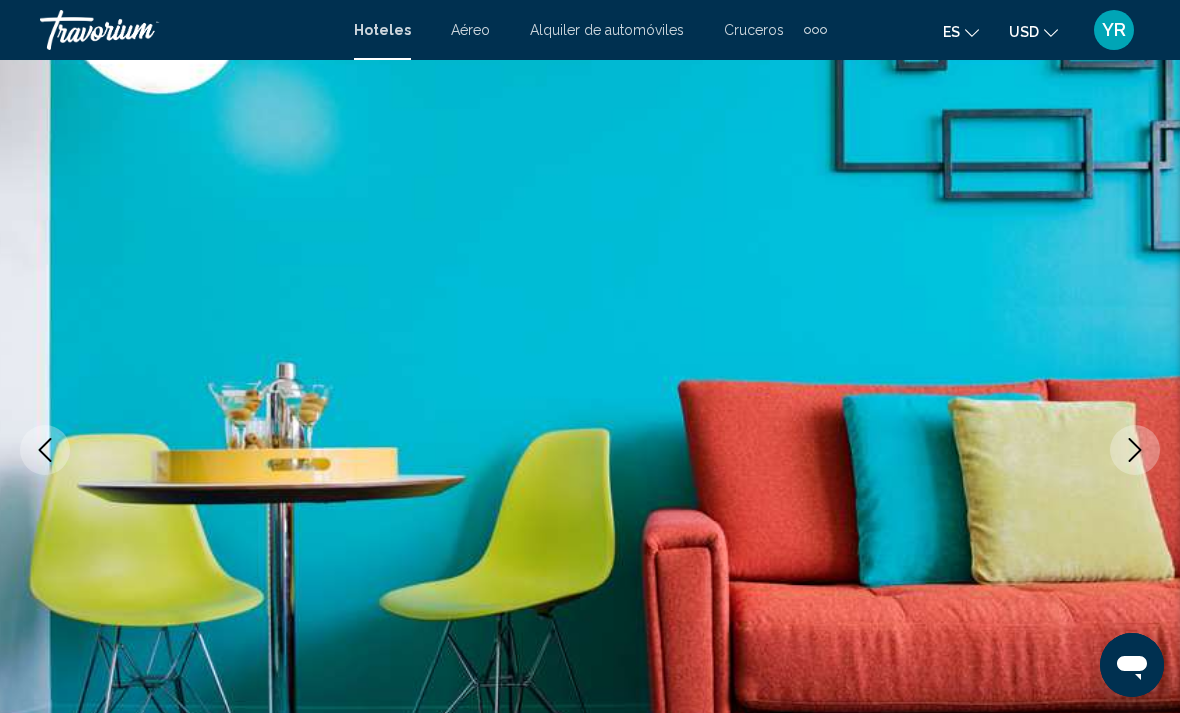 click 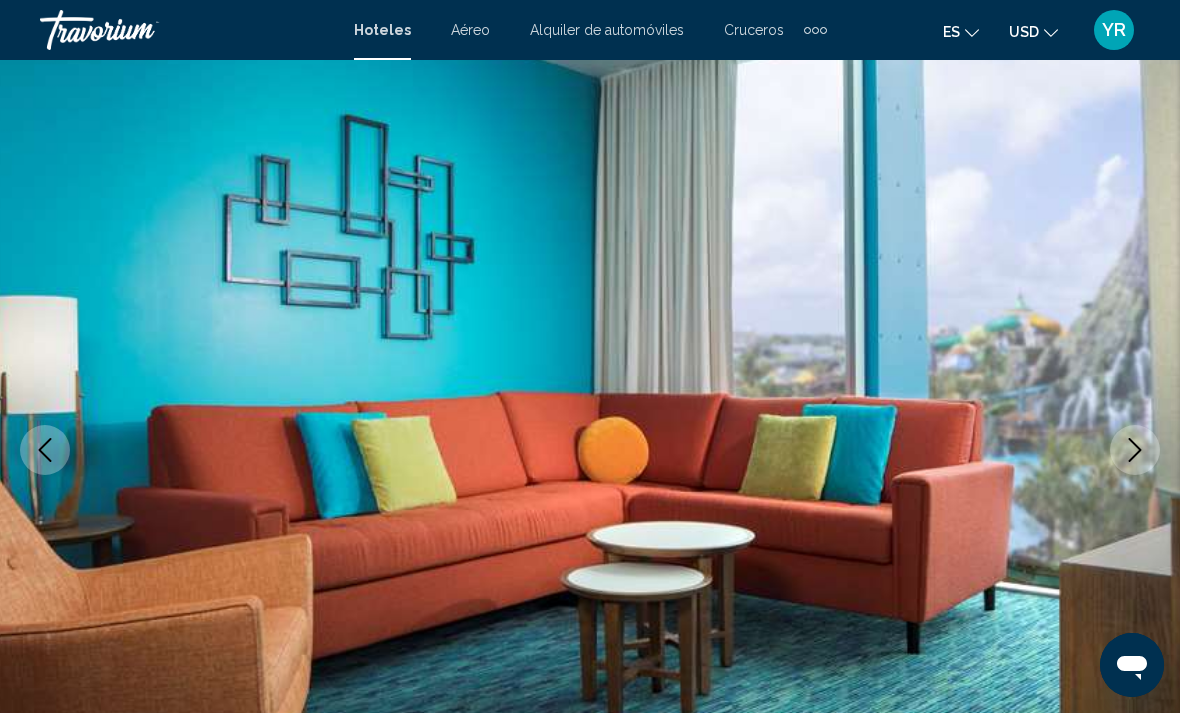 click at bounding box center [1135, 450] 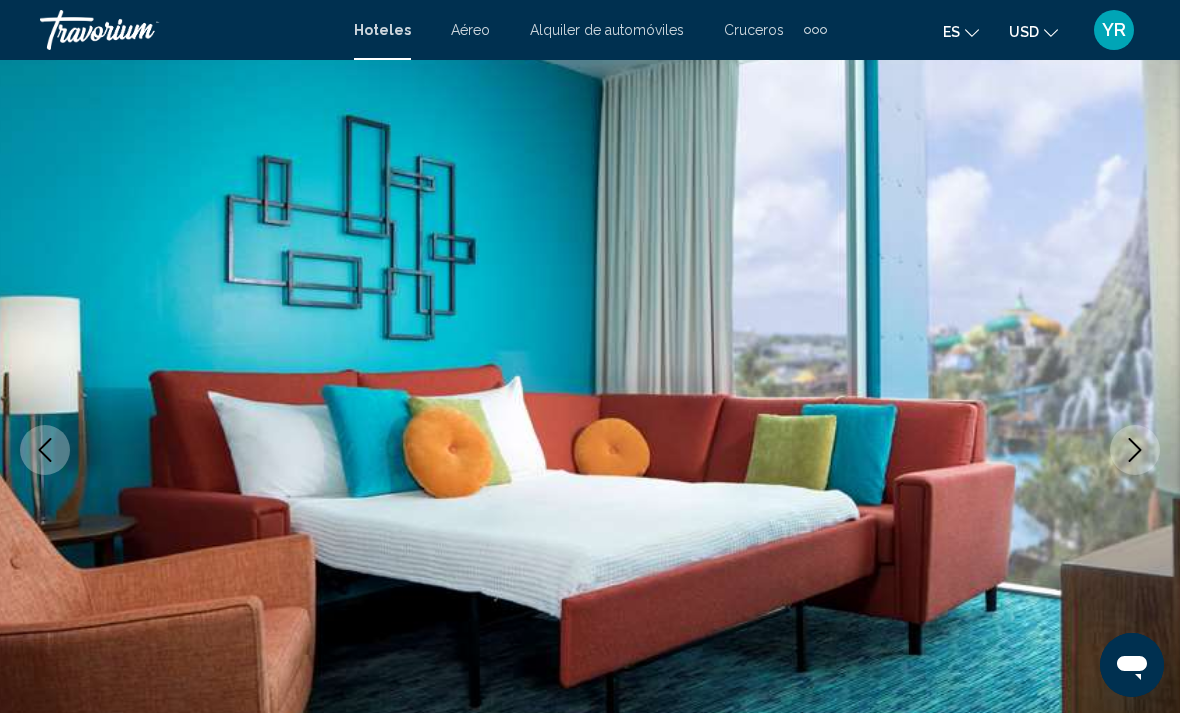 scroll, scrollTop: 0, scrollLeft: 0, axis: both 